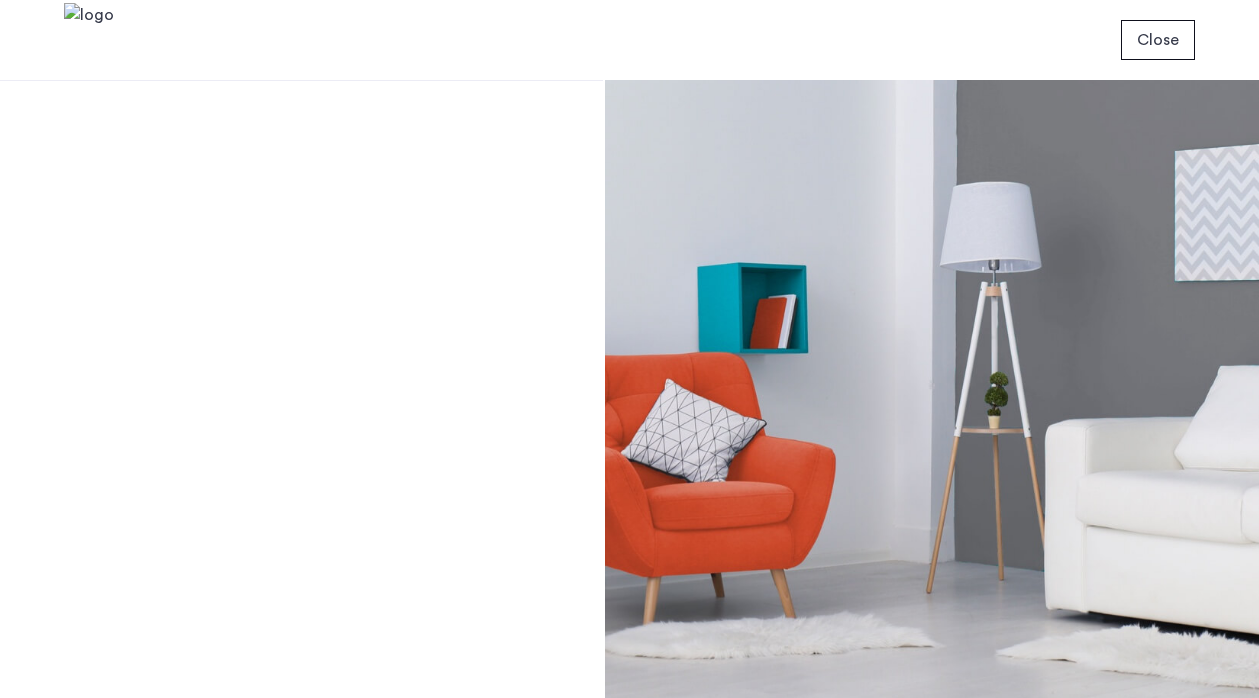 scroll, scrollTop: 0, scrollLeft: 0, axis: both 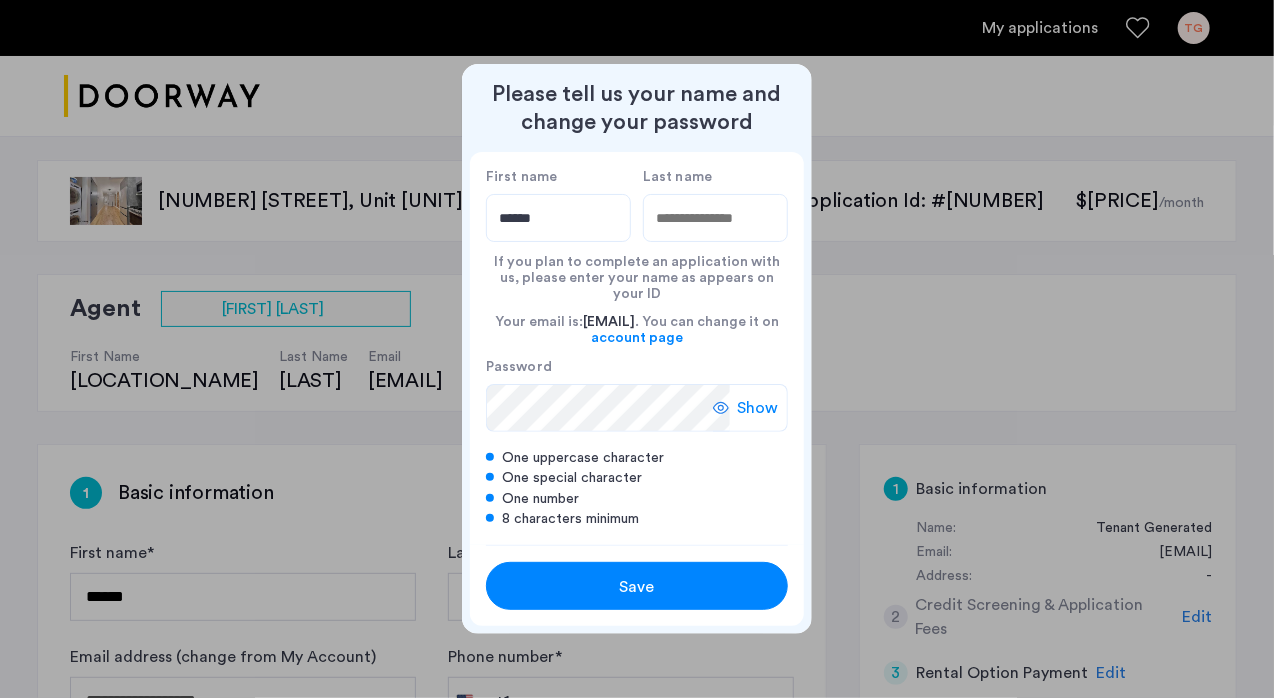type on "******" 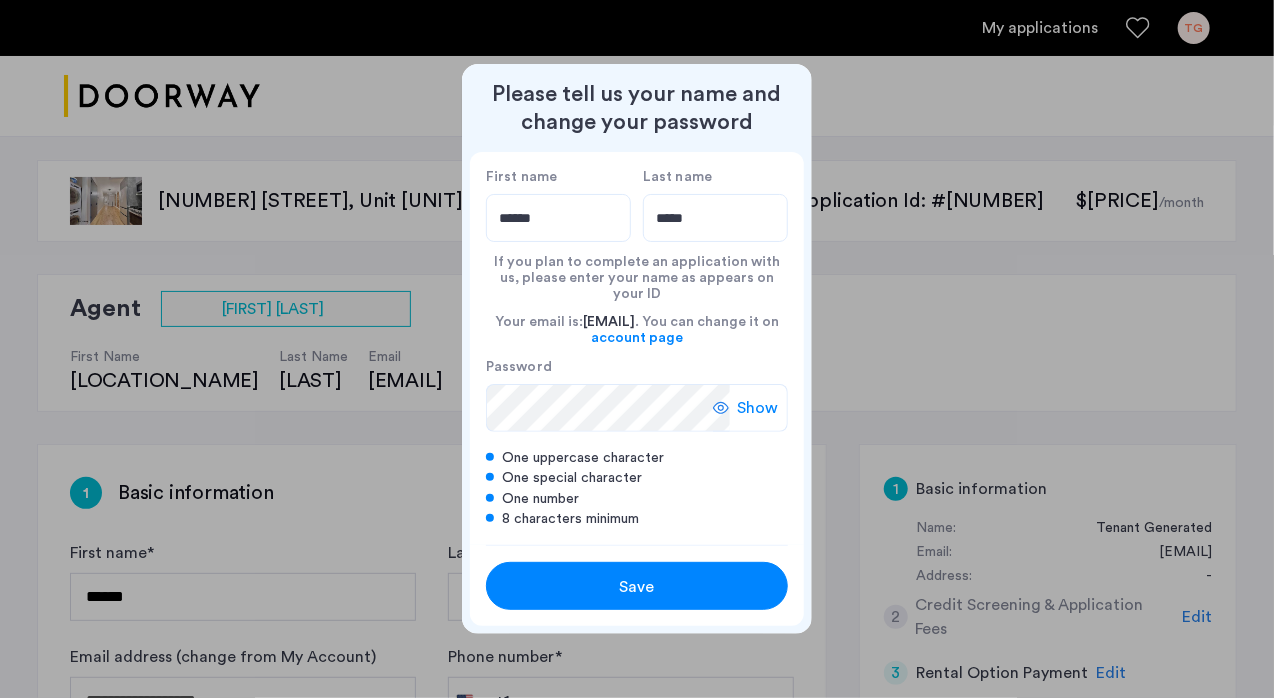 type on "*****" 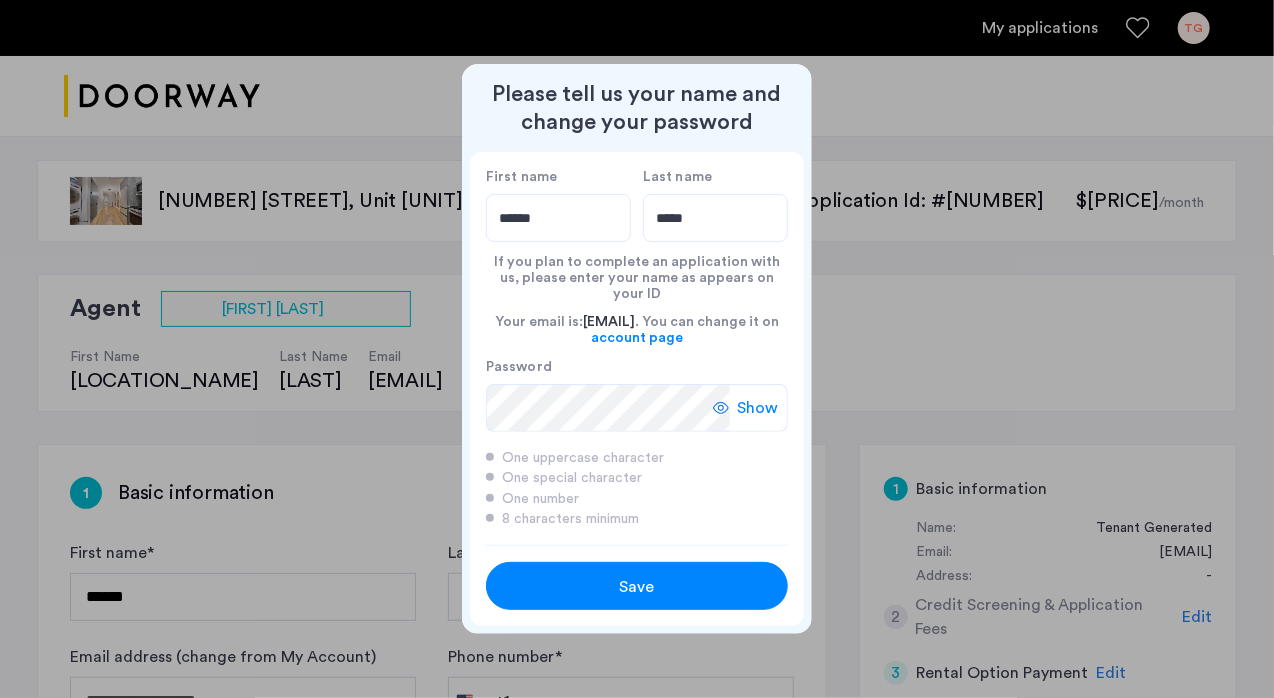 click on "Save" at bounding box center (637, 587) 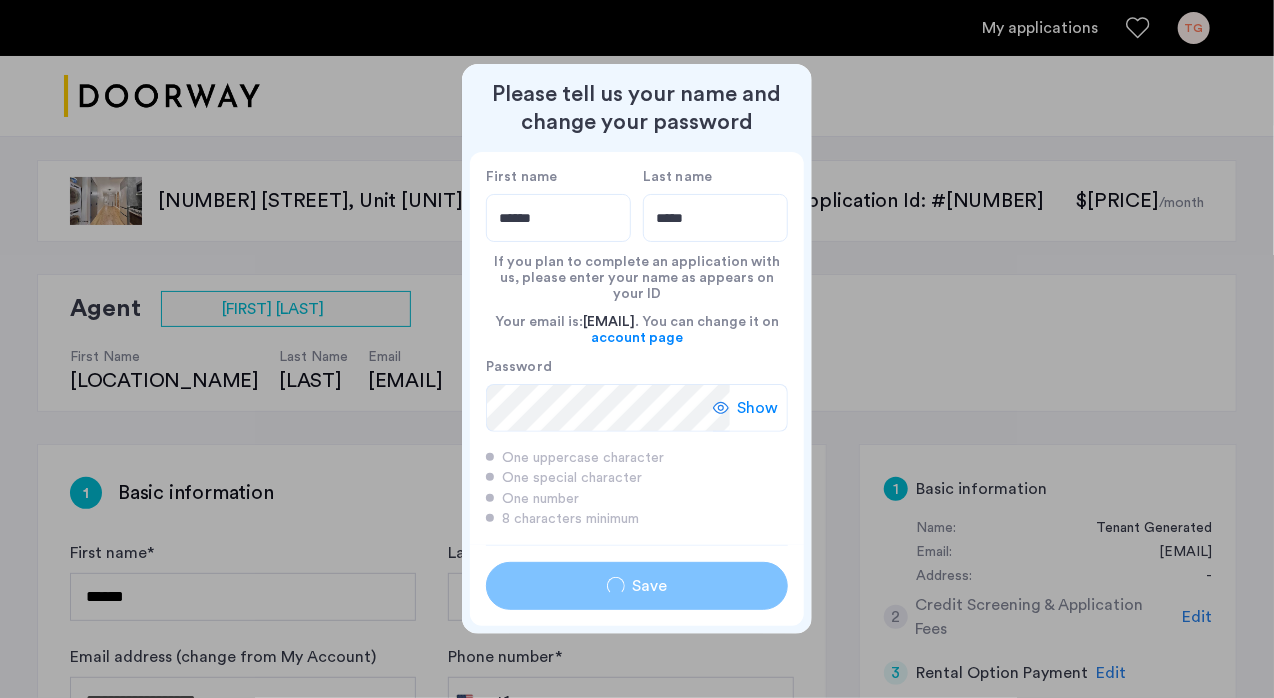 type on "******" 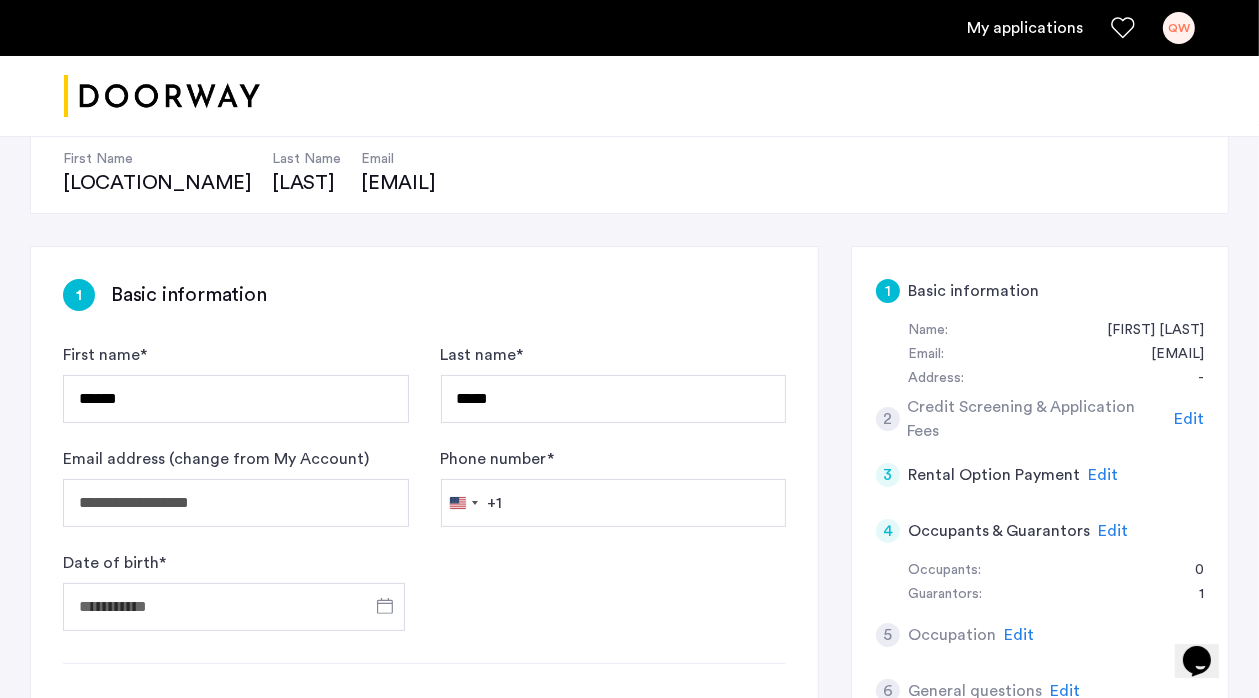 scroll, scrollTop: 300, scrollLeft: 0, axis: vertical 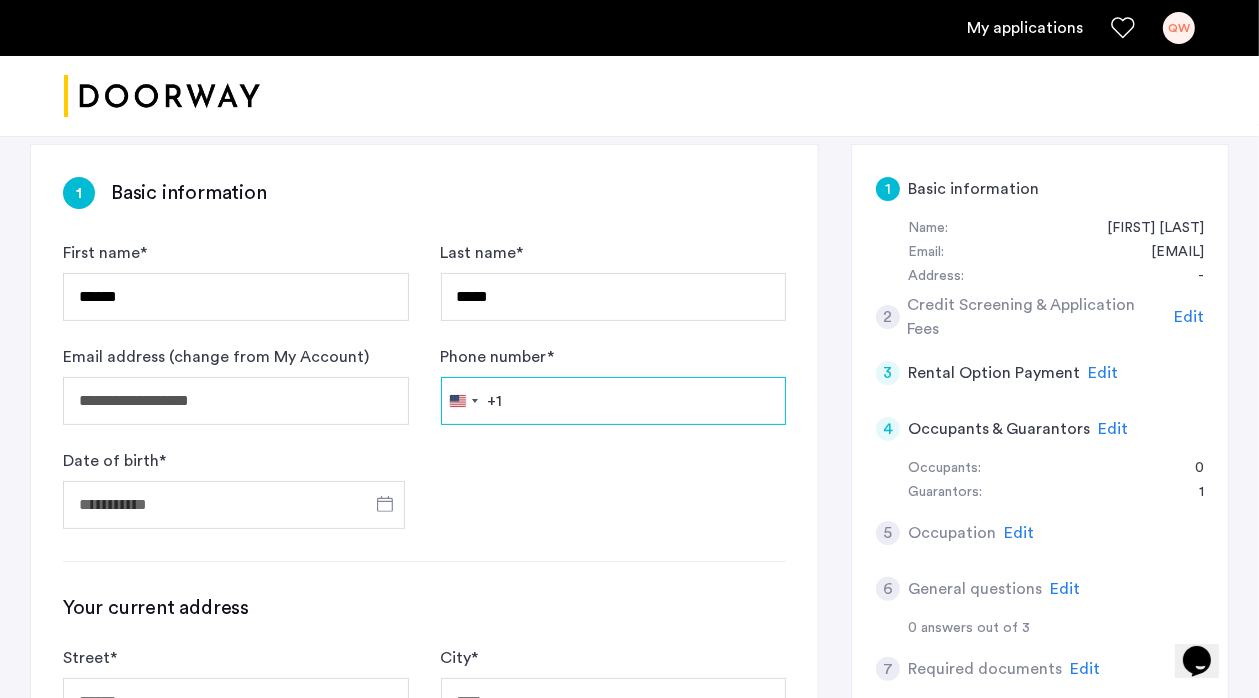 click on "Phone number  *" at bounding box center (614, 401) 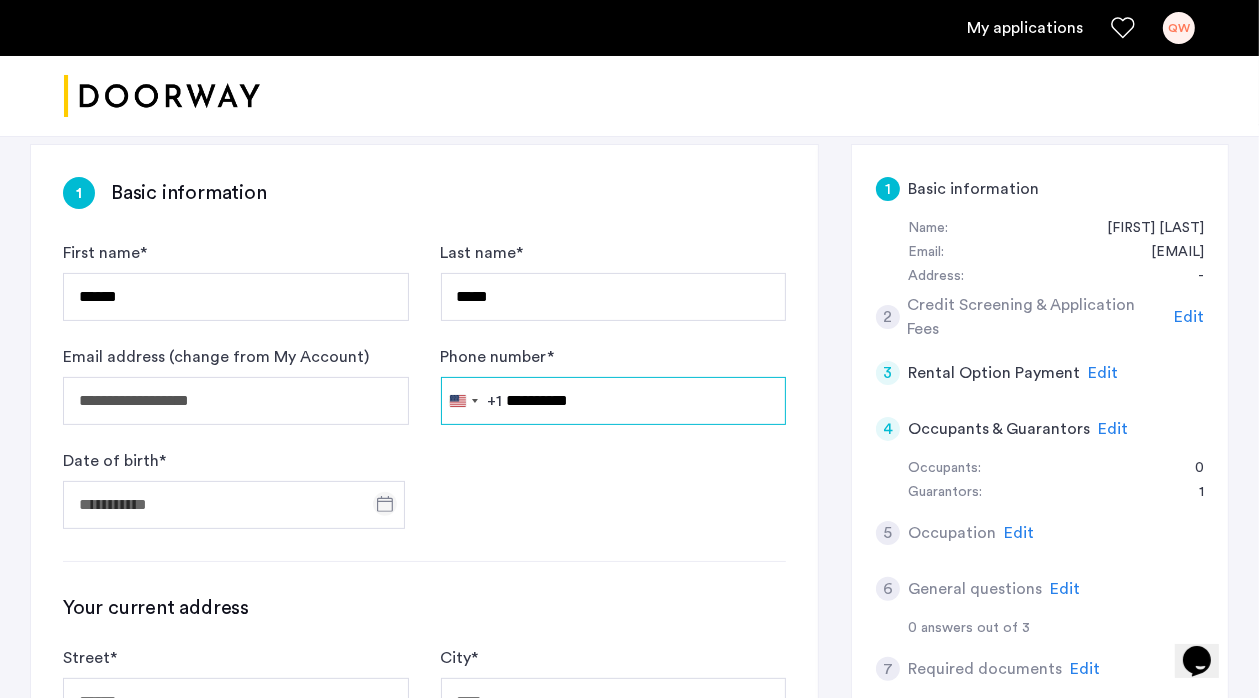type on "**********" 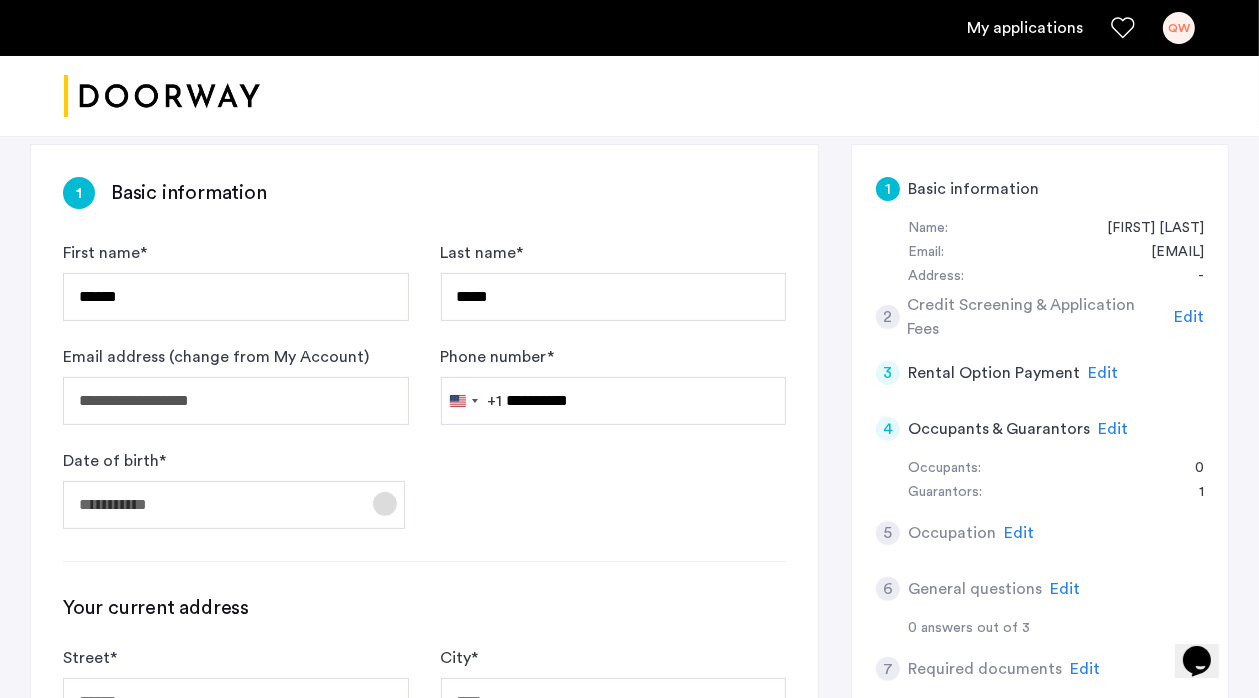 click 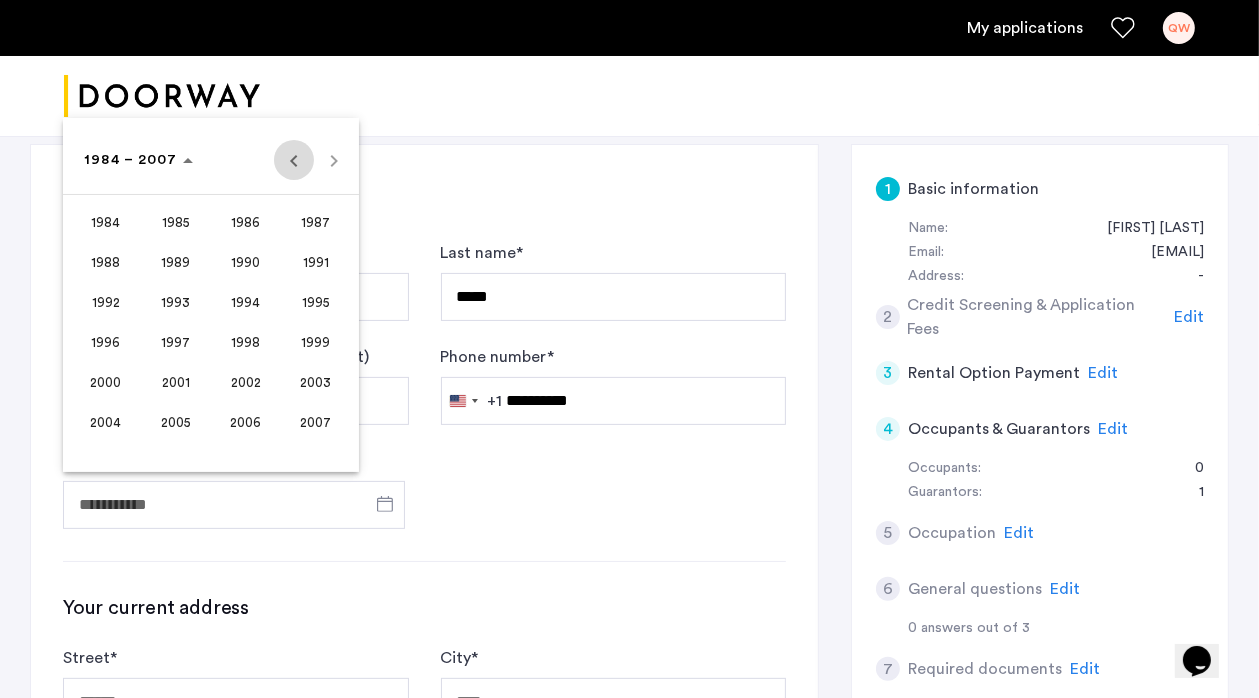 click at bounding box center [294, 160] 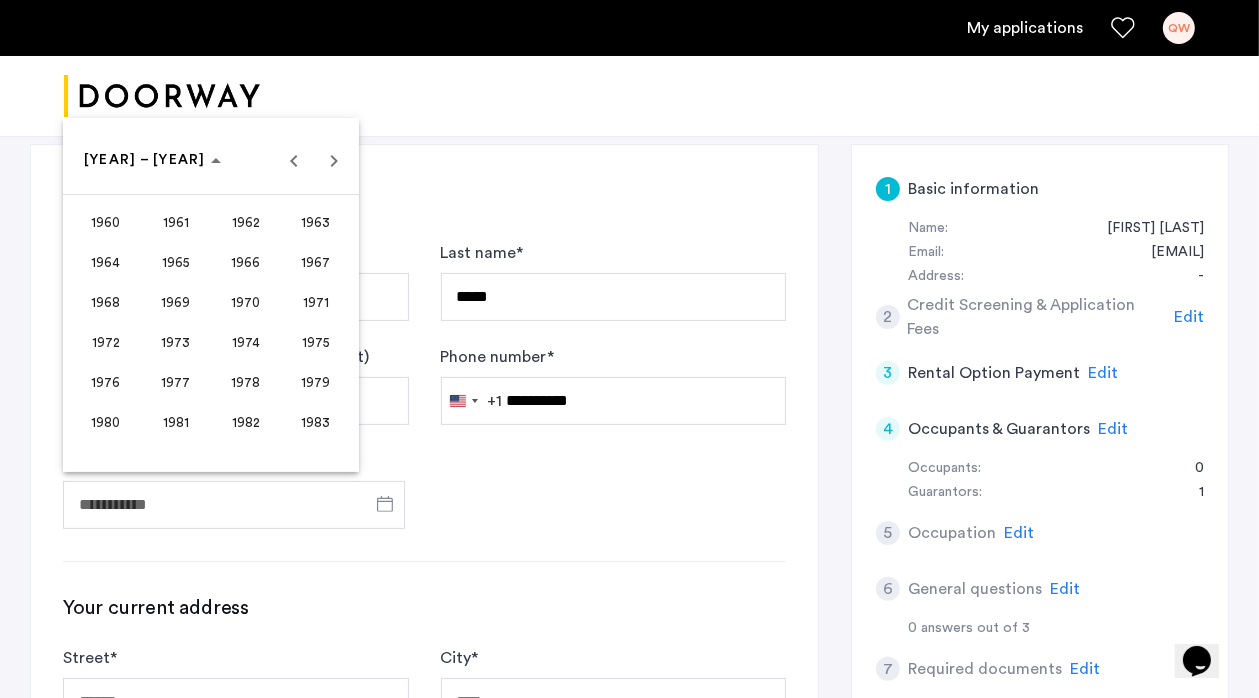 click on "1977" at bounding box center (176, 382) 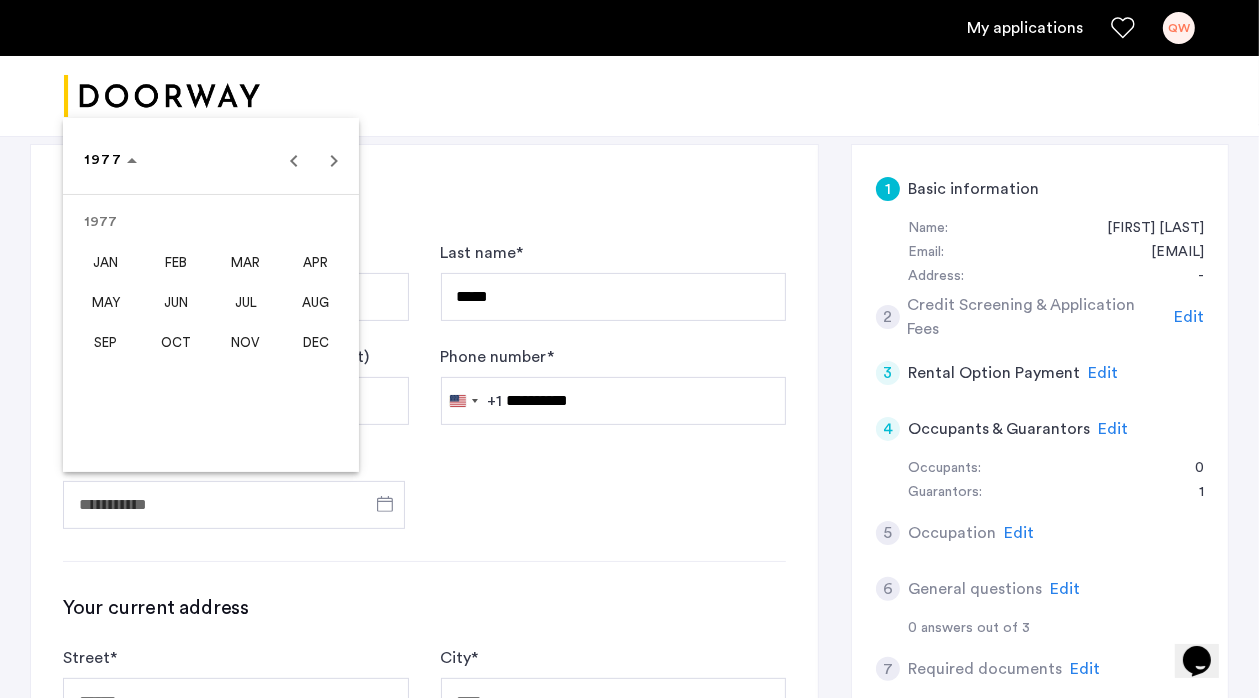 click on "DEC" at bounding box center [315, 342] 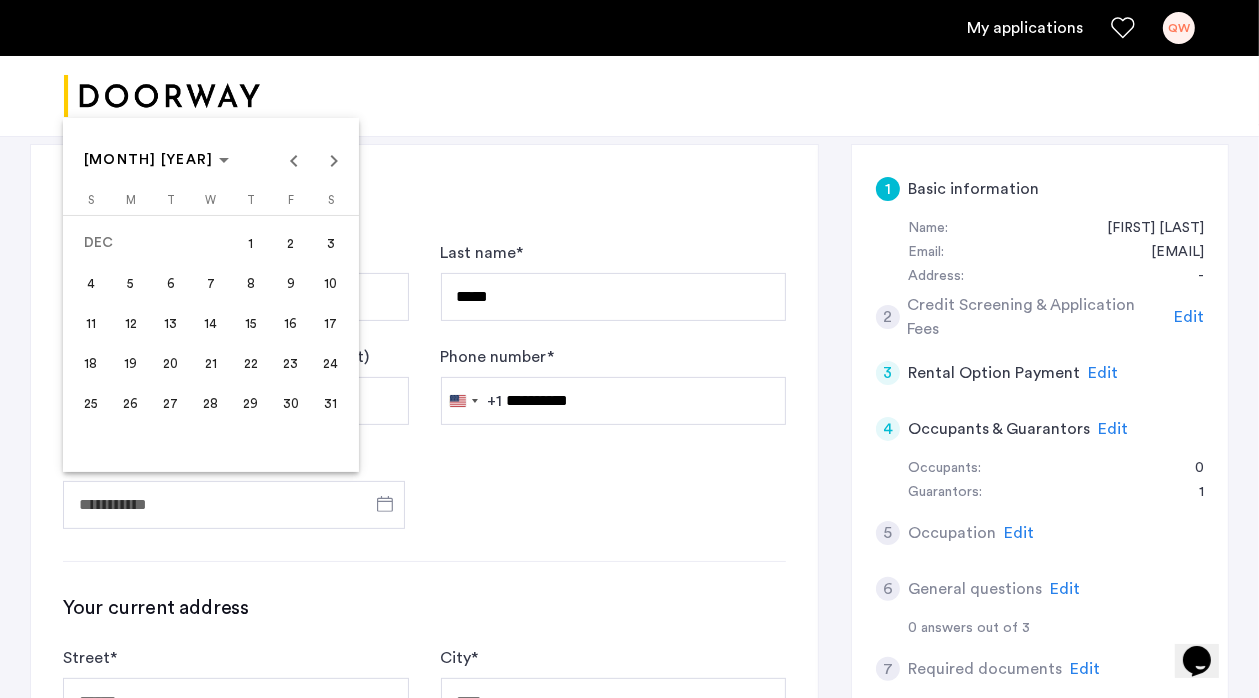click on "15" at bounding box center [251, 323] 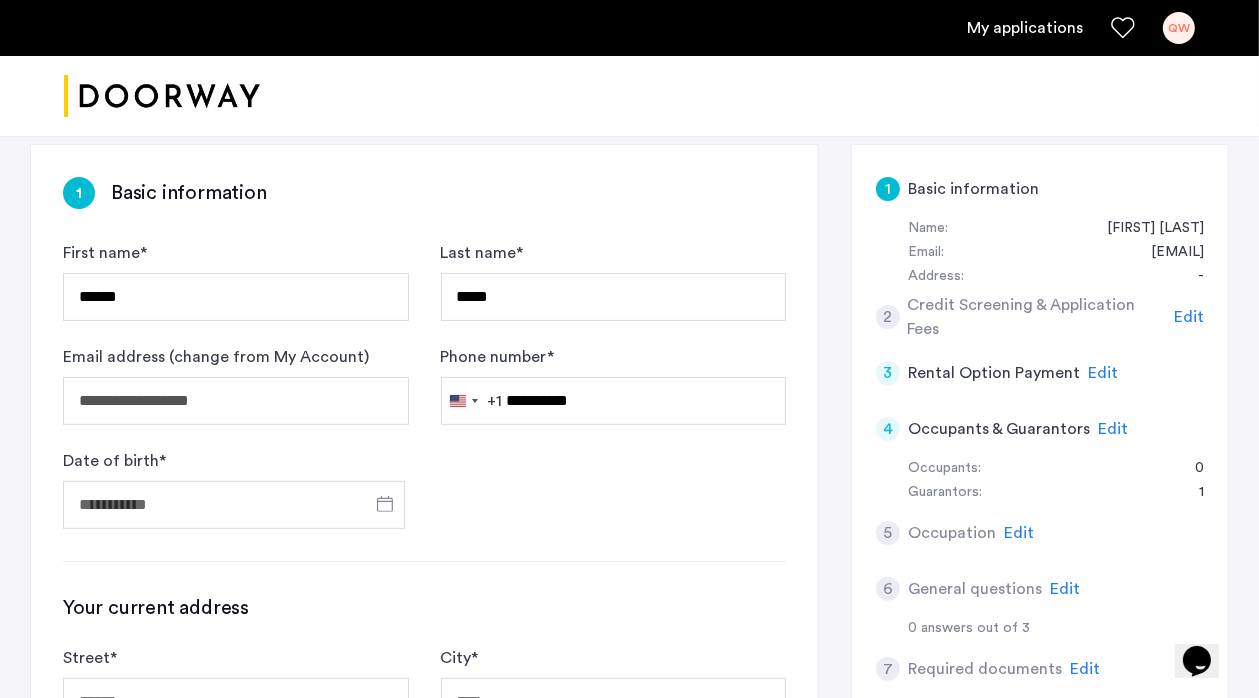 type on "**********" 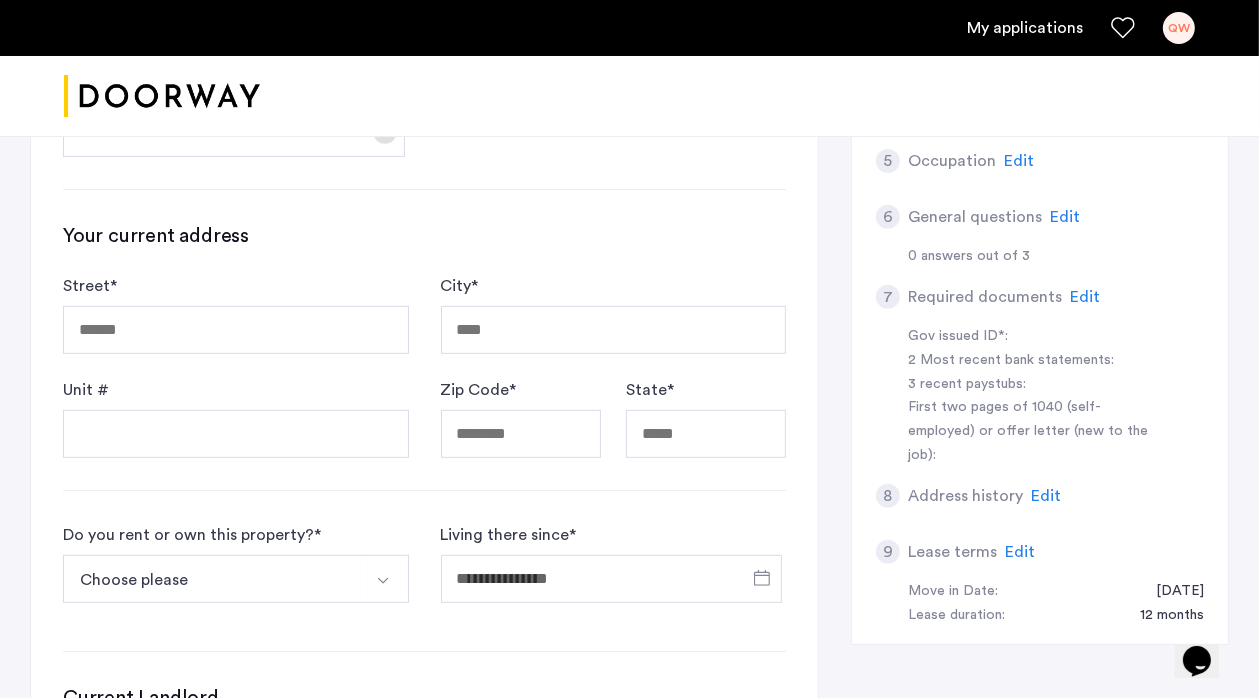scroll, scrollTop: 700, scrollLeft: 0, axis: vertical 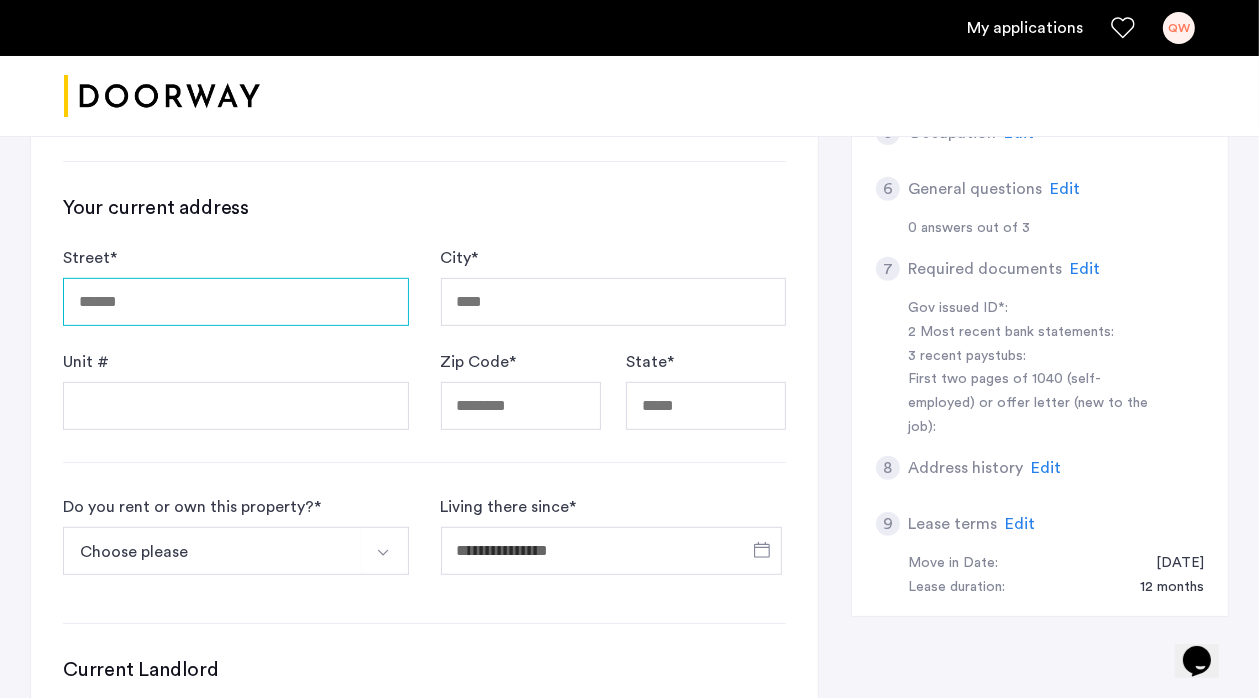 click on "Street  *" at bounding box center (236, 302) 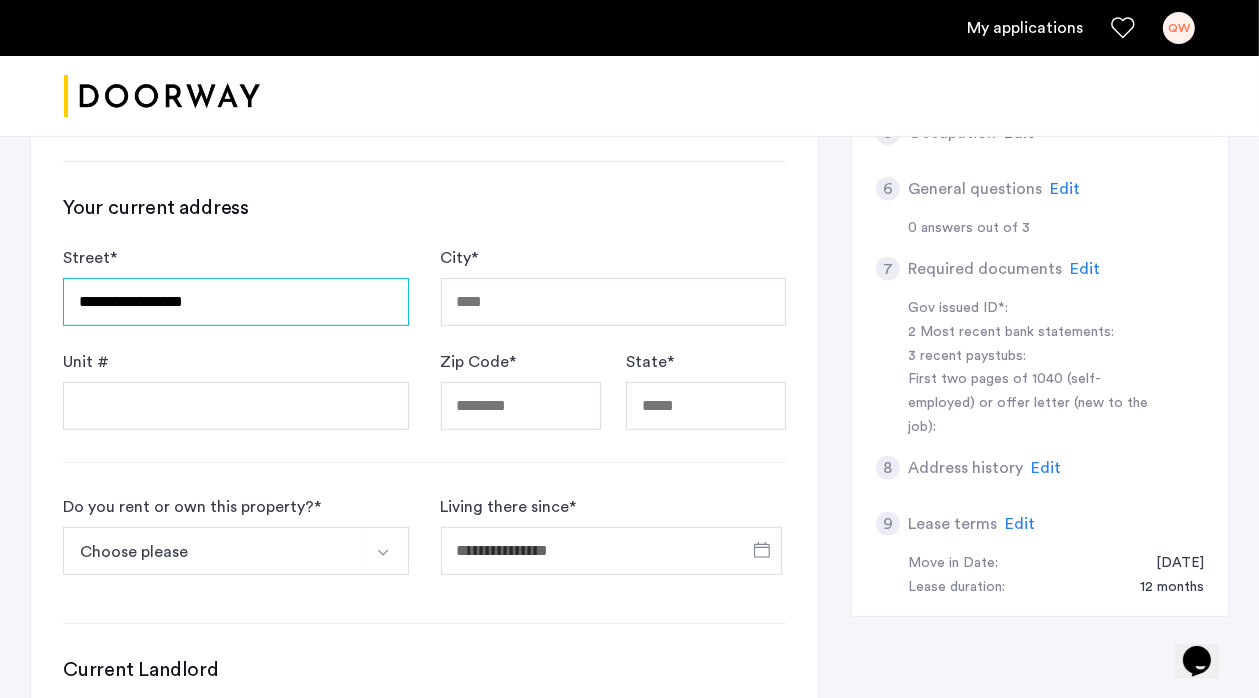click on "**********" at bounding box center [236, 302] 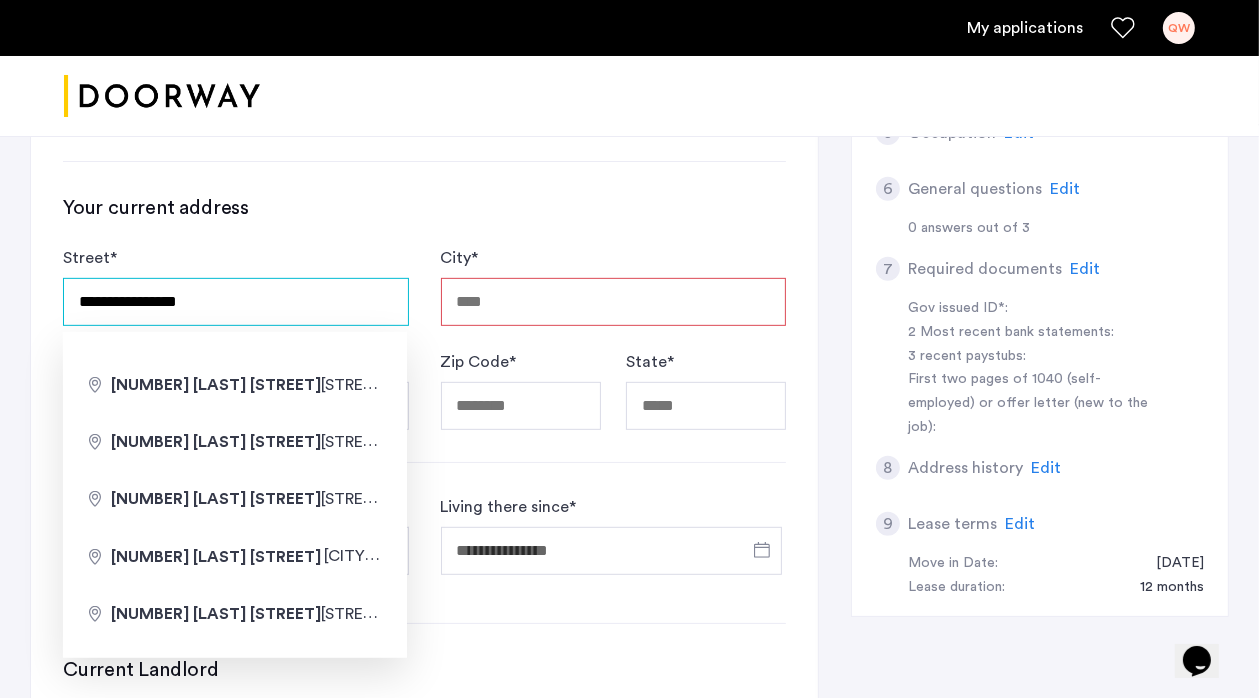 type on "**********" 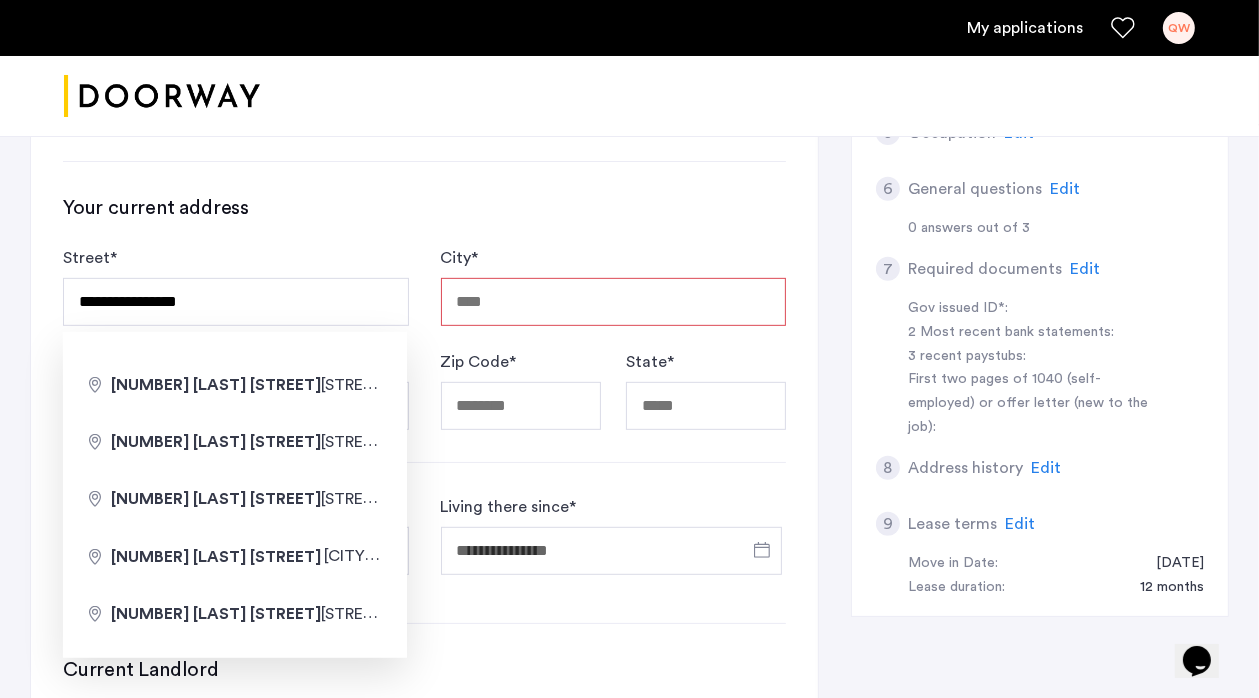 click on "[CITY_NAME] *" at bounding box center (614, 302) 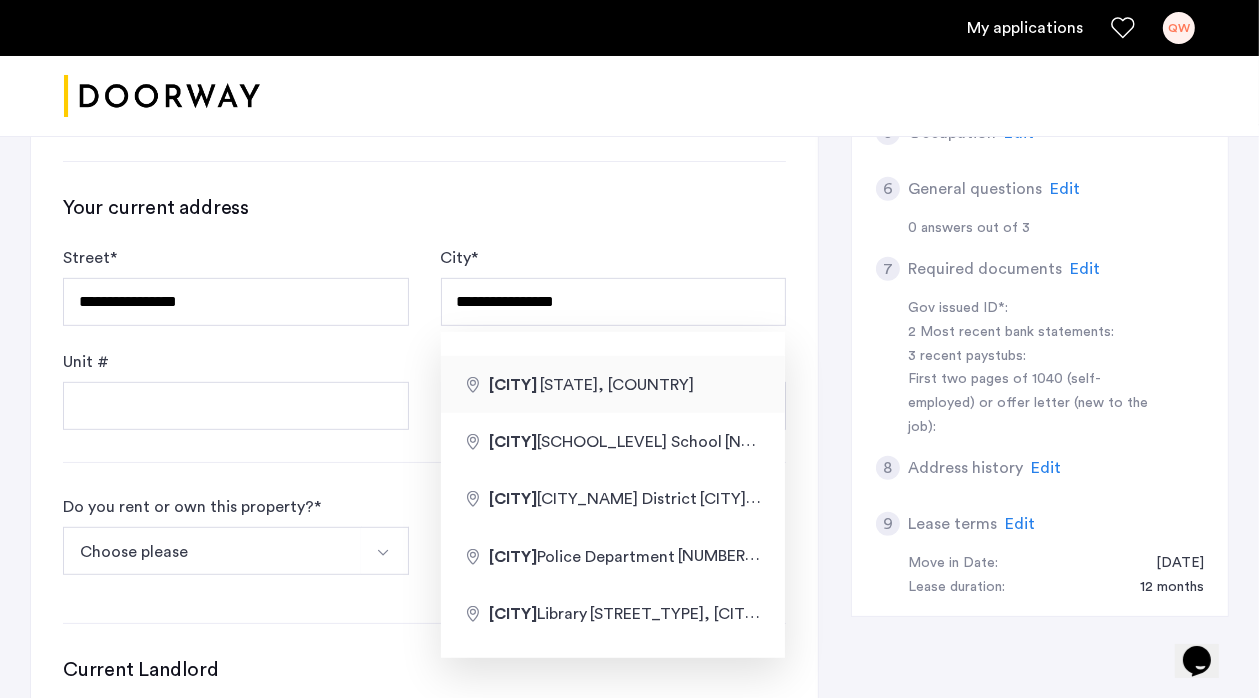 type on "**********" 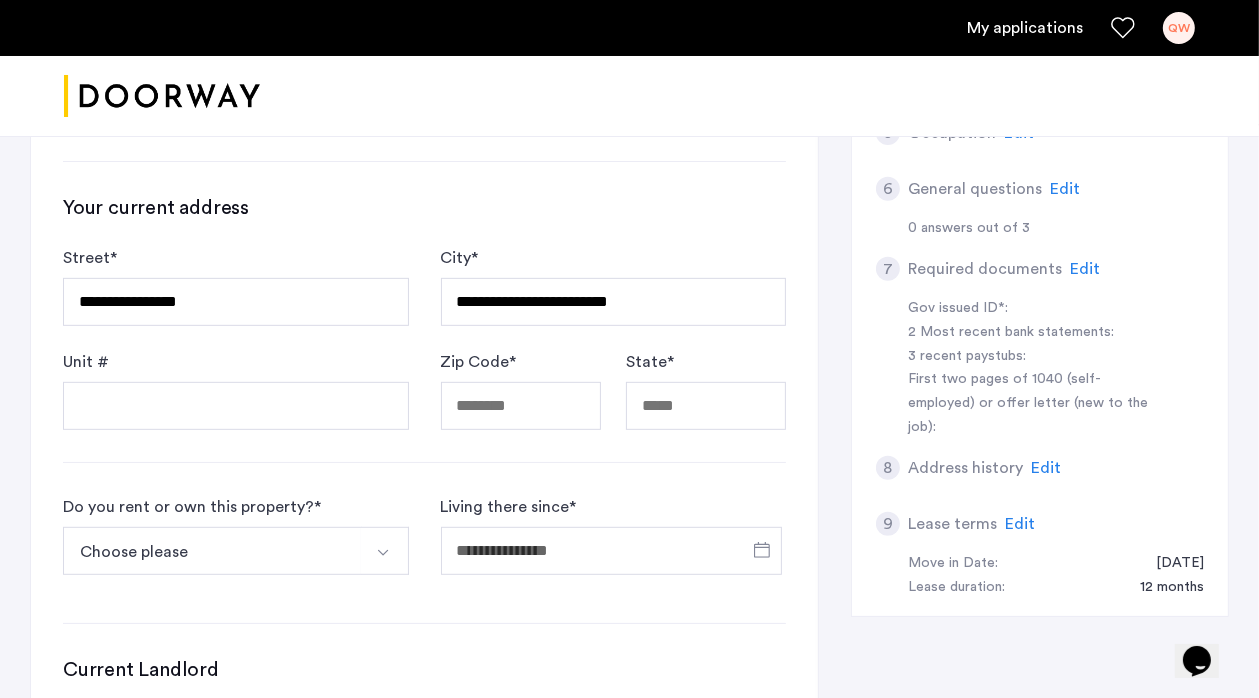 type 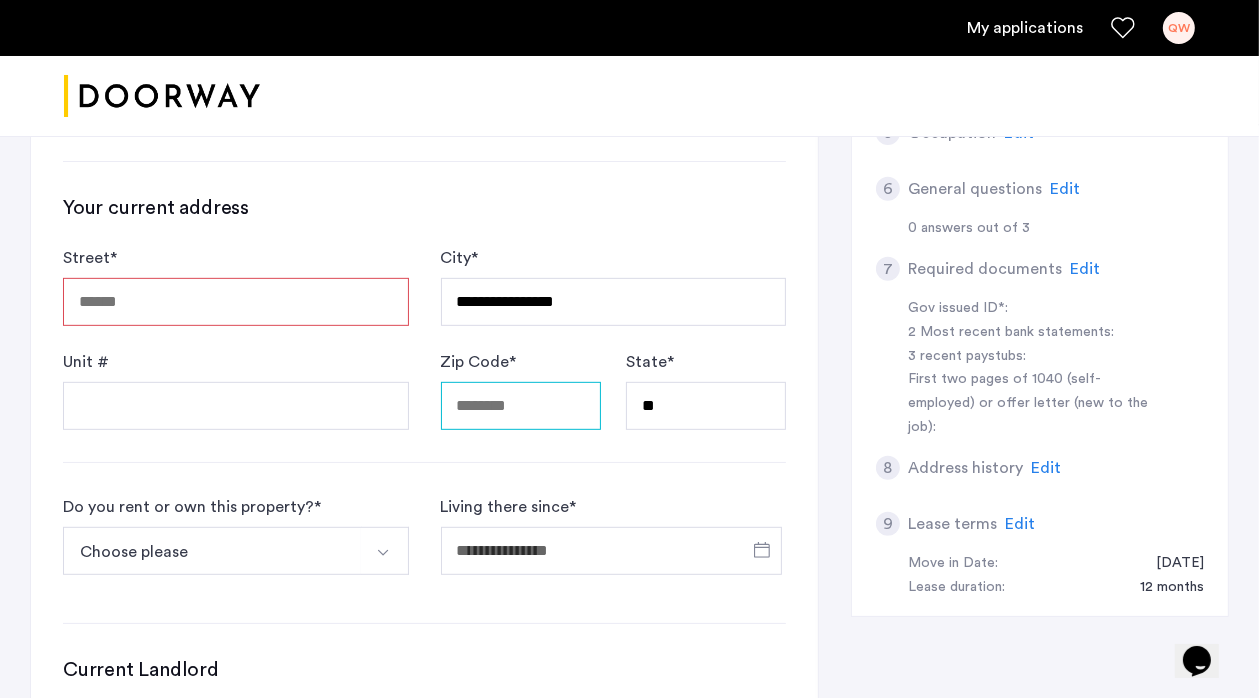 click on "Zip Code  *" at bounding box center (521, 406) 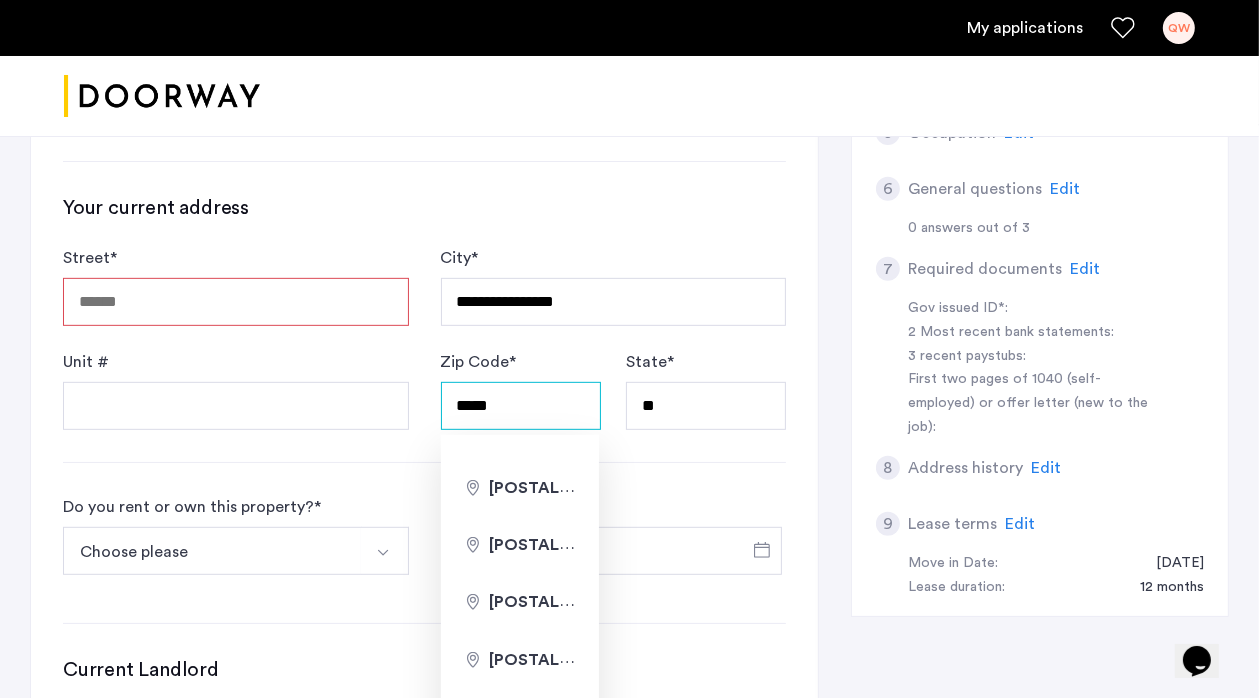 type on "*****" 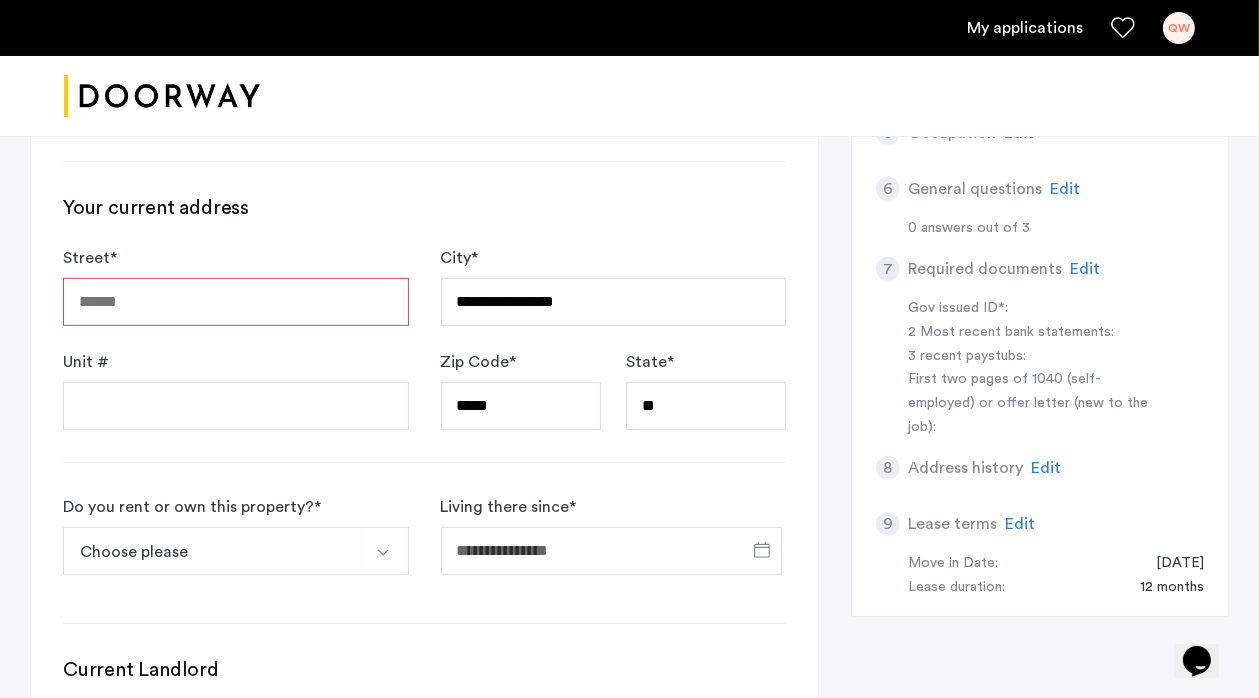 click on "+[COUNTRY CODE] +[COUNTRY CODE] +[COUNTRY CODE]" 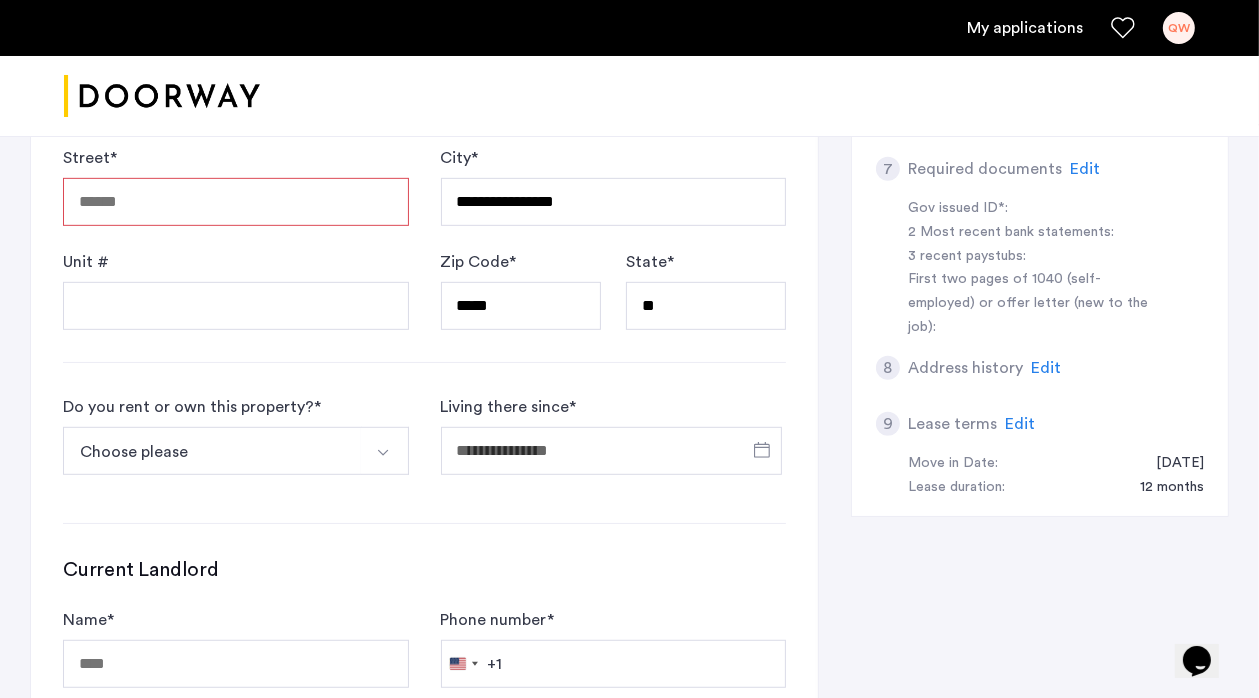 click at bounding box center [385, 451] 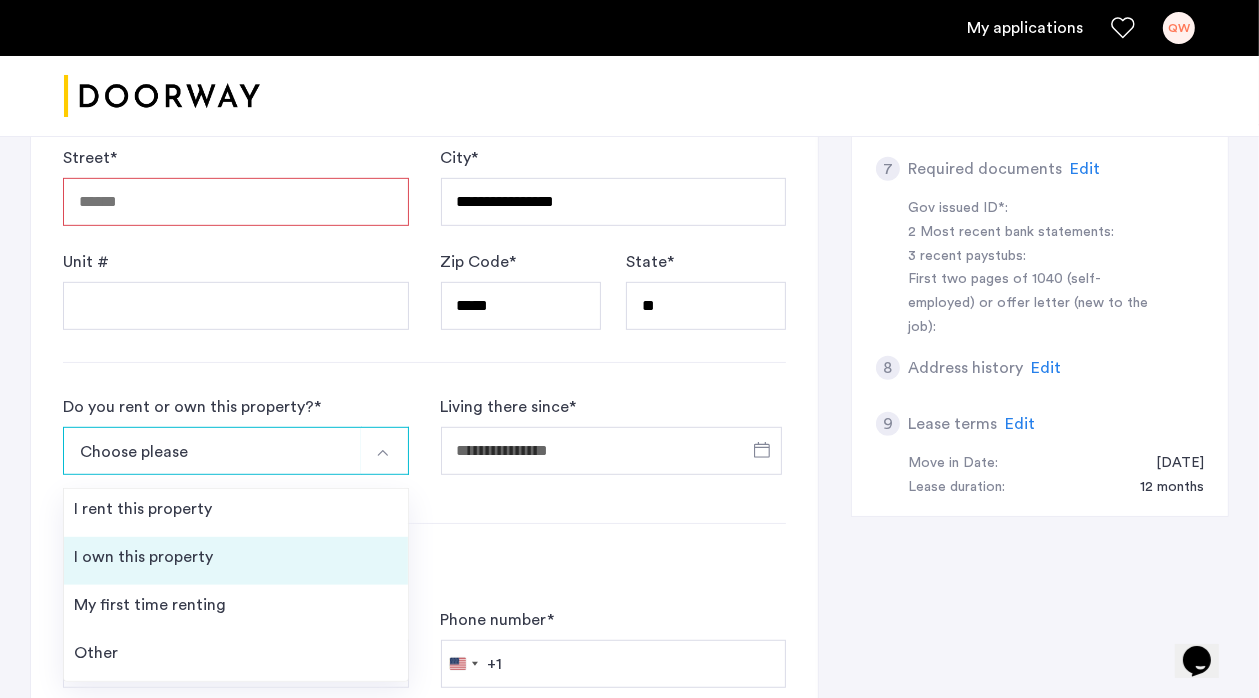 click on "I own this property" at bounding box center (236, 561) 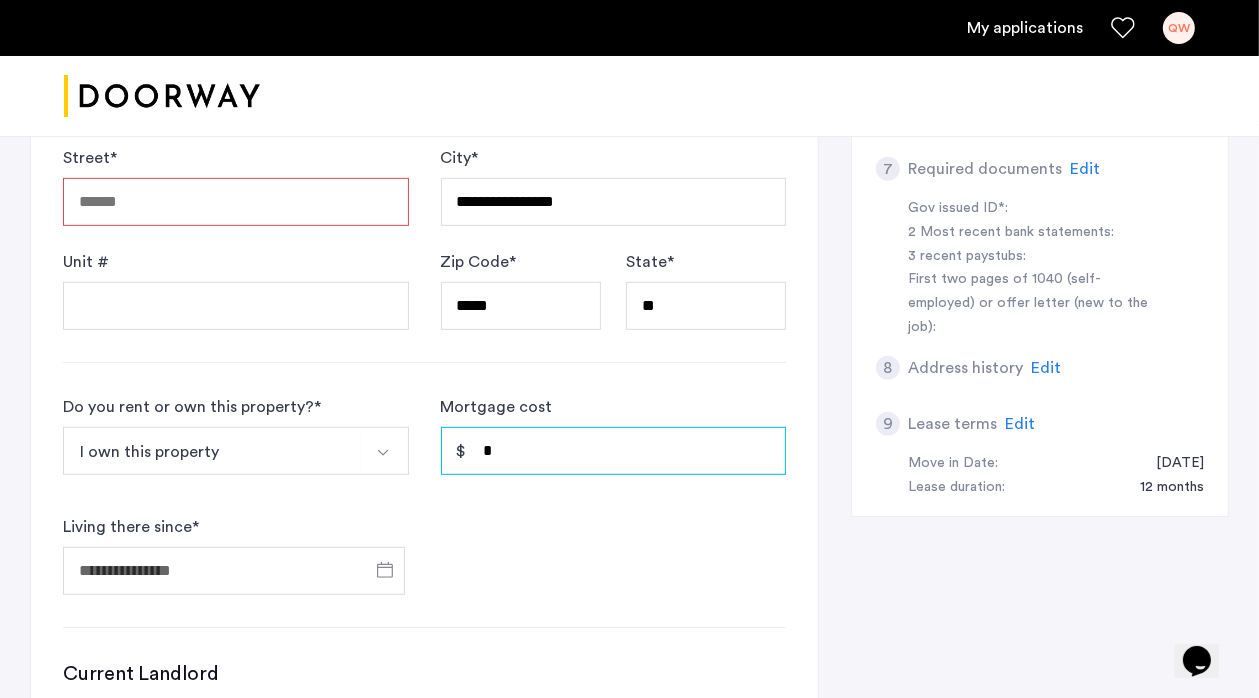 drag, startPoint x: 518, startPoint y: 452, endPoint x: 476, endPoint y: 456, distance: 42.190044 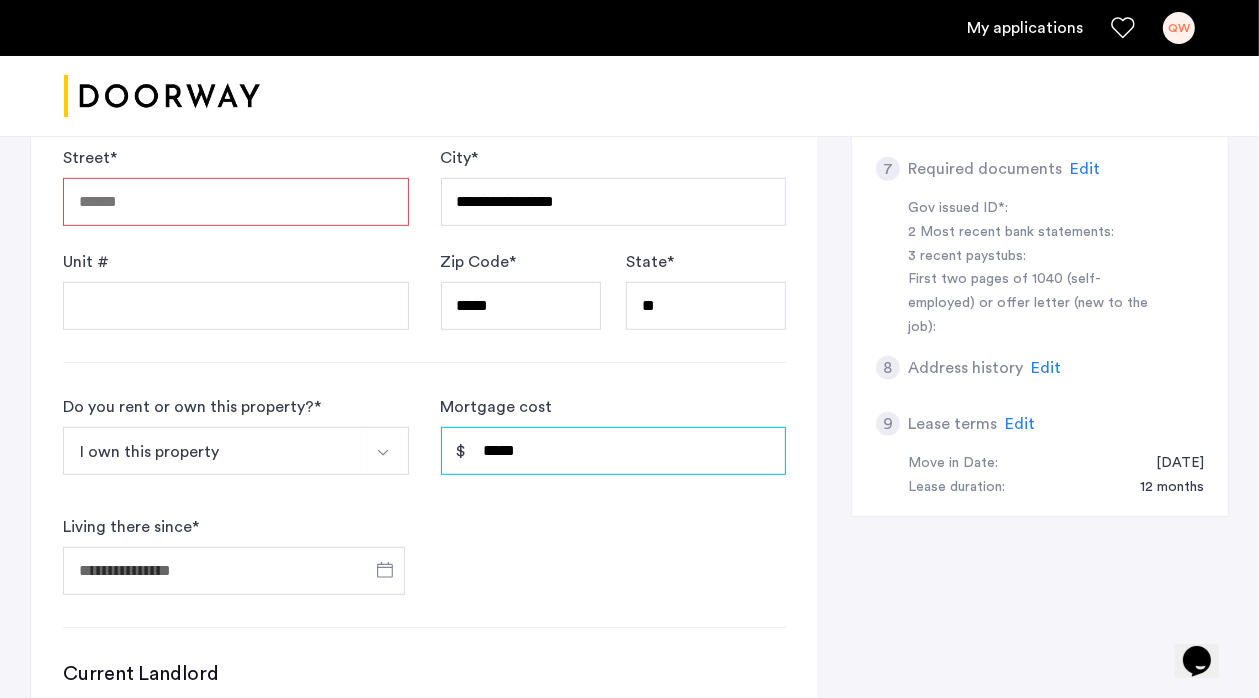 type on "*****" 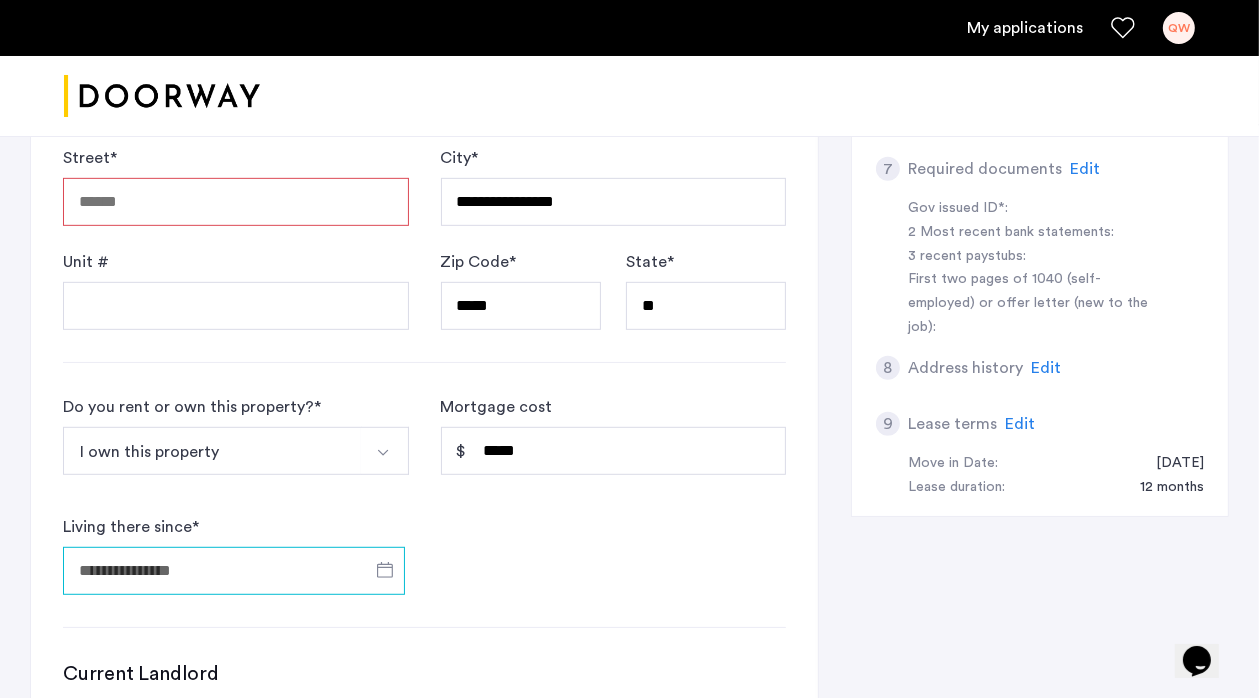 click on "Living there since  *" at bounding box center (234, 571) 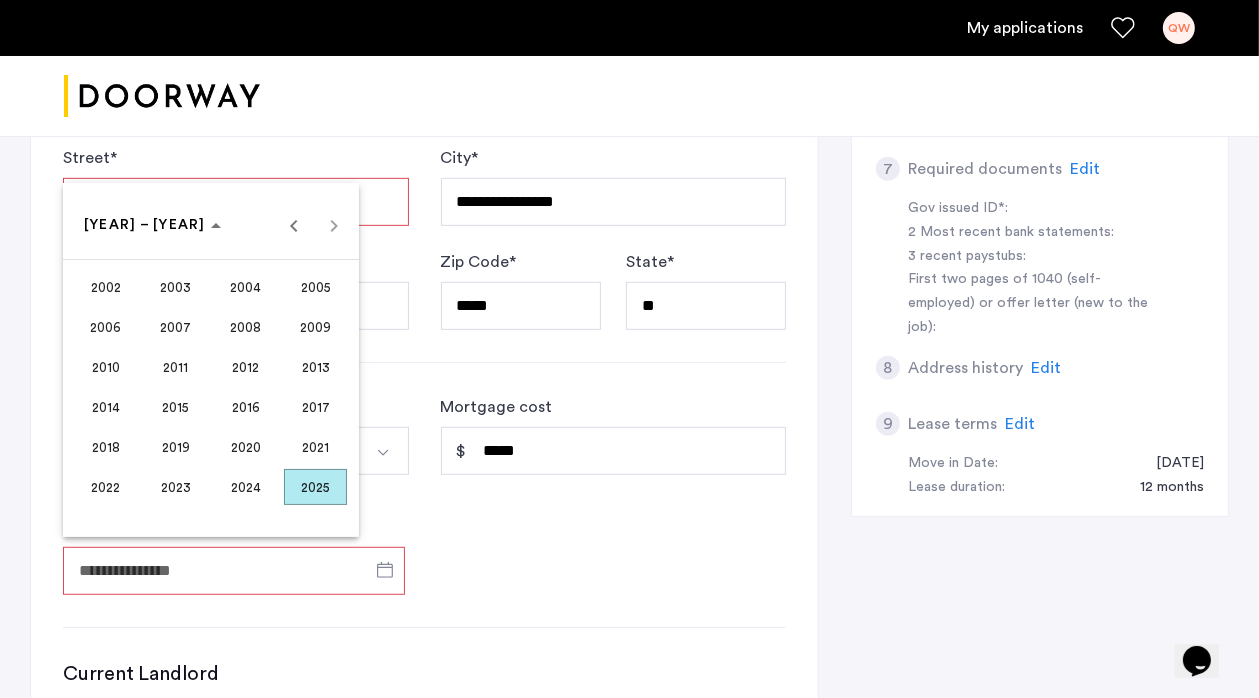 click at bounding box center (629, 349) 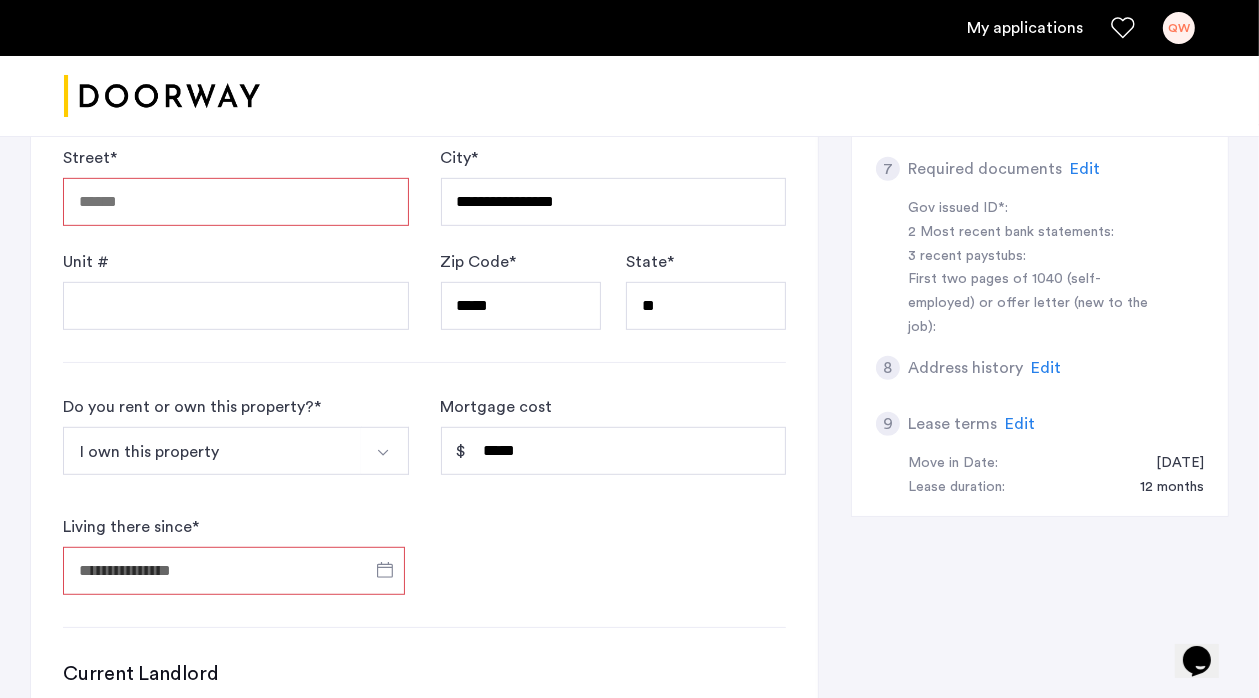 click on "Living there since  *" at bounding box center [234, 571] 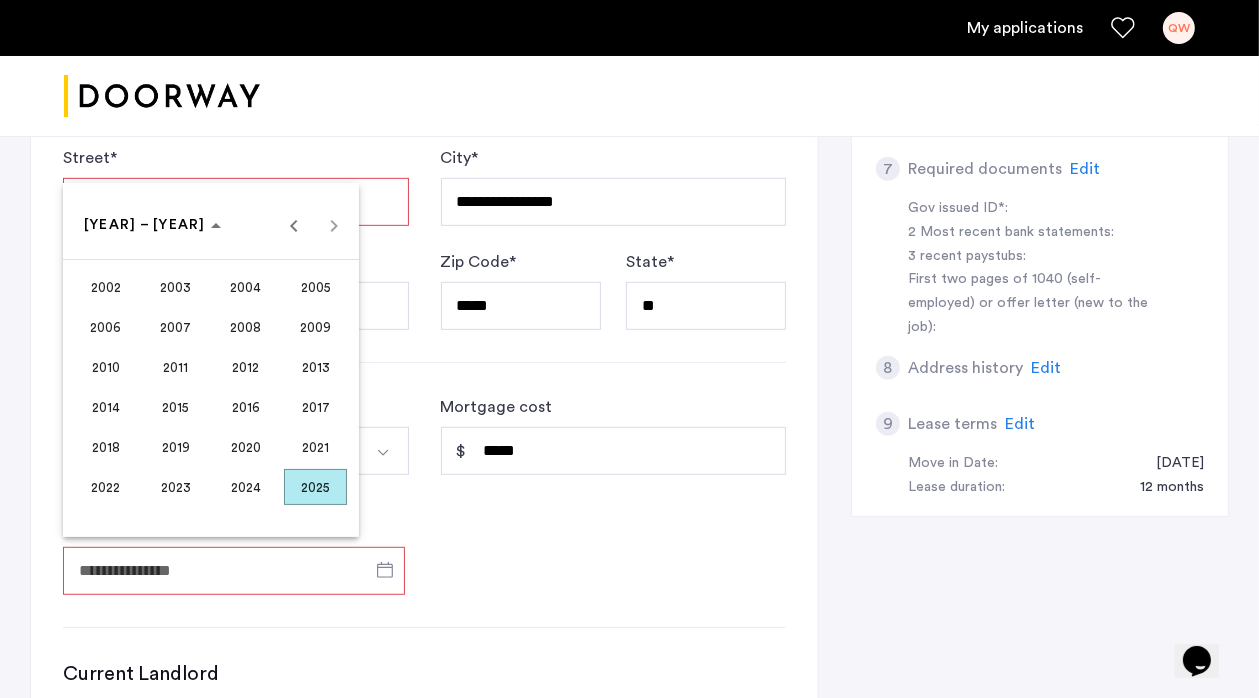 click on "2021" at bounding box center [315, 447] 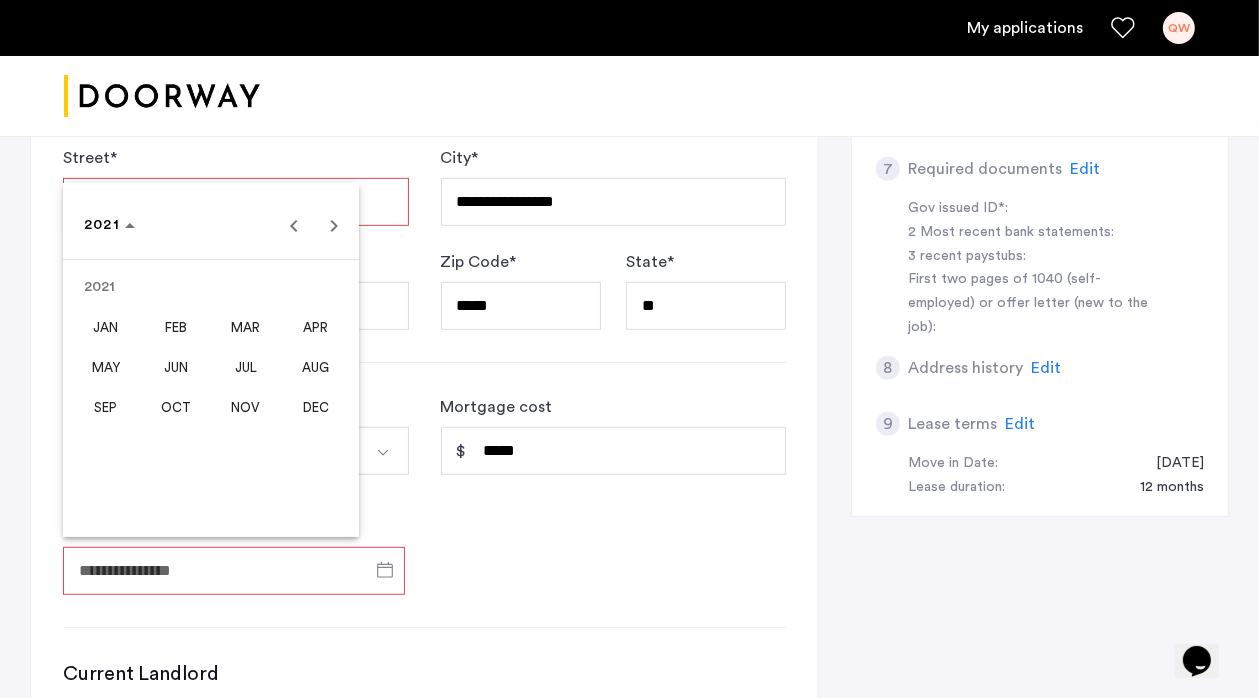 click on "MAY" at bounding box center [105, 367] 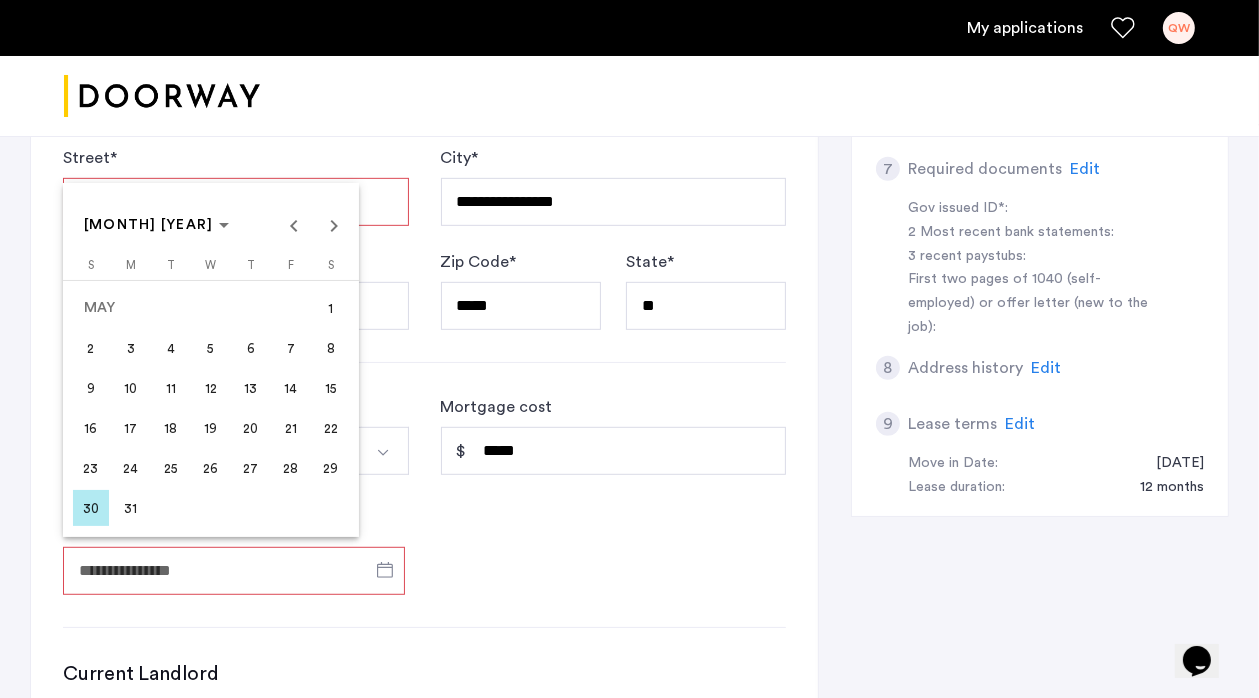 click on "1" at bounding box center [331, 308] 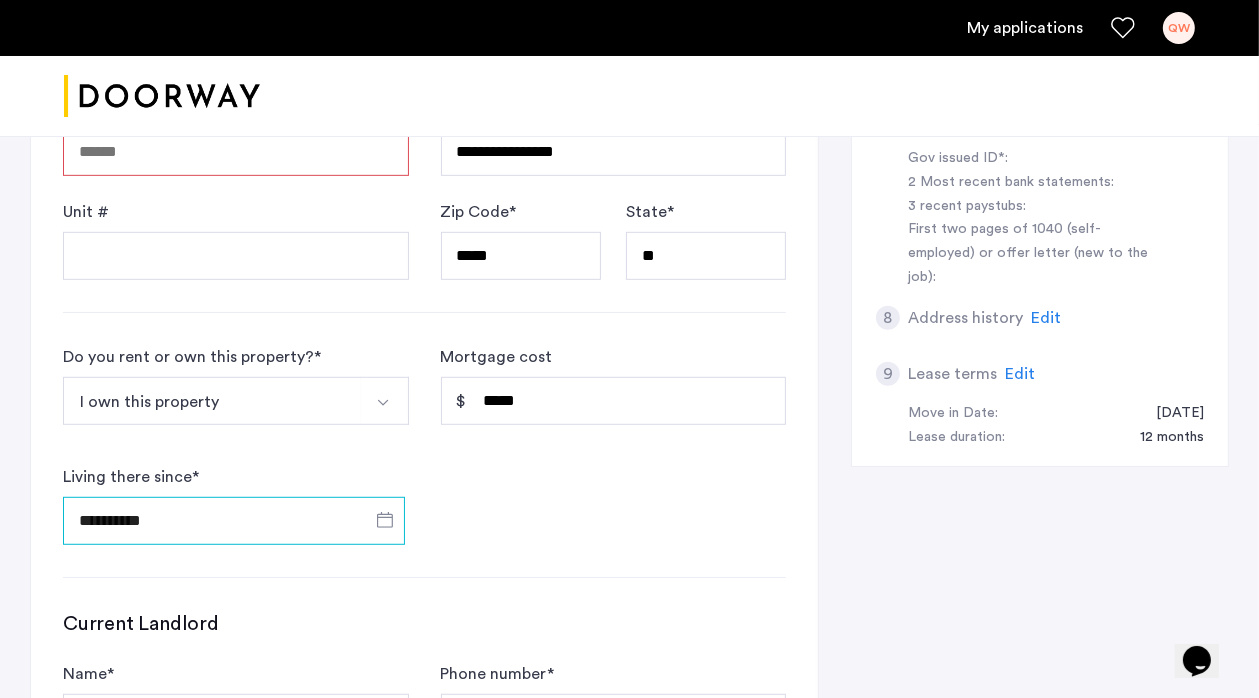 scroll, scrollTop: 900, scrollLeft: 0, axis: vertical 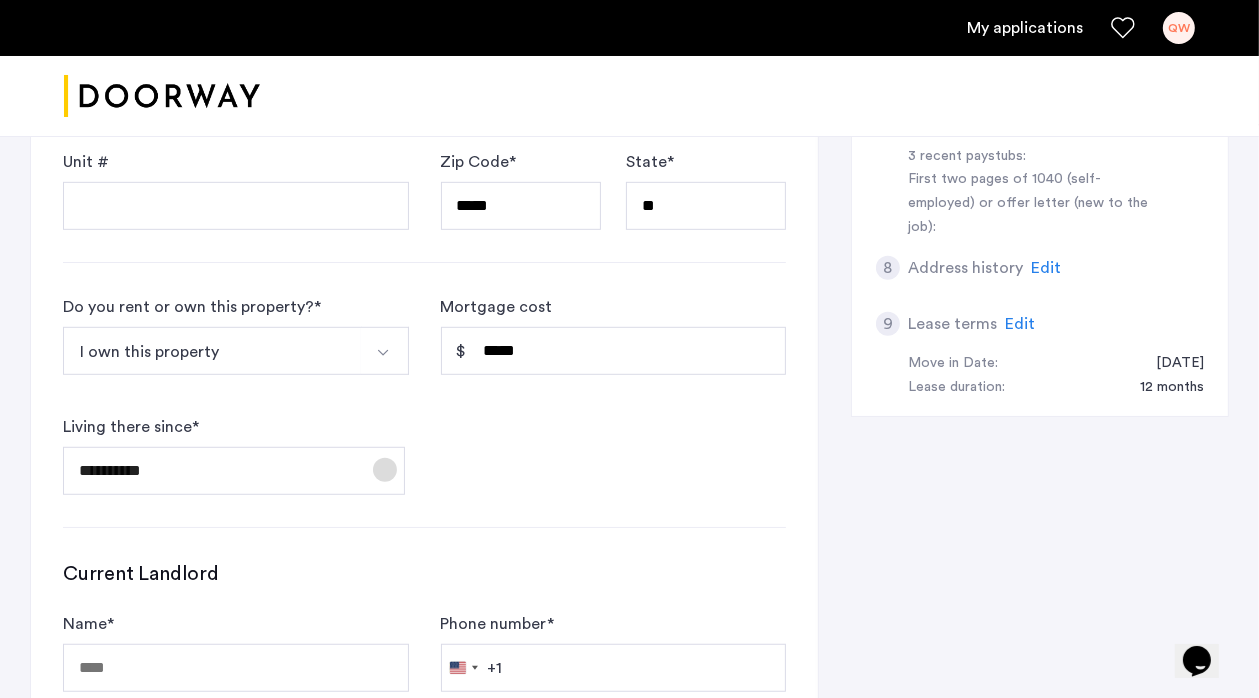 click 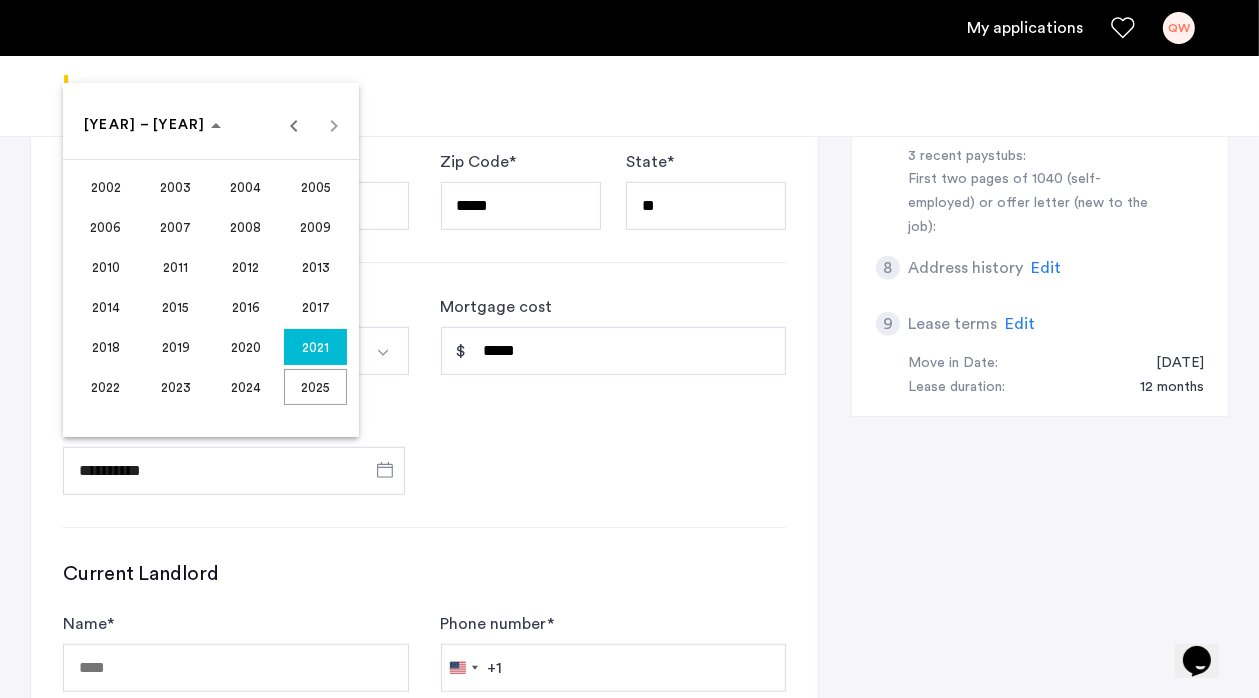 click on "2021" at bounding box center [315, 347] 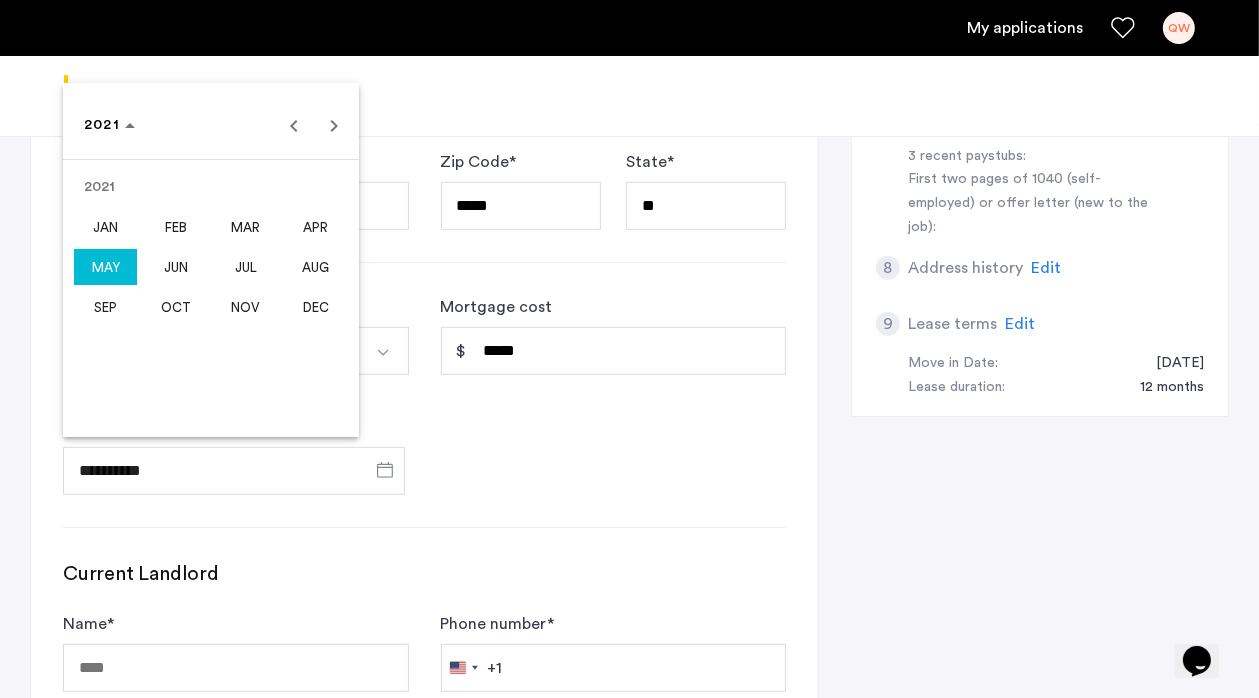 click on "MAR" at bounding box center (245, 227) 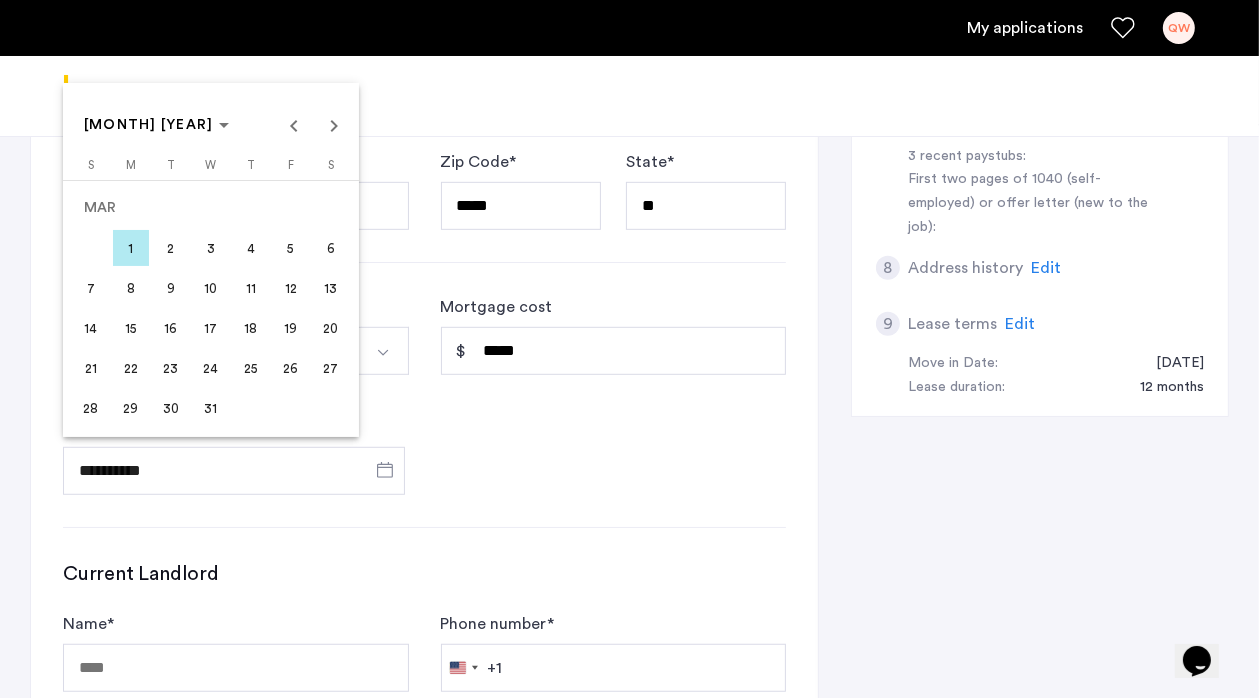 click on "1" at bounding box center (131, 248) 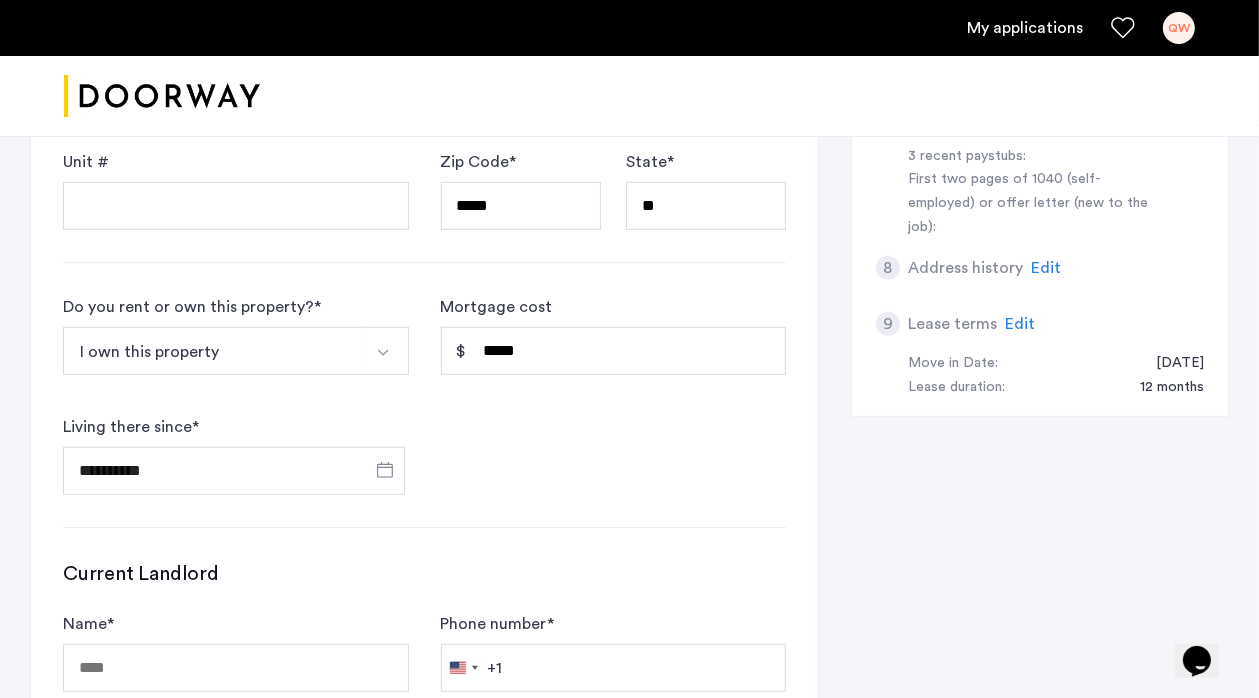 type on "**********" 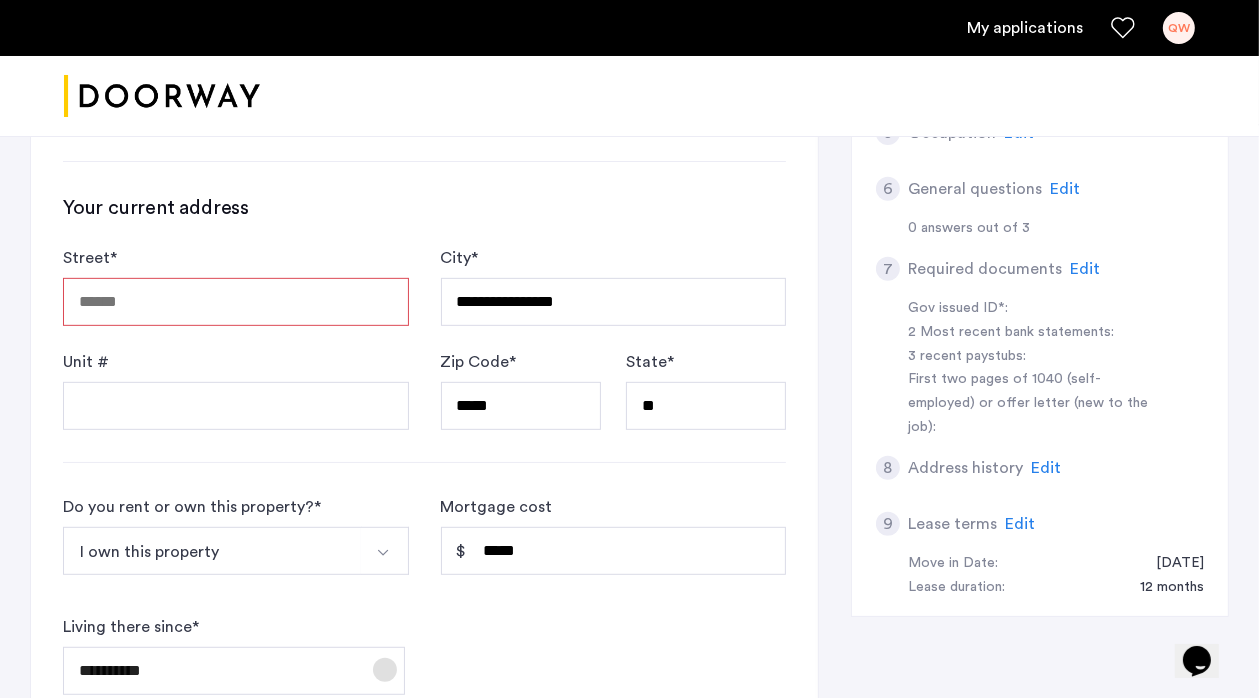 scroll, scrollTop: 700, scrollLeft: 0, axis: vertical 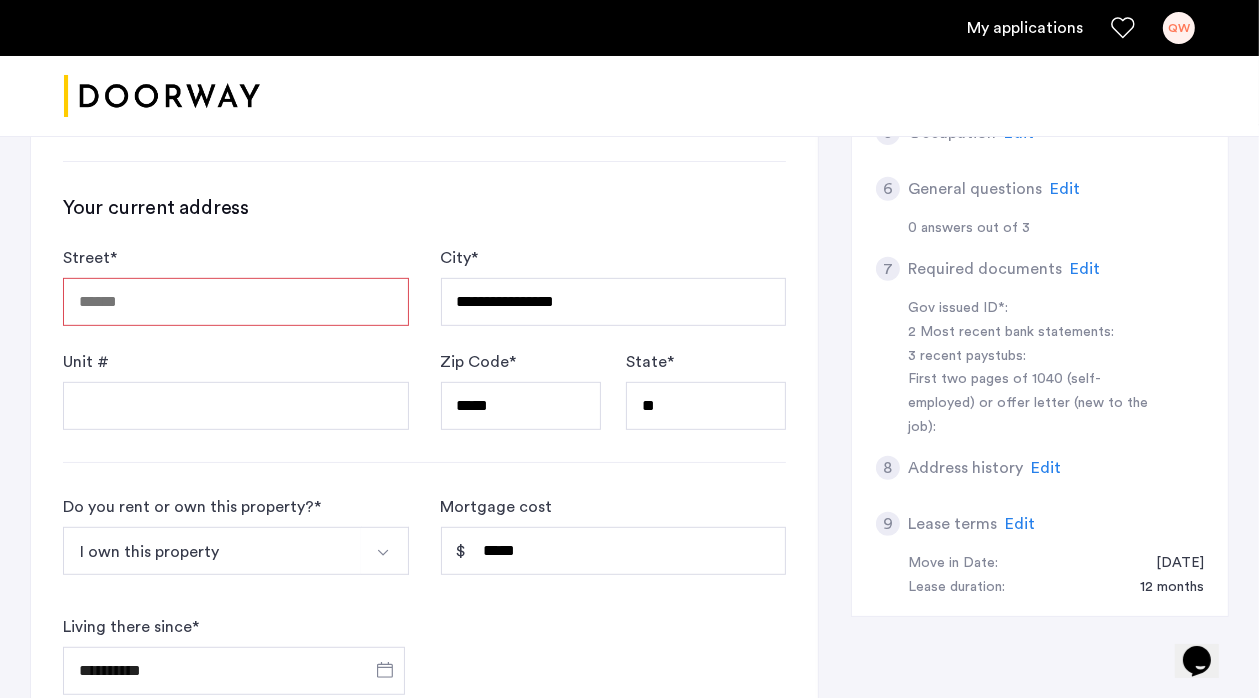 click on "Street  *" at bounding box center [236, 302] 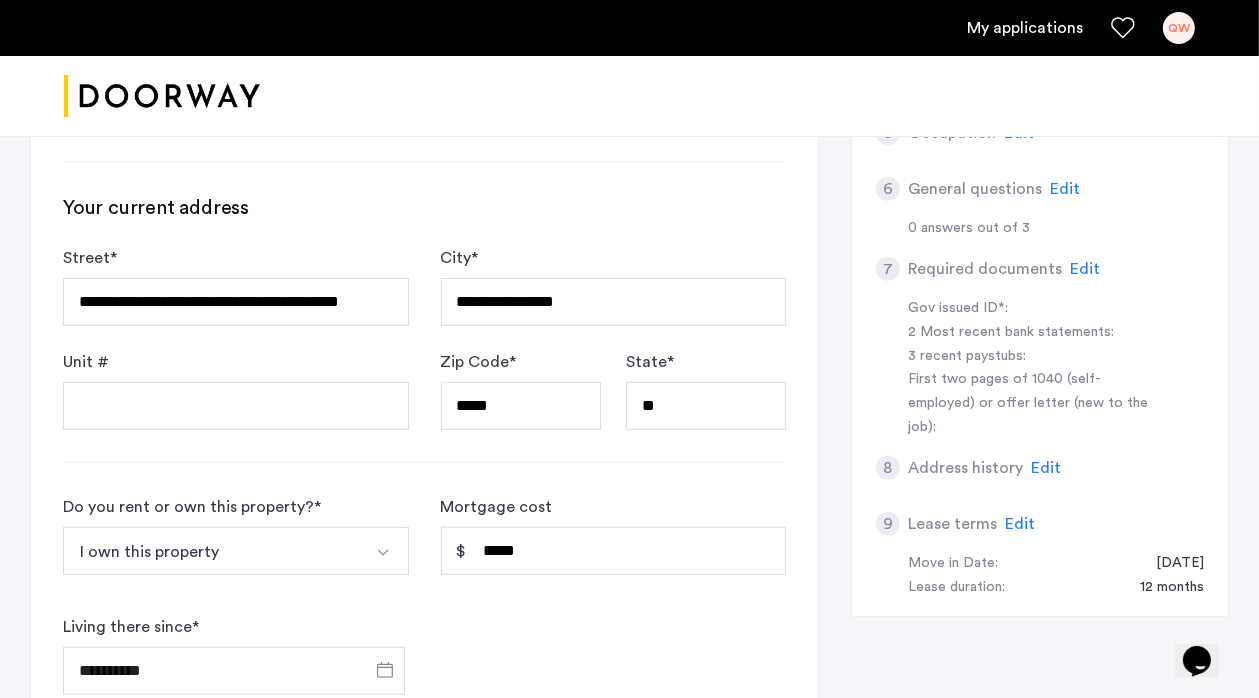type on "**********" 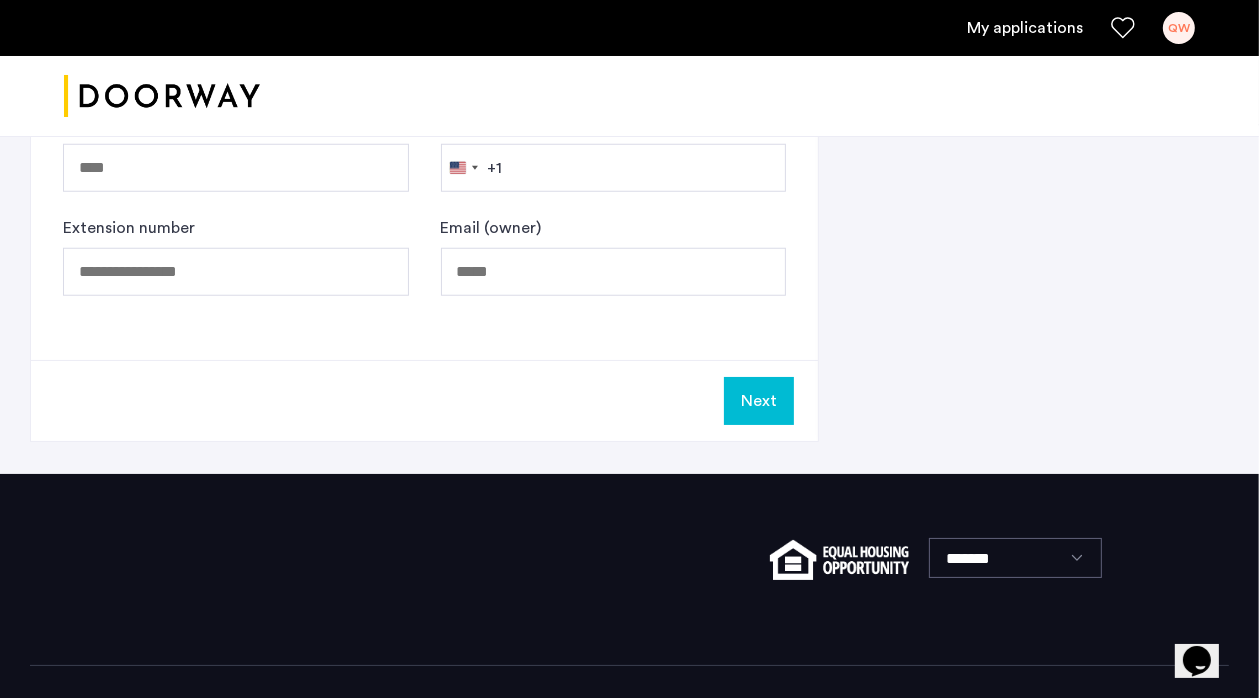 scroll, scrollTop: 1200, scrollLeft: 0, axis: vertical 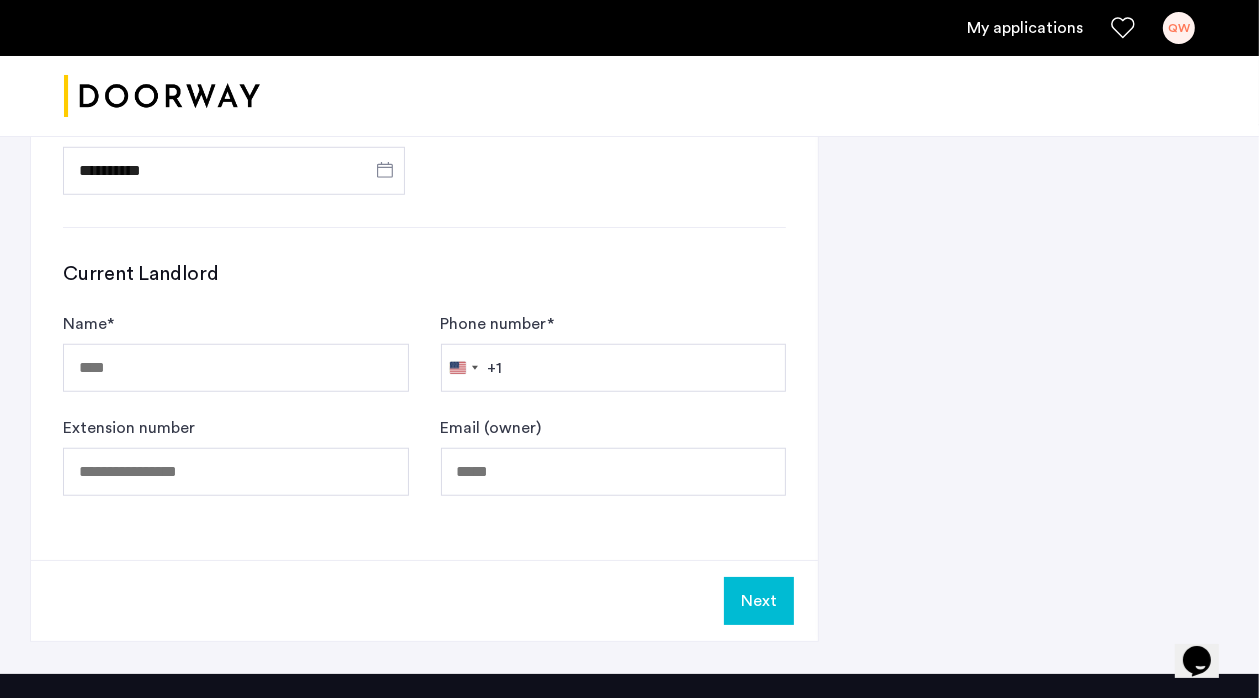 click on "Next" 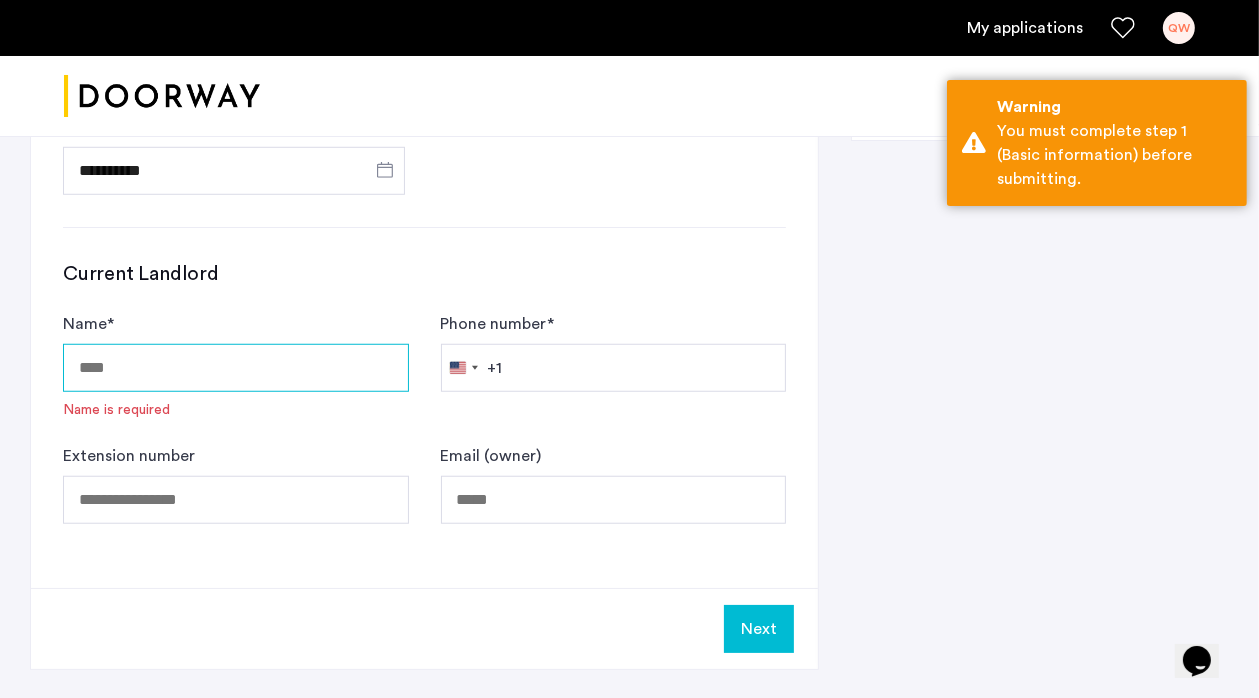 click on "Name  *" at bounding box center (236, 368) 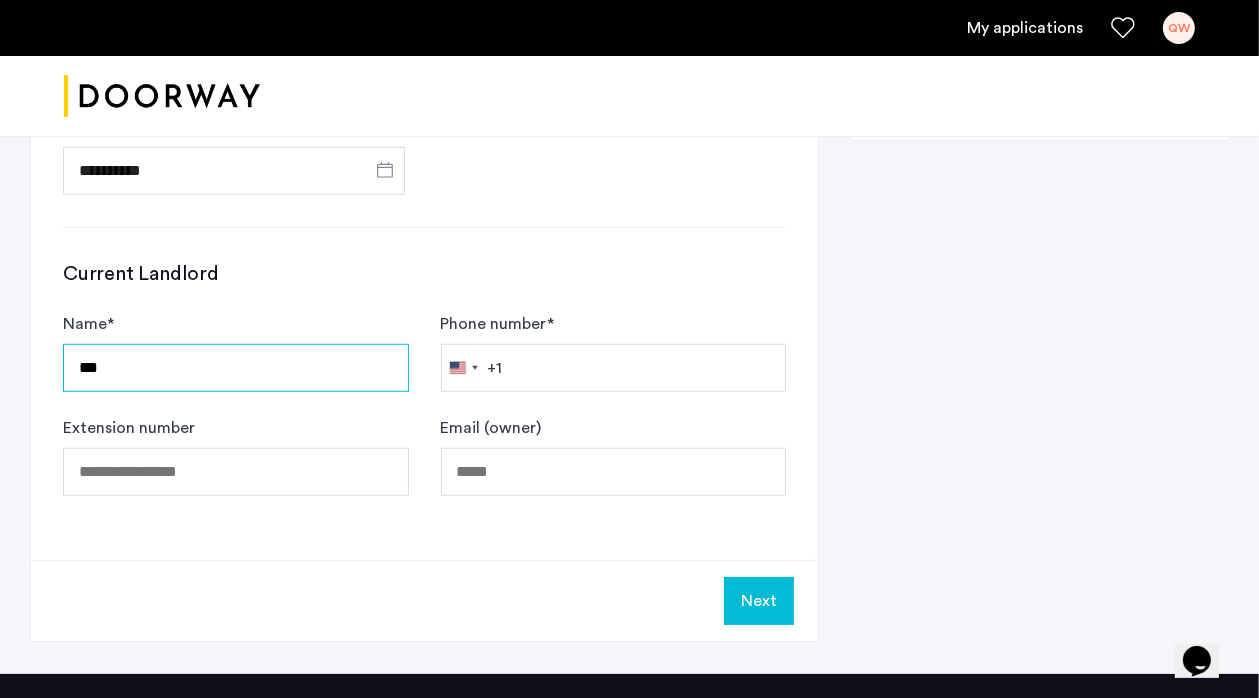 type on "***" 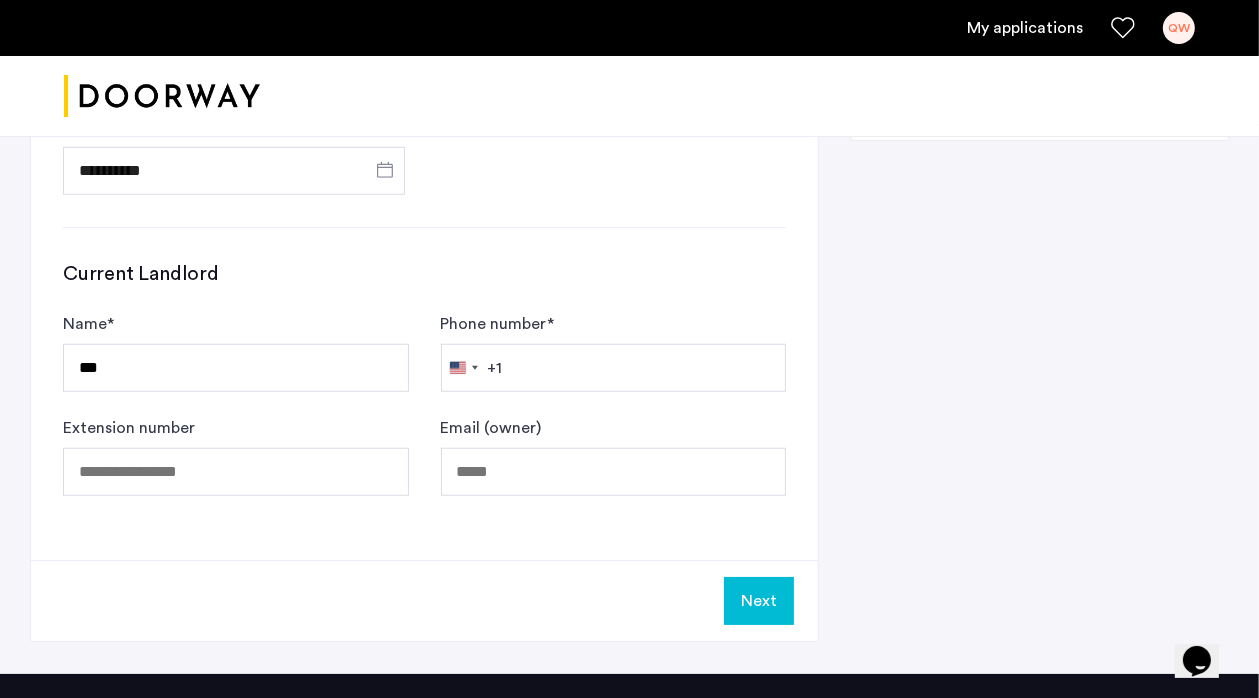 click on "Next" 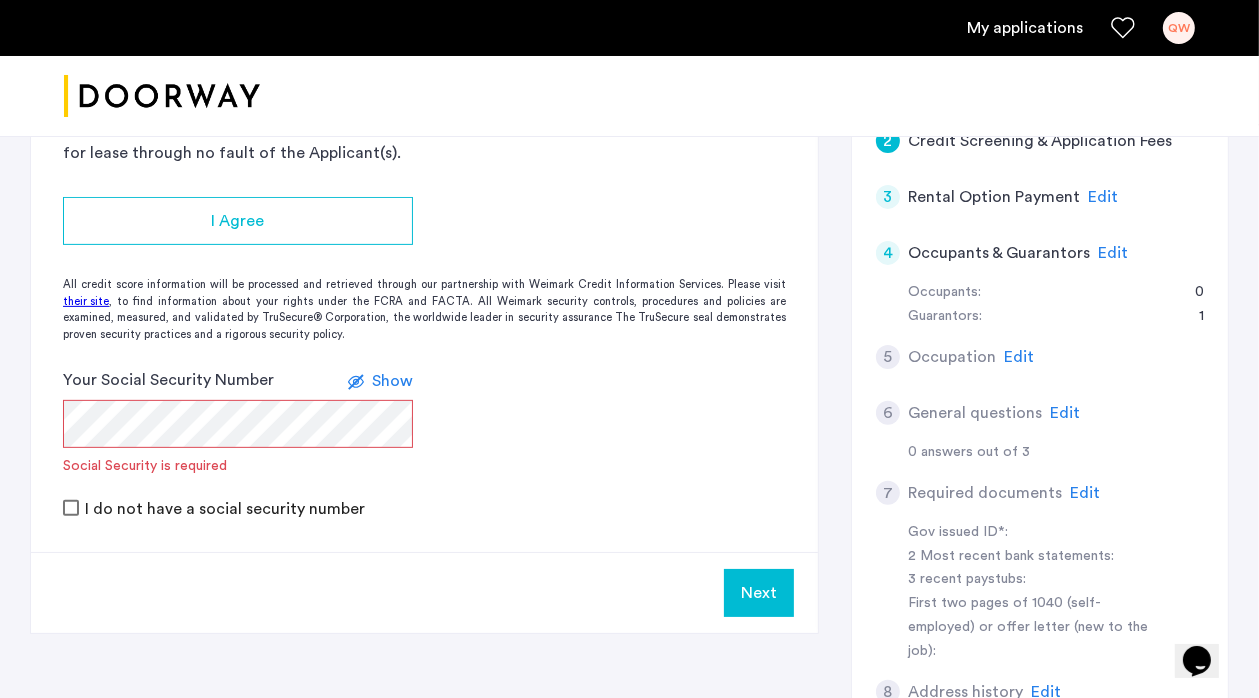 scroll, scrollTop: 300, scrollLeft: 0, axis: vertical 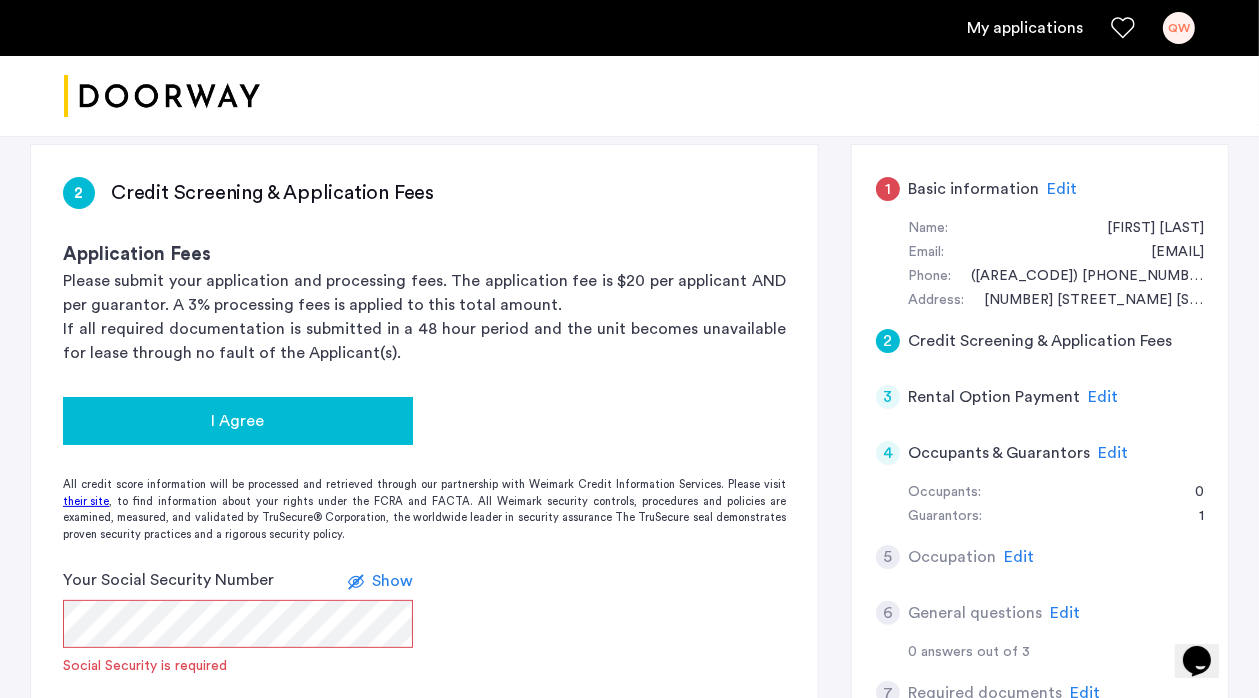 click on "I Agree" 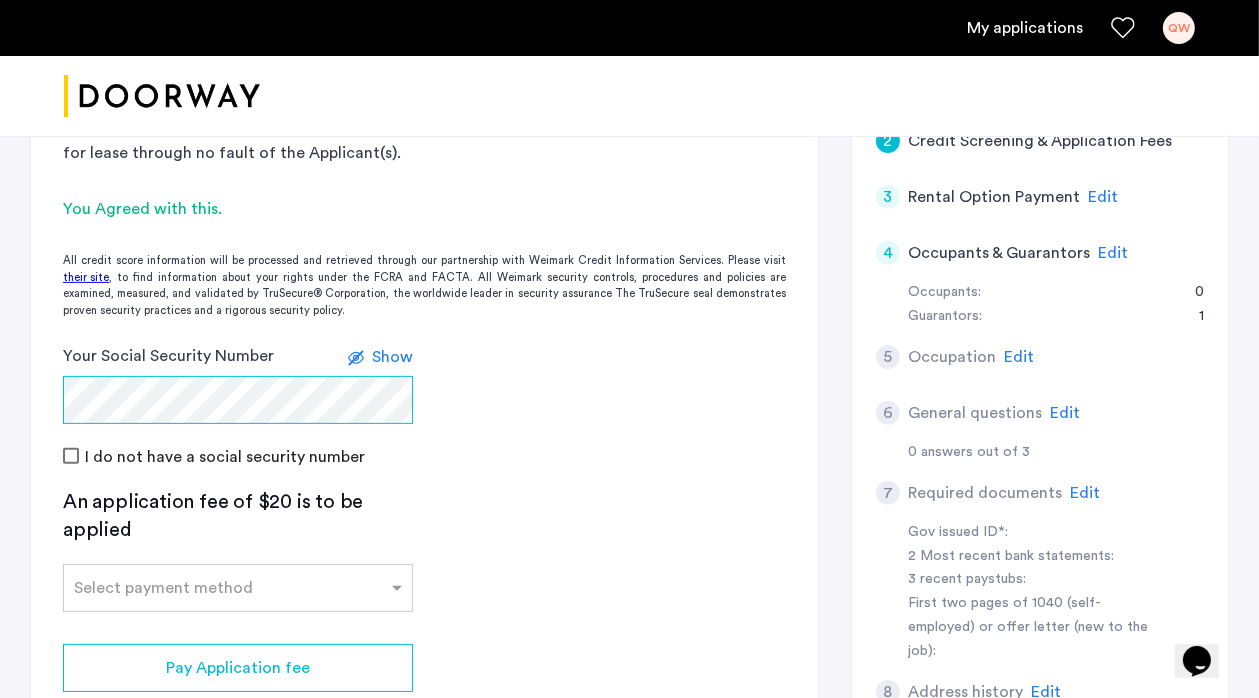 scroll, scrollTop: 700, scrollLeft: 0, axis: vertical 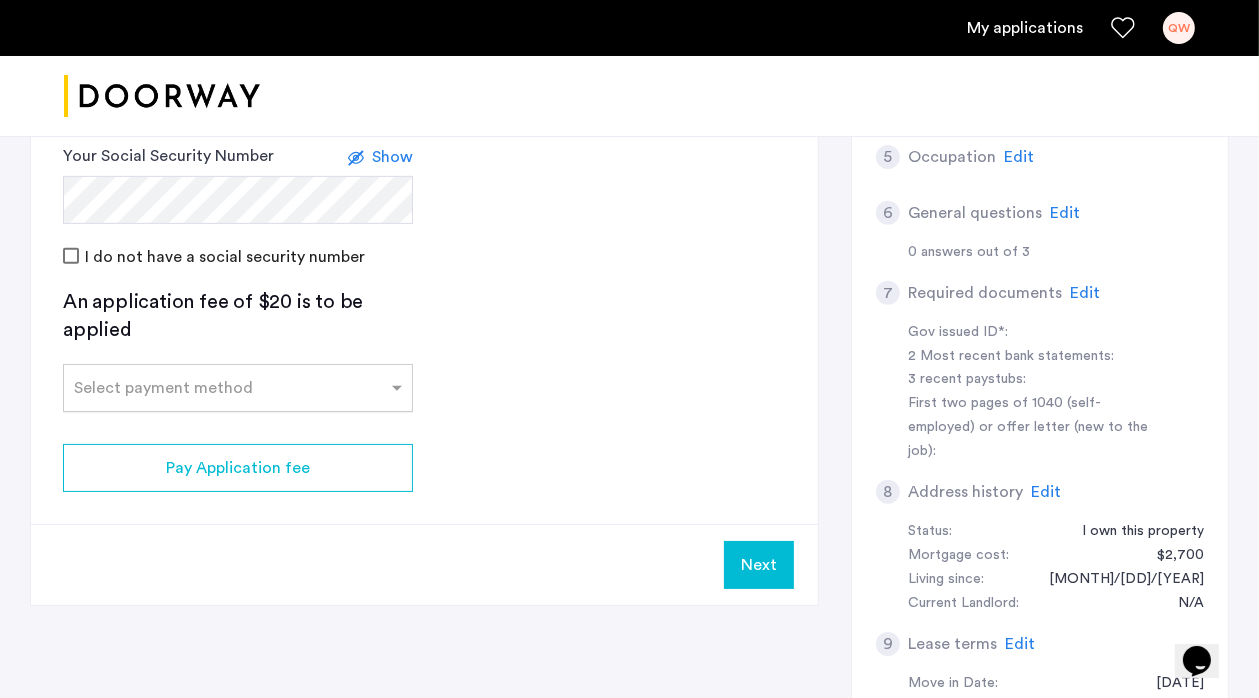 click 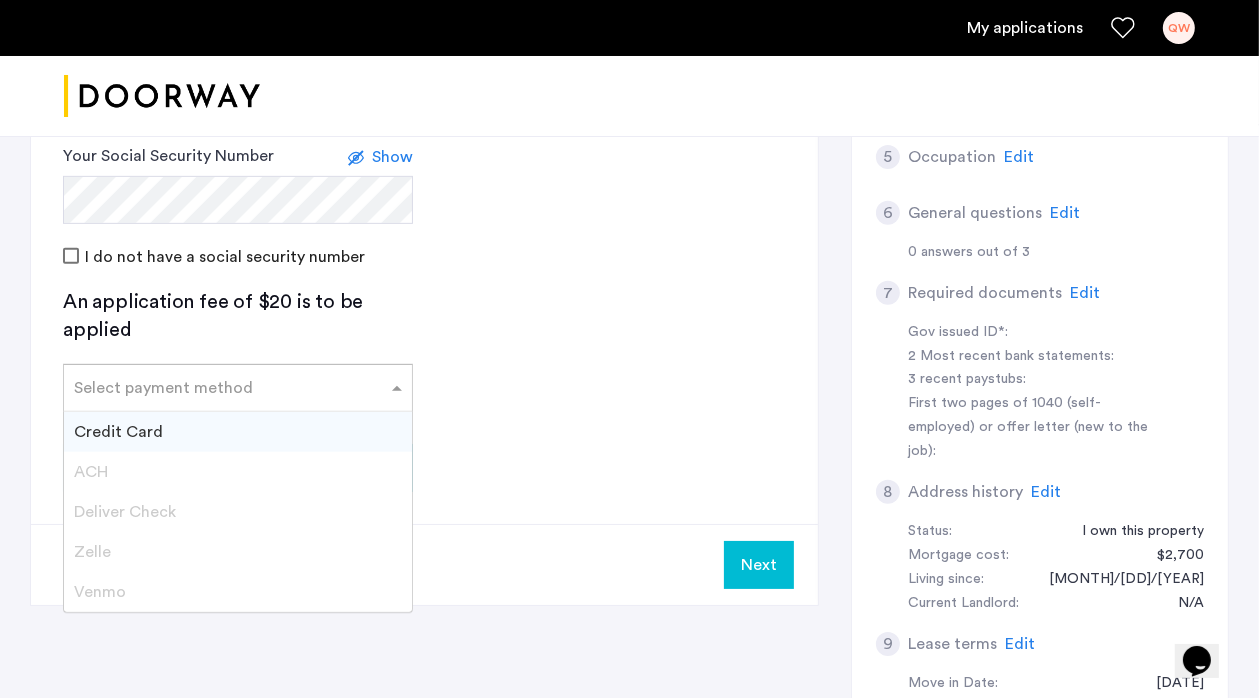 click 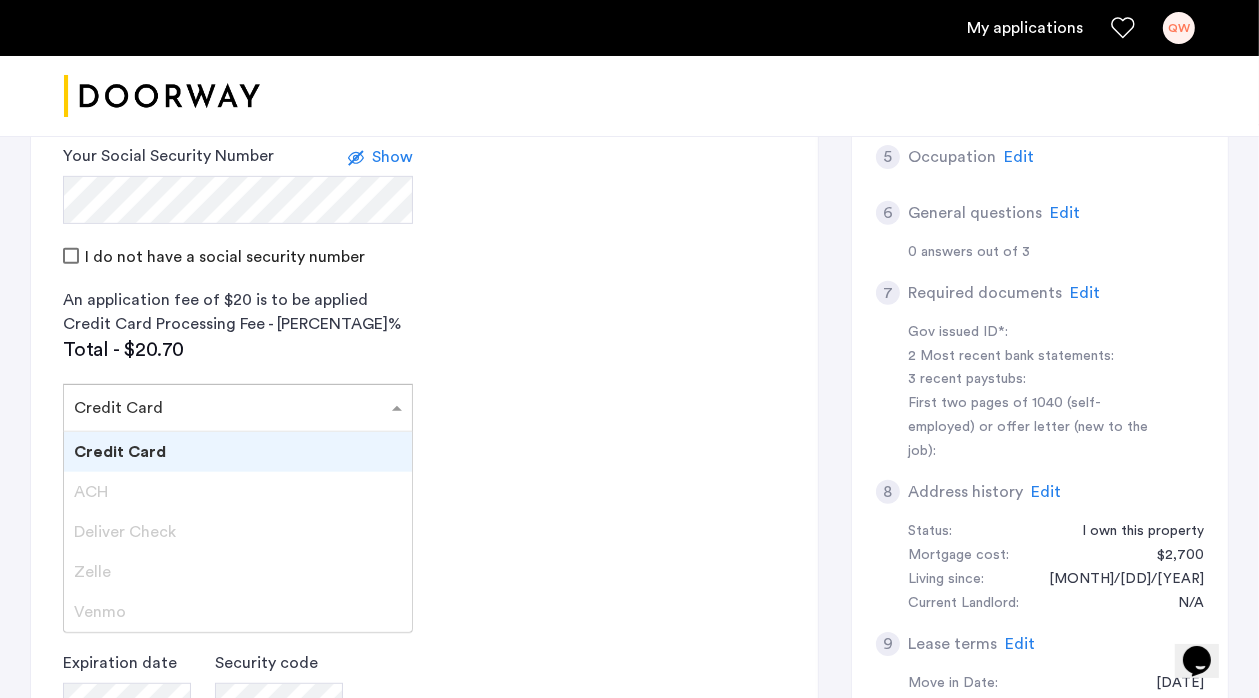 click on "Select payment method × Credit Card Credit Card ACH Deliver Check Zelle Venmo" 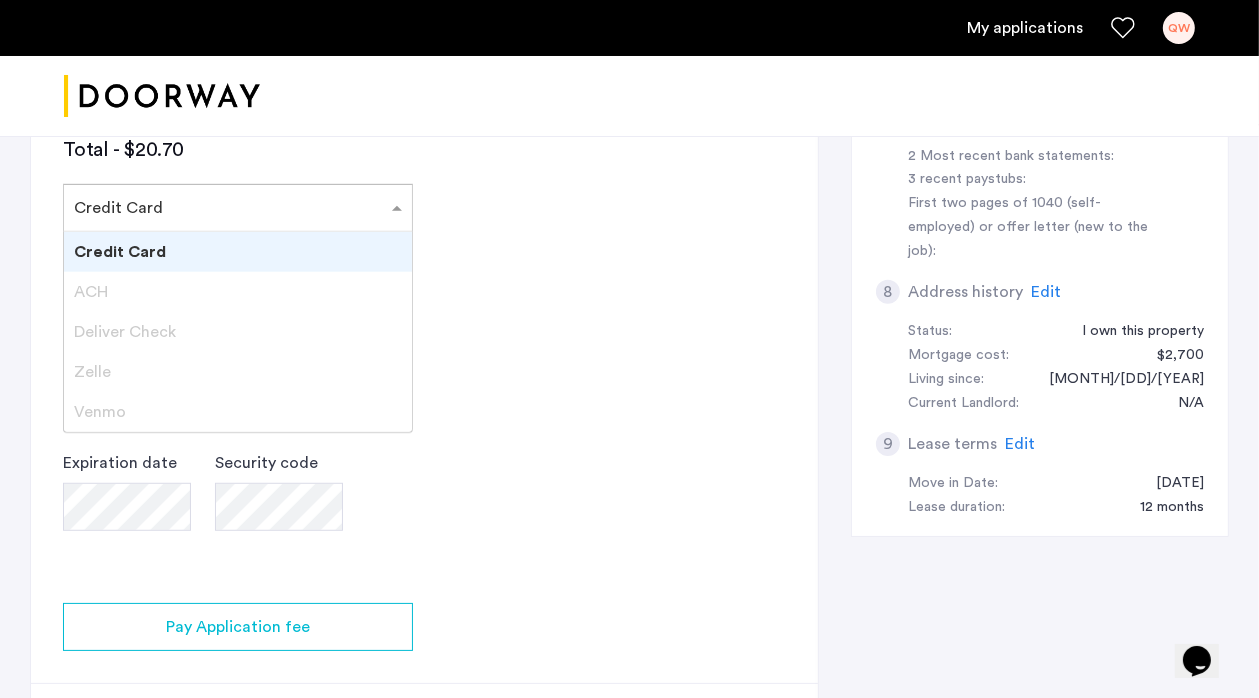 click on "Zelle" at bounding box center [92, 372] 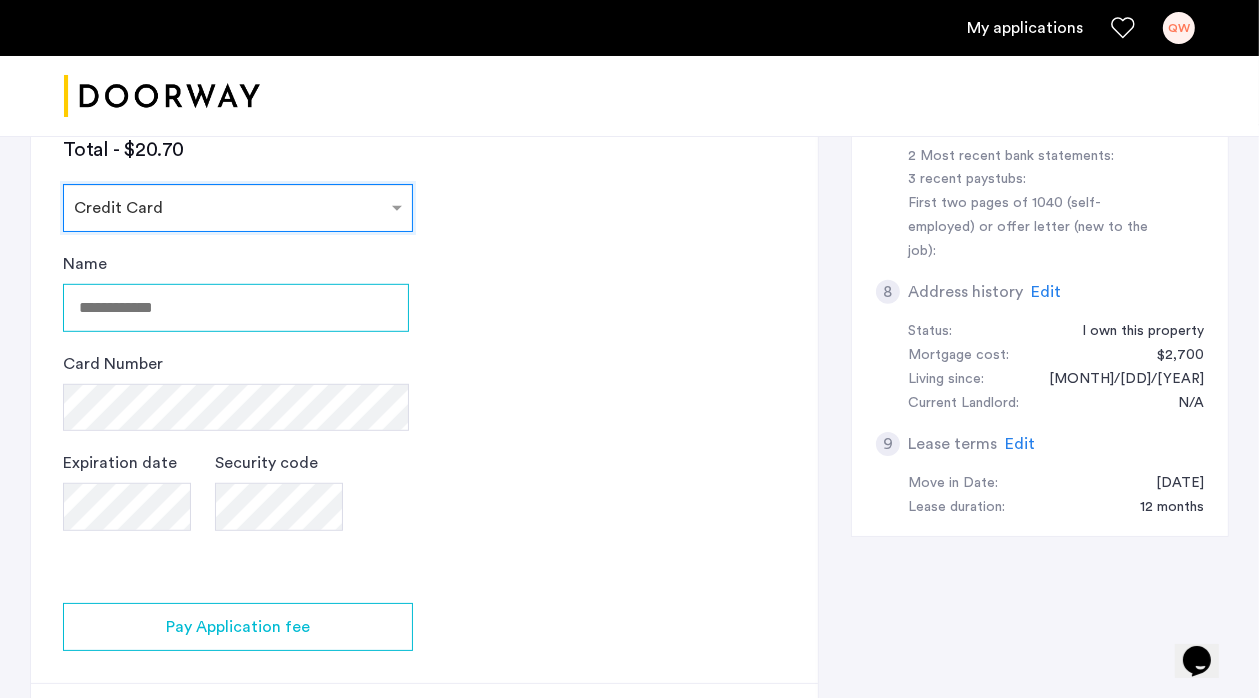 click on "Name" at bounding box center [236, 308] 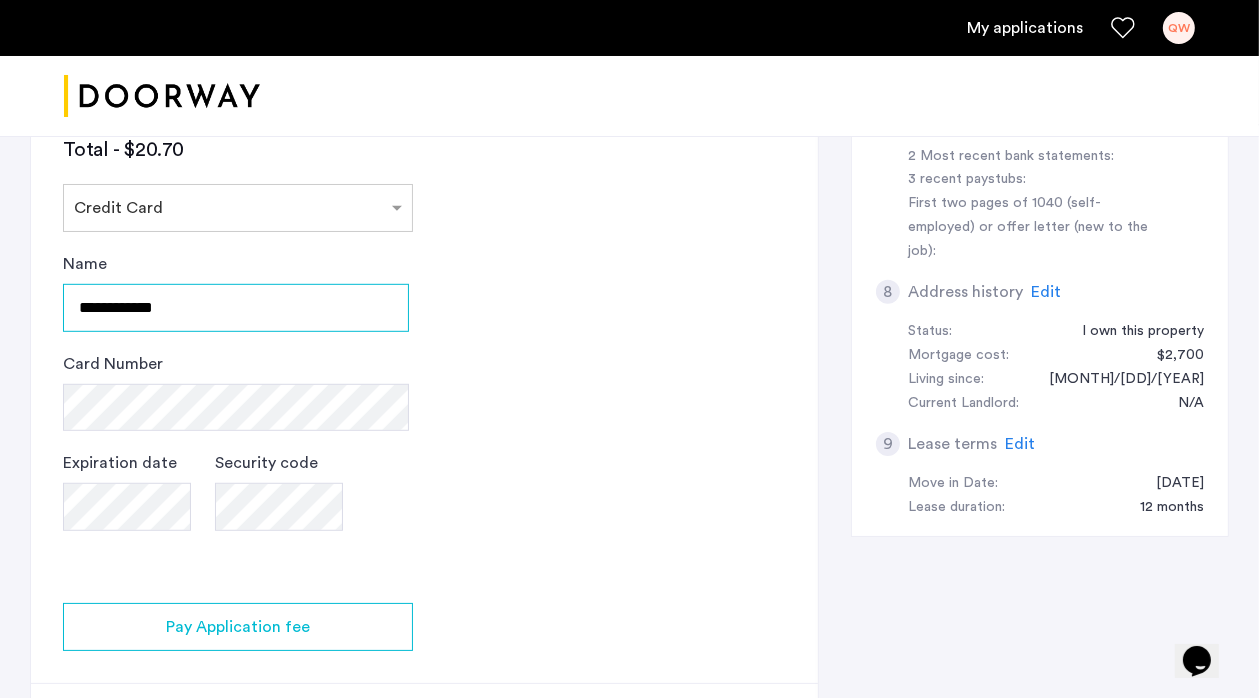 type on "**********" 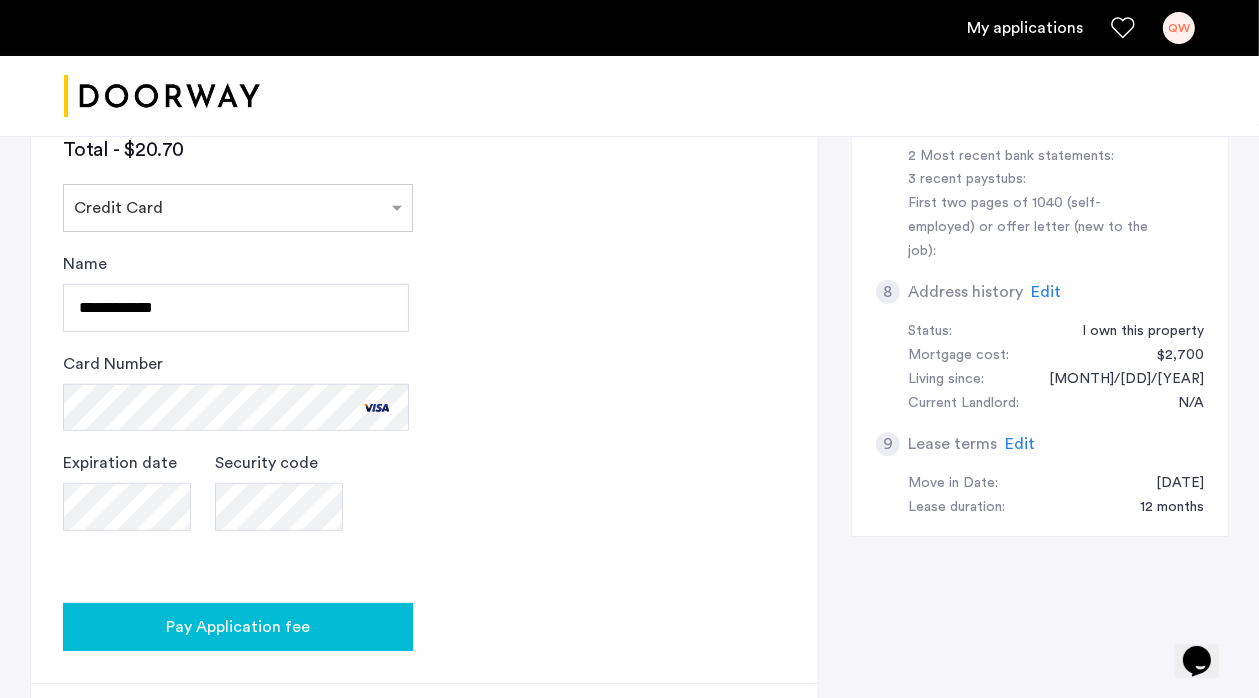 click on "Pay Application fee" 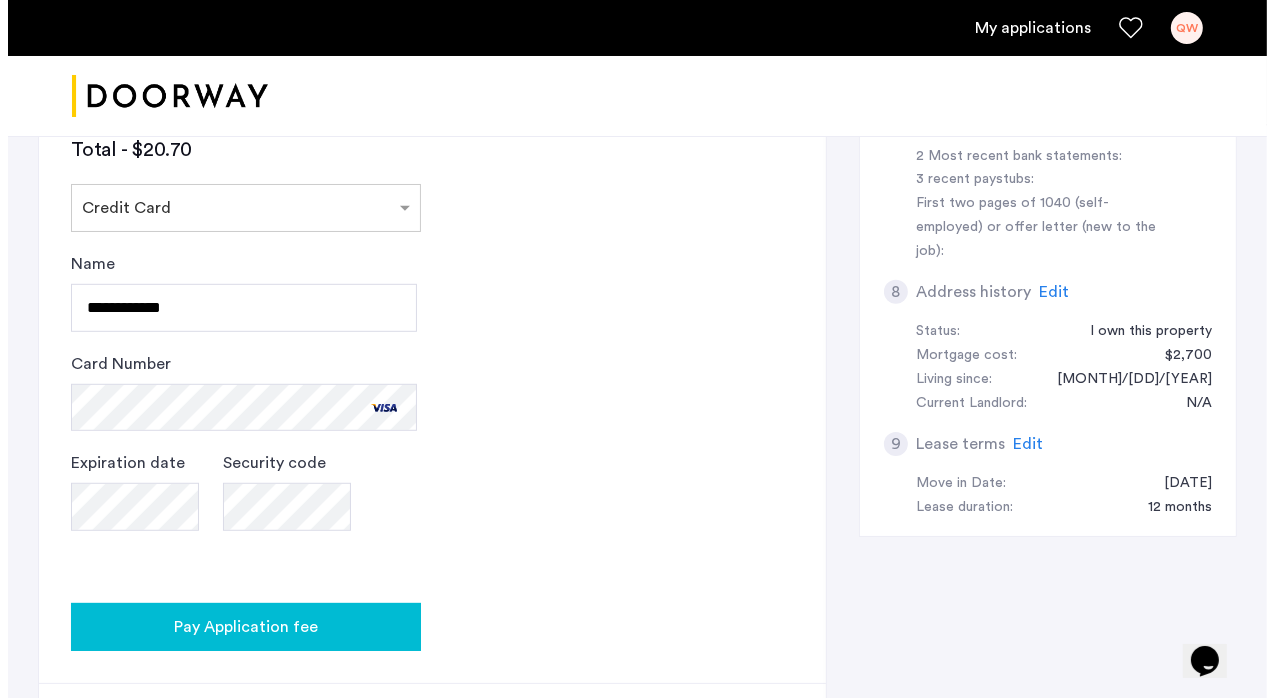 scroll, scrollTop: 0, scrollLeft: 0, axis: both 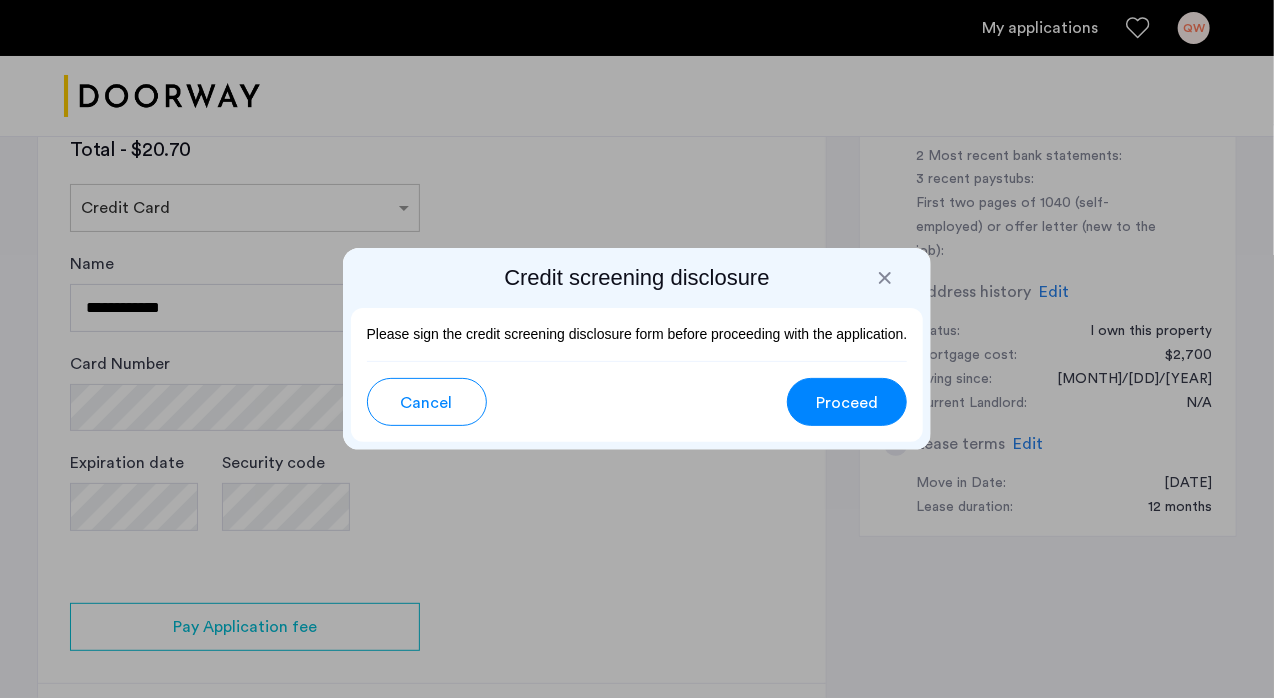 click on "Proceed" at bounding box center [847, 403] 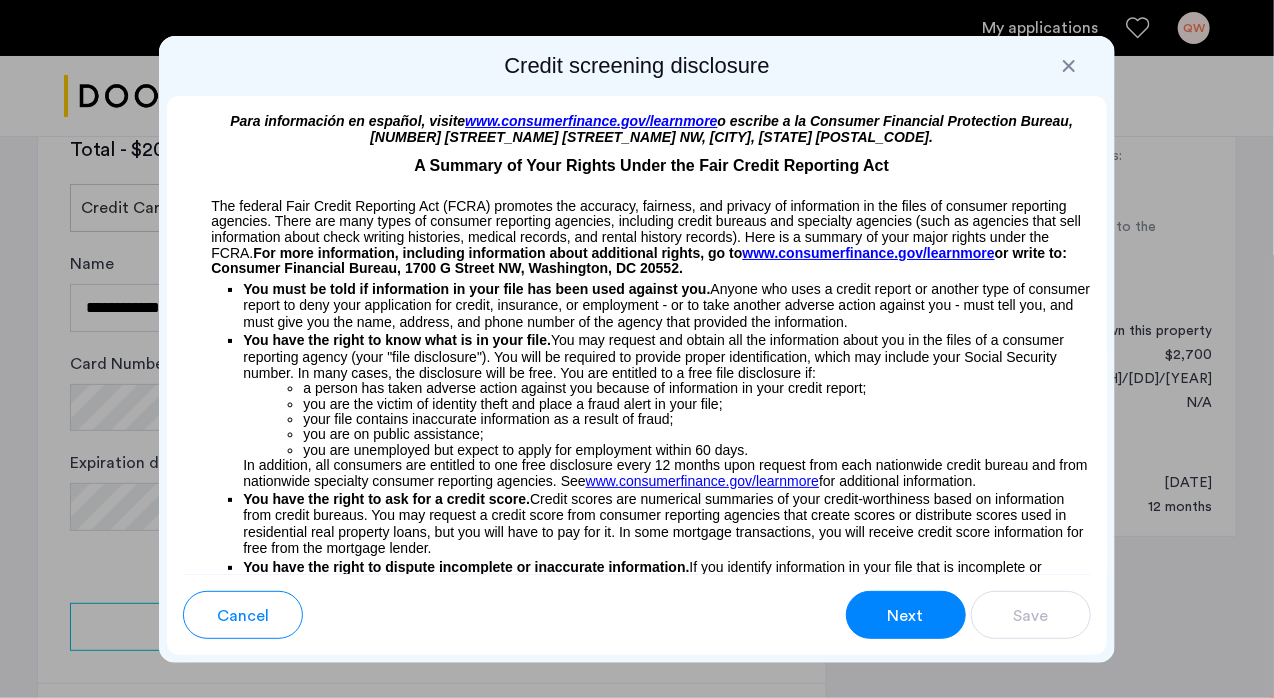 click on "Next" at bounding box center (906, 616) 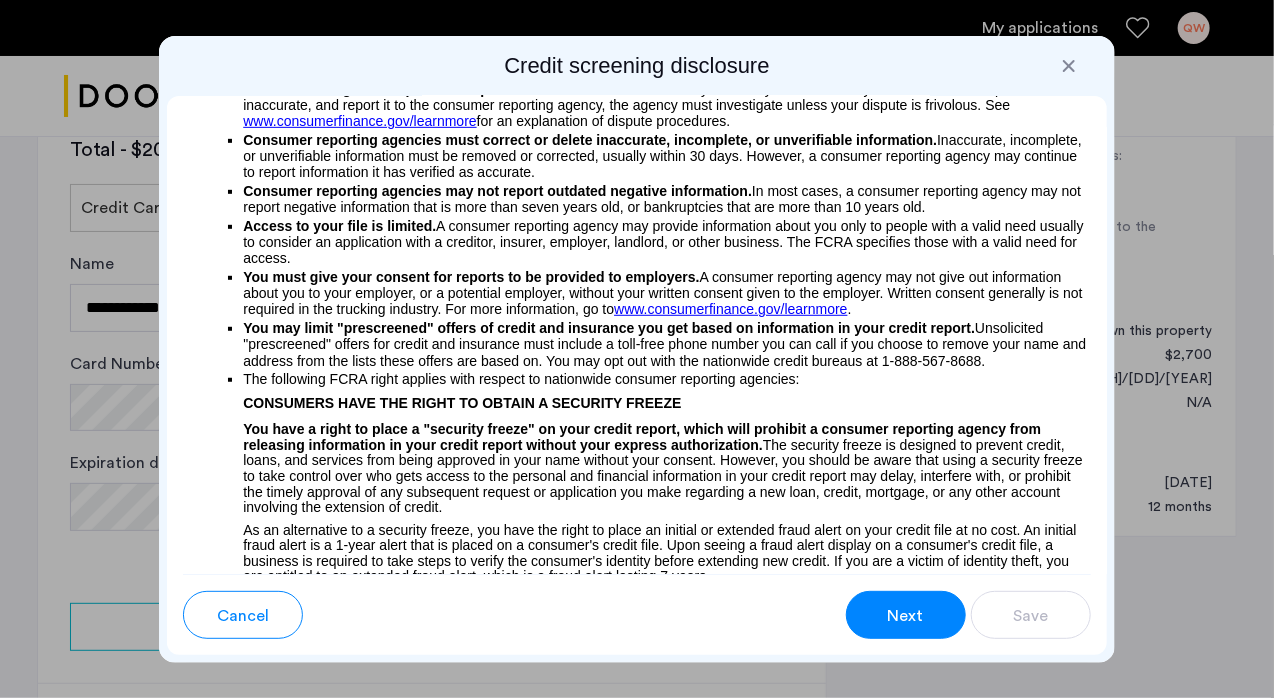 click on "Next" at bounding box center (906, 616) 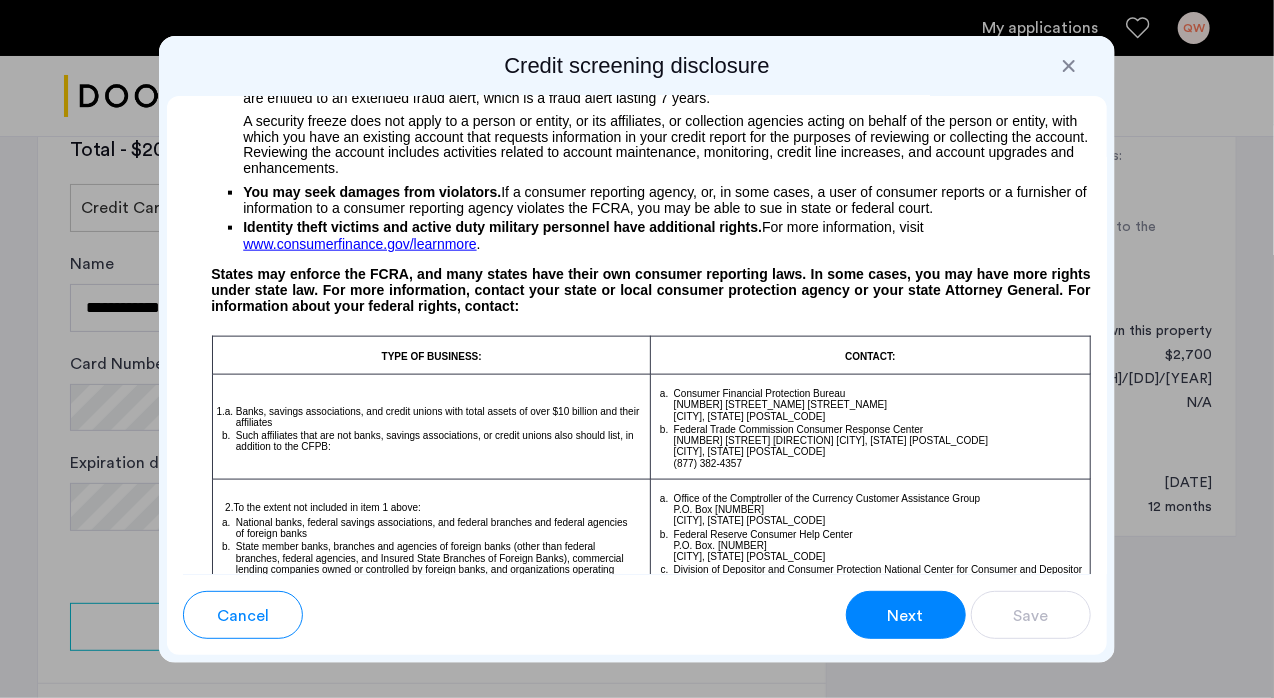 click on "Next" at bounding box center (906, 616) 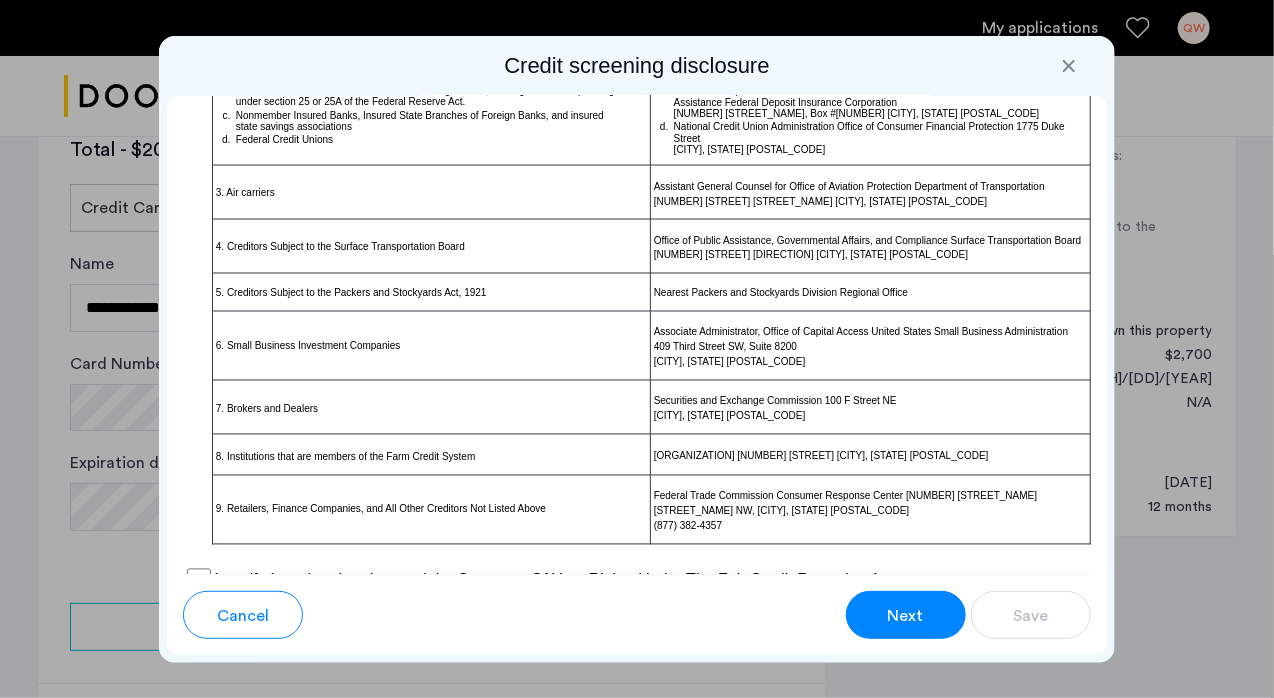click on "Next" at bounding box center (906, 616) 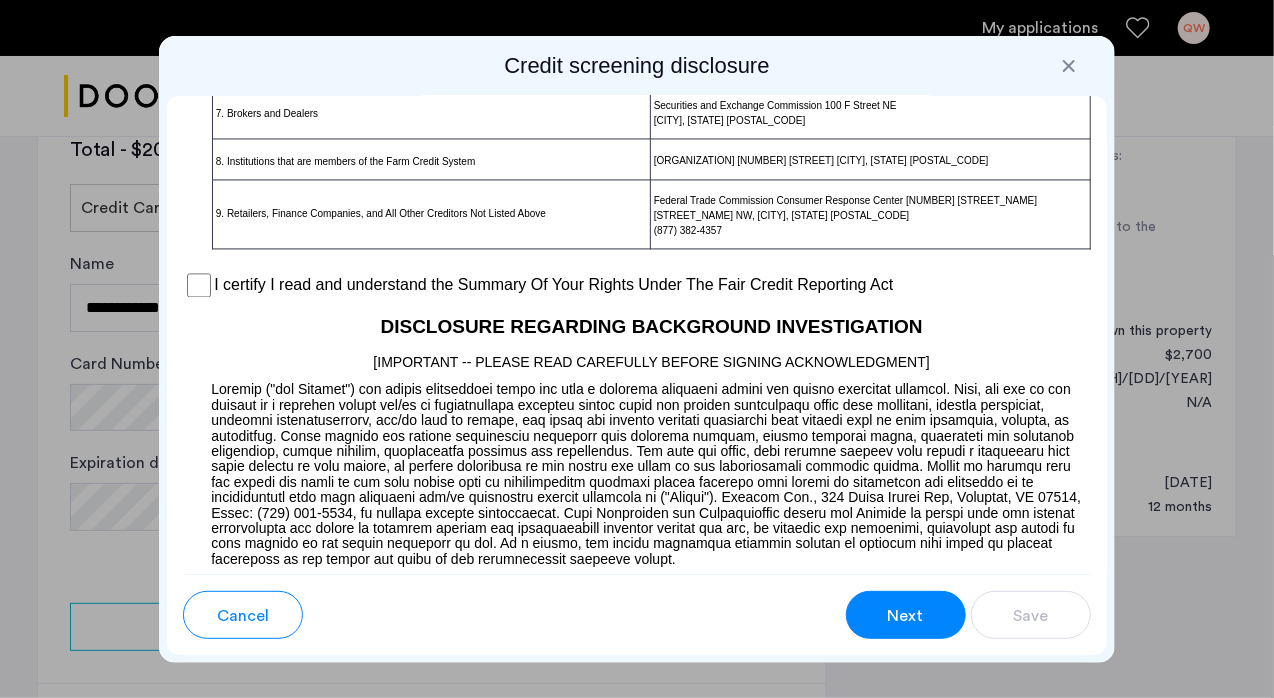 scroll, scrollTop: 1613, scrollLeft: 0, axis: vertical 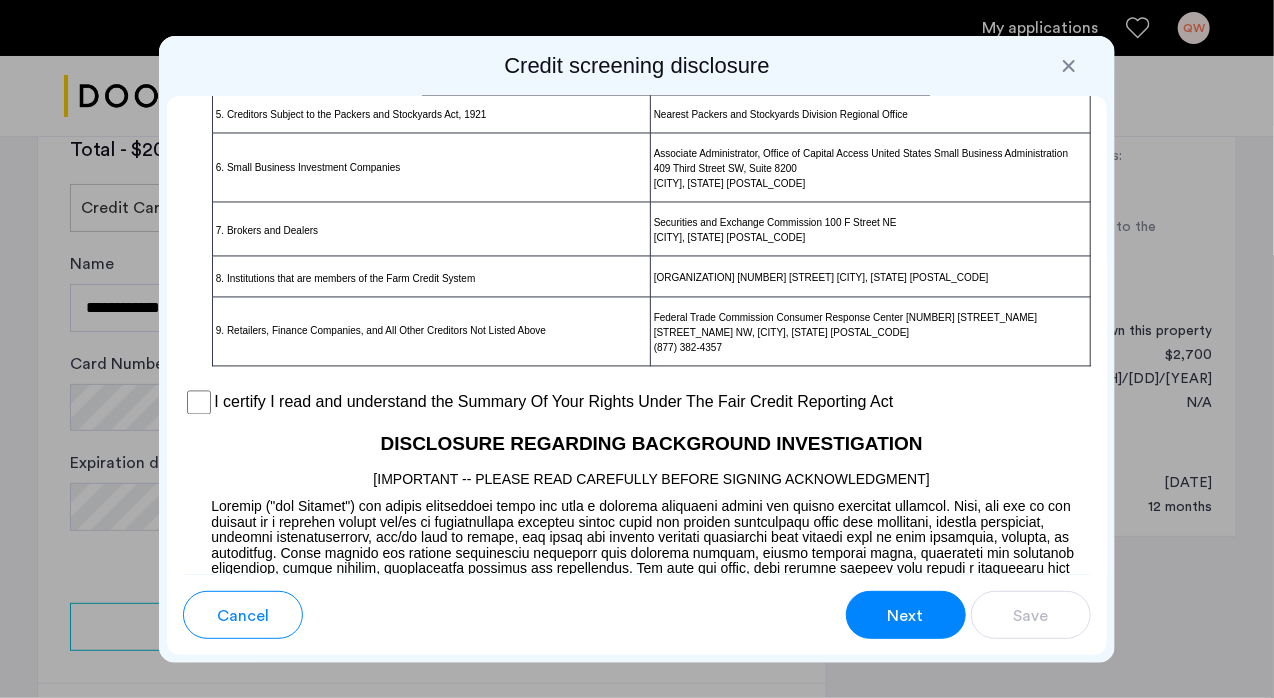 click on "I certify I read and understand the Summary Of Your Rights Under The Fair Credit Reporting Act" at bounding box center [637, 403] 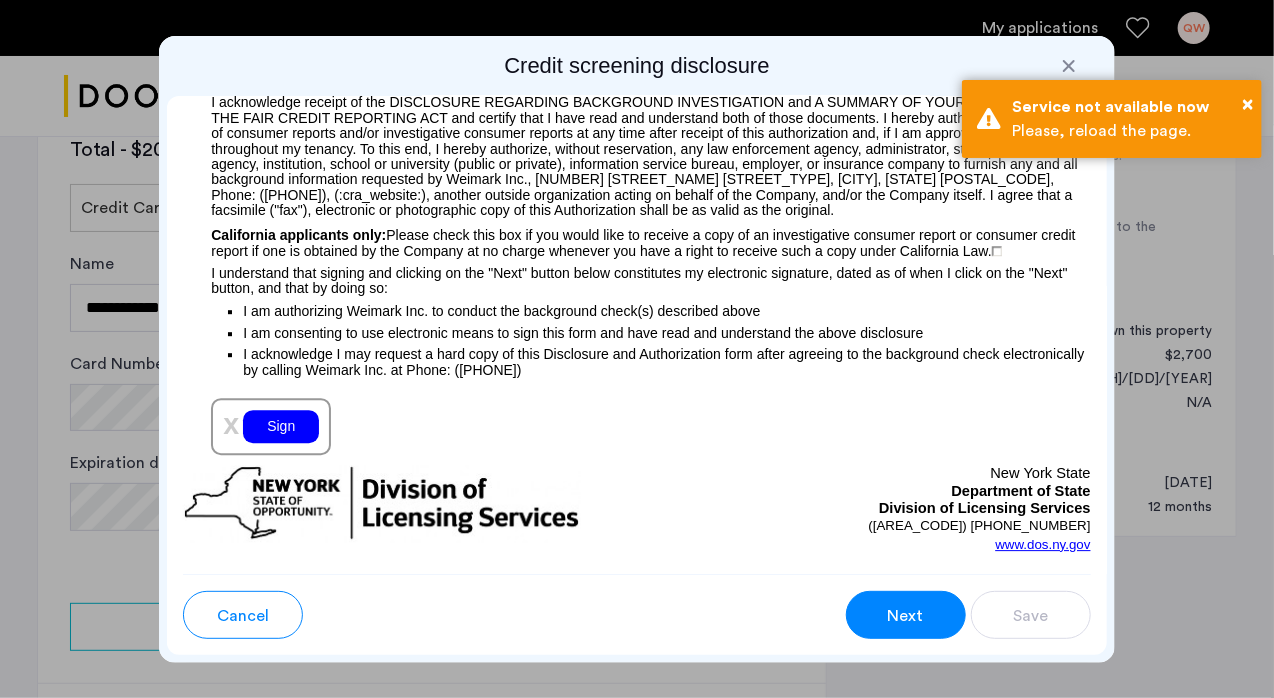 scroll, scrollTop: 2313, scrollLeft: 0, axis: vertical 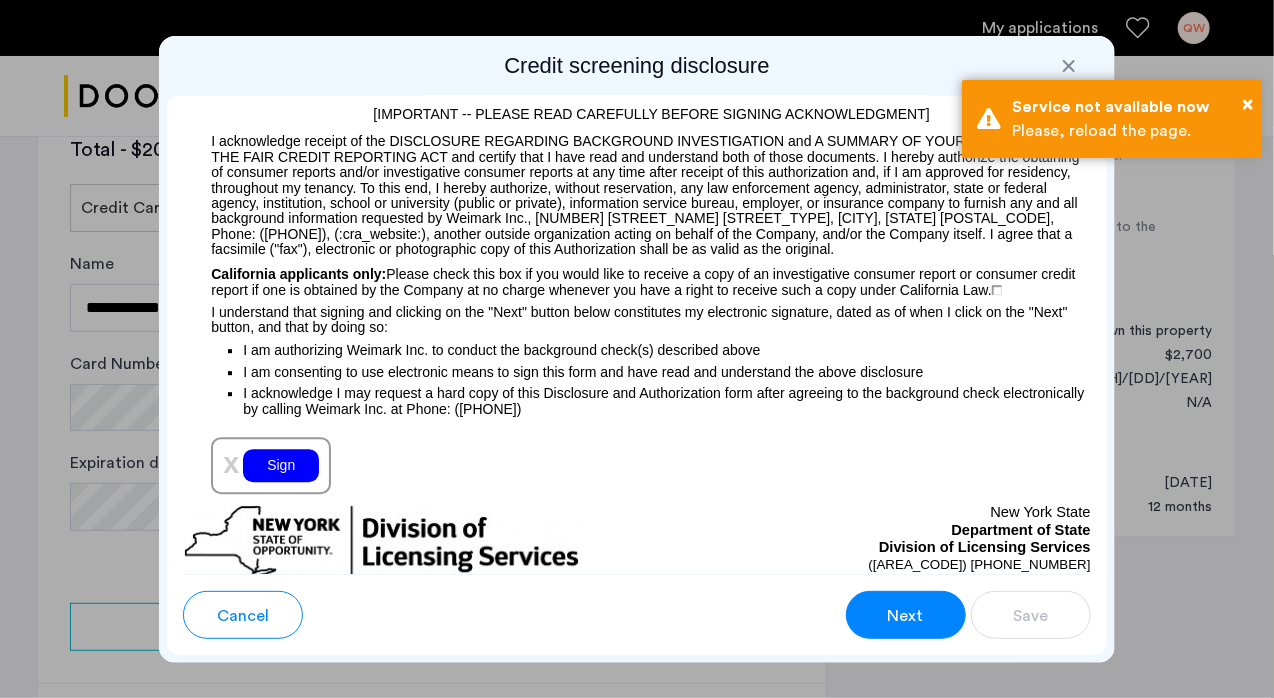 click on "Sign" at bounding box center (281, 465) 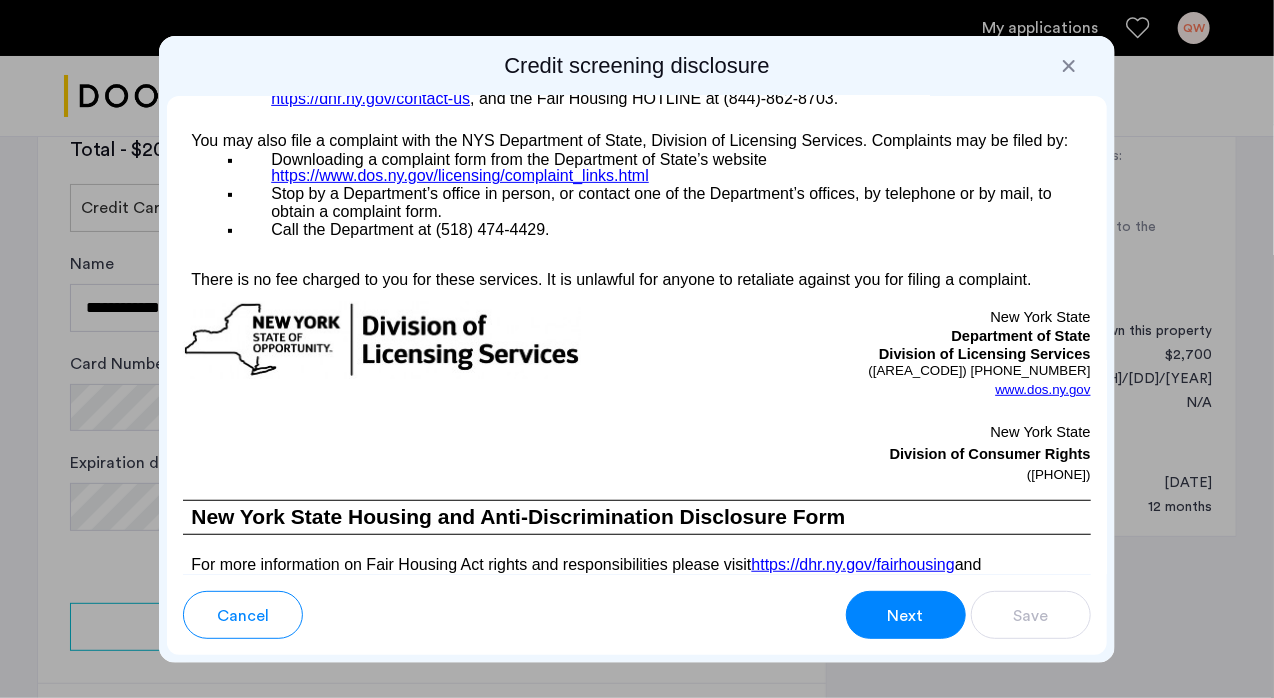 scroll, scrollTop: 3713, scrollLeft: 0, axis: vertical 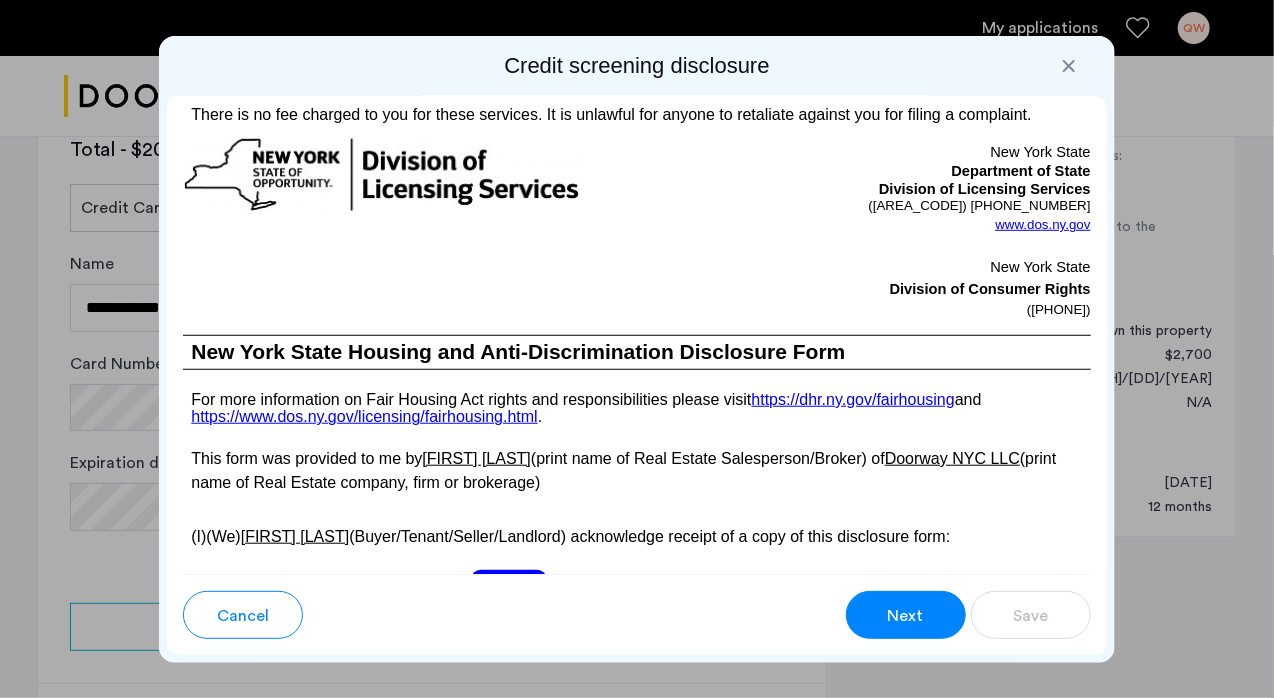 click on "Next" at bounding box center [906, 615] 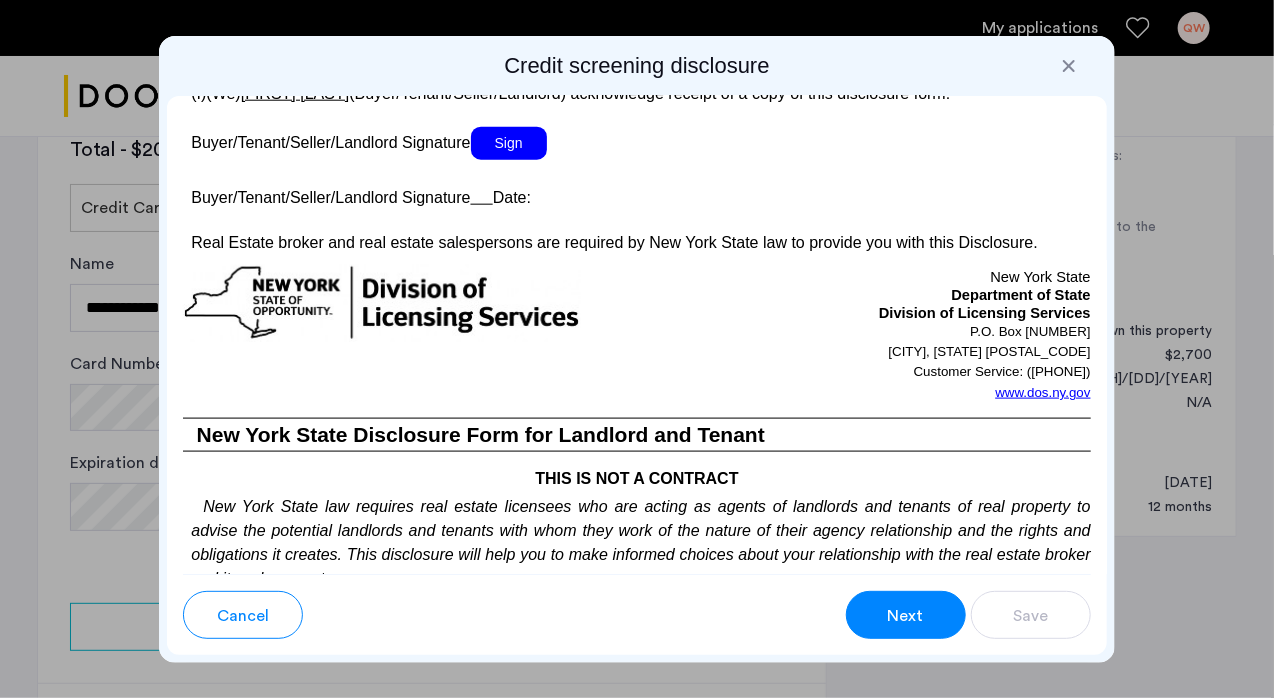 scroll, scrollTop: 4092, scrollLeft: 0, axis: vertical 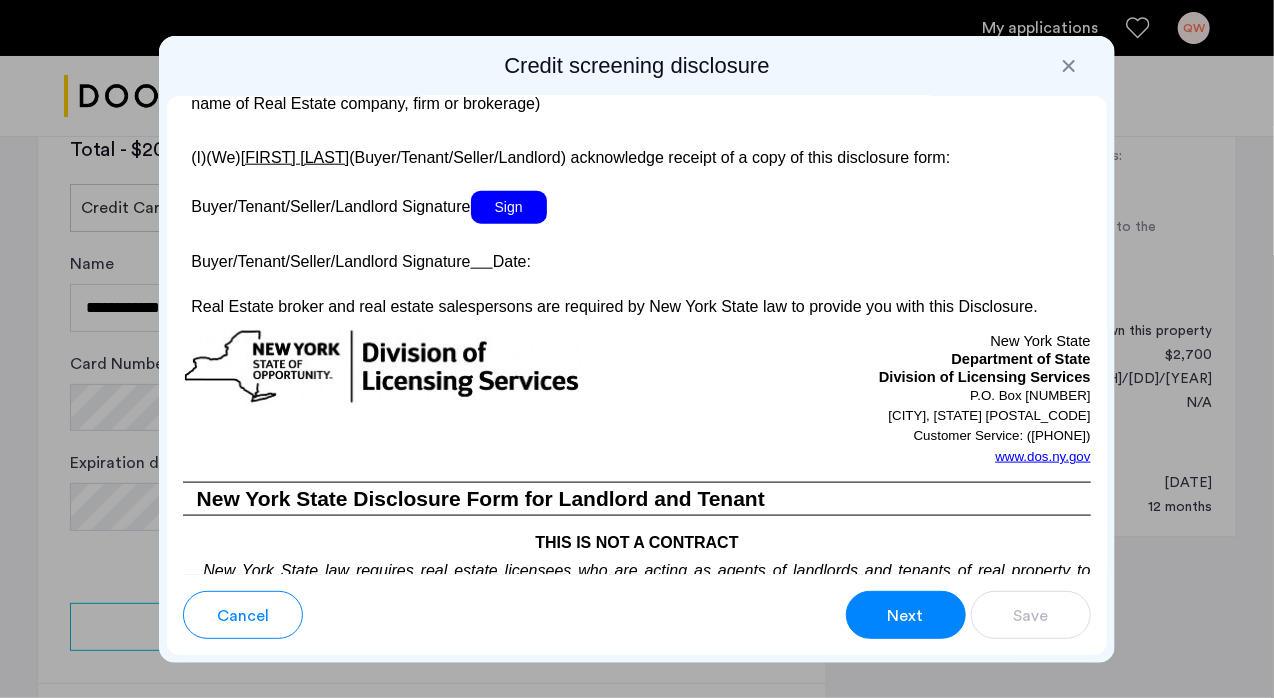 click on "Sign" at bounding box center [509, 207] 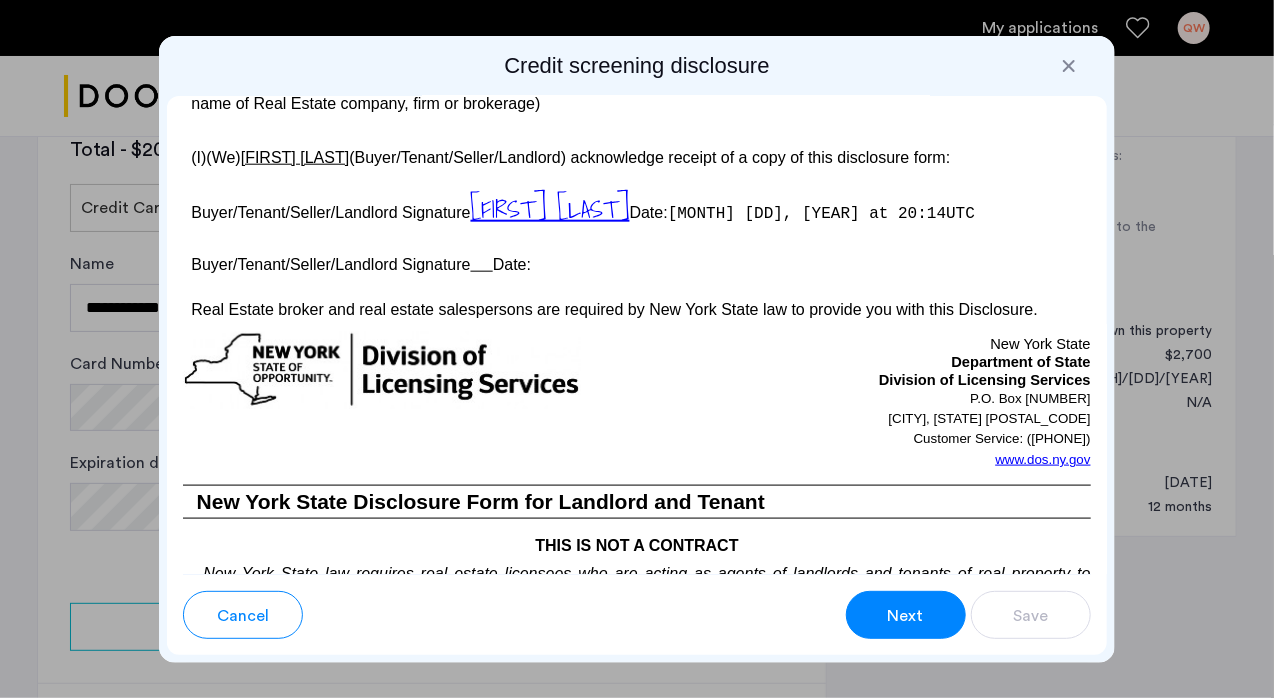 click at bounding box center [482, 264] 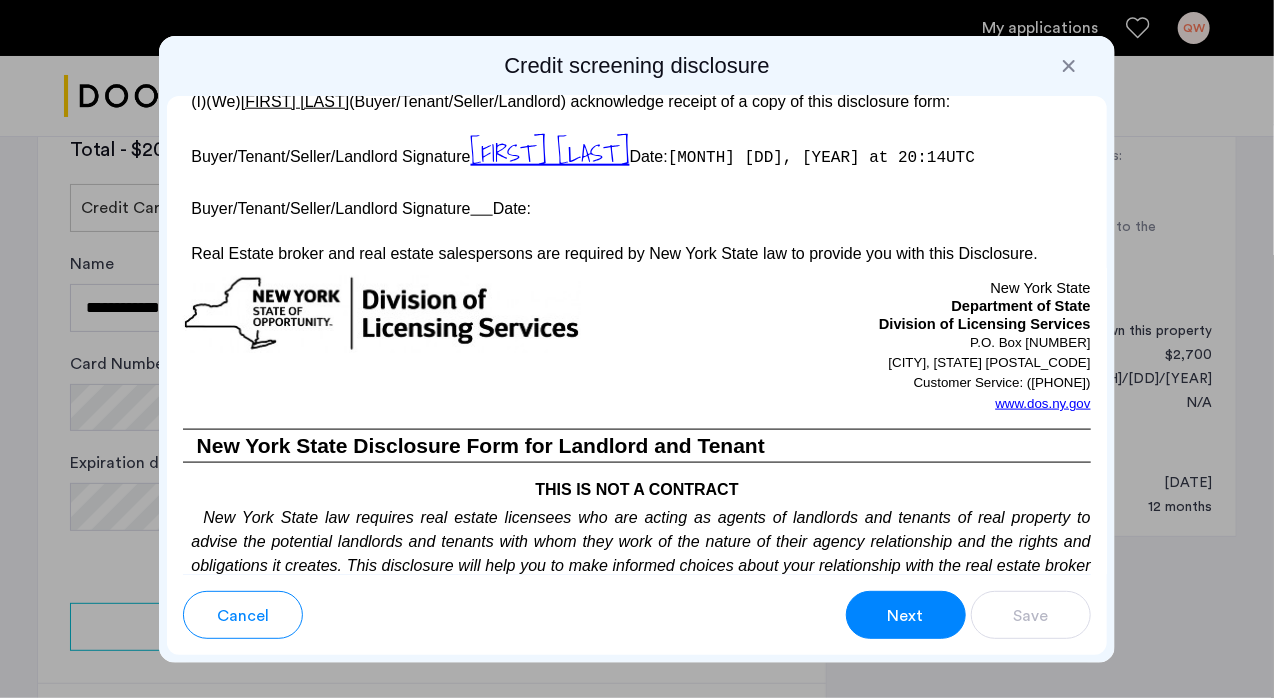 scroll, scrollTop: 4192, scrollLeft: 0, axis: vertical 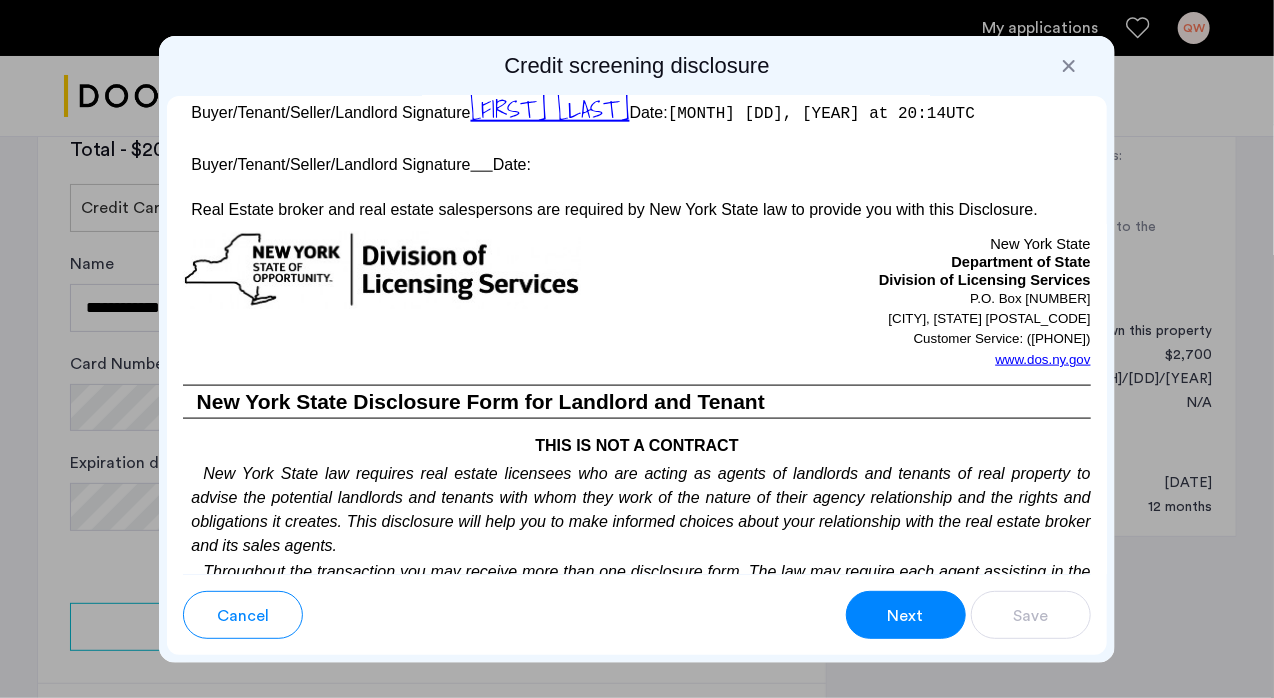 click on "Next" at bounding box center (906, 616) 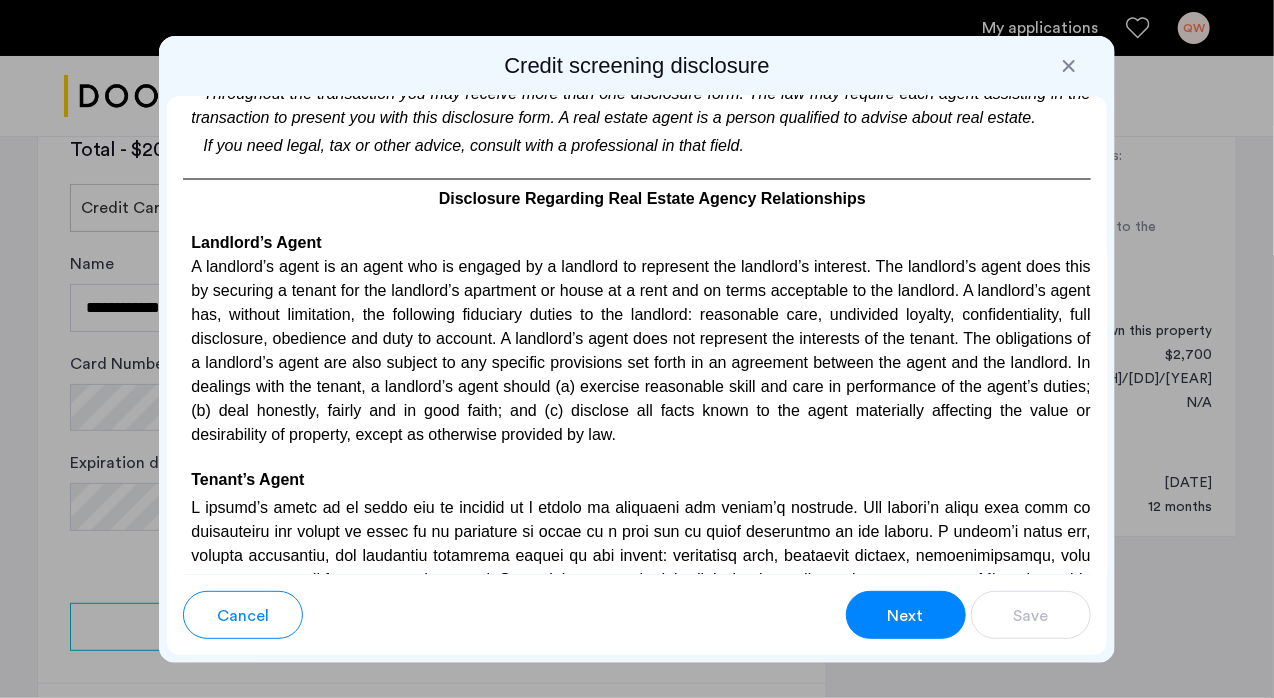 click on "Next" at bounding box center (906, 616) 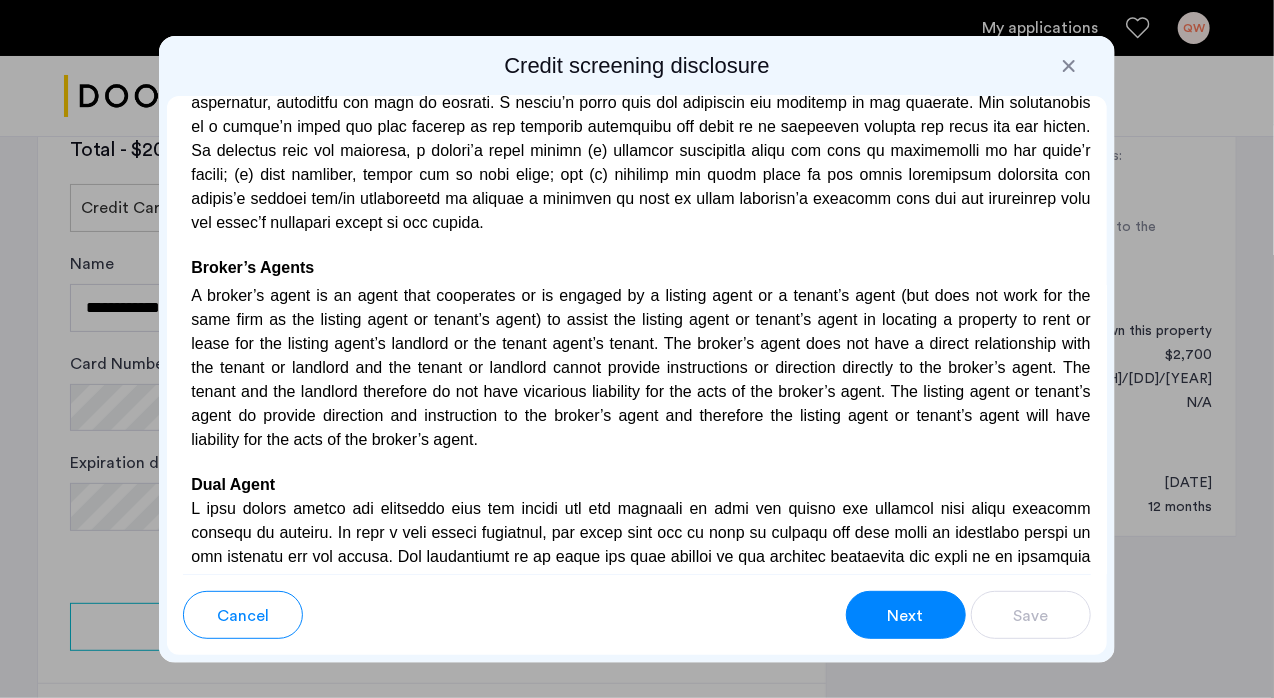click on "Next" at bounding box center [906, 616] 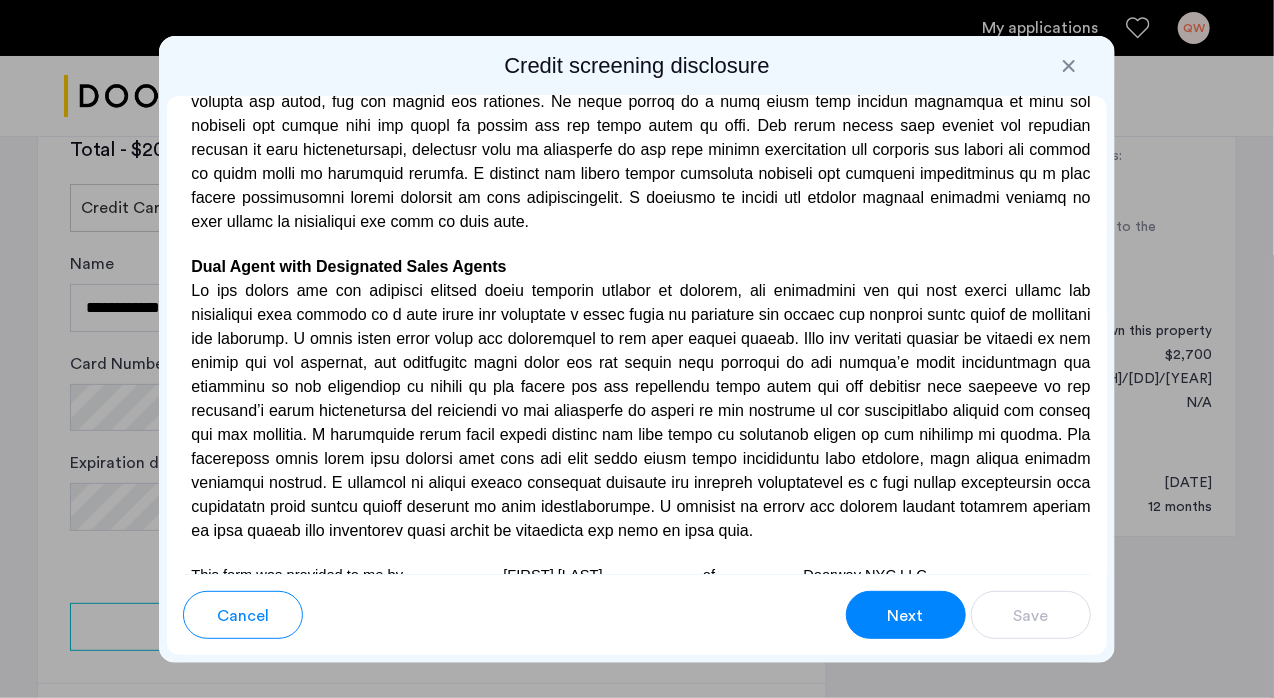 click on "Next" at bounding box center [906, 616] 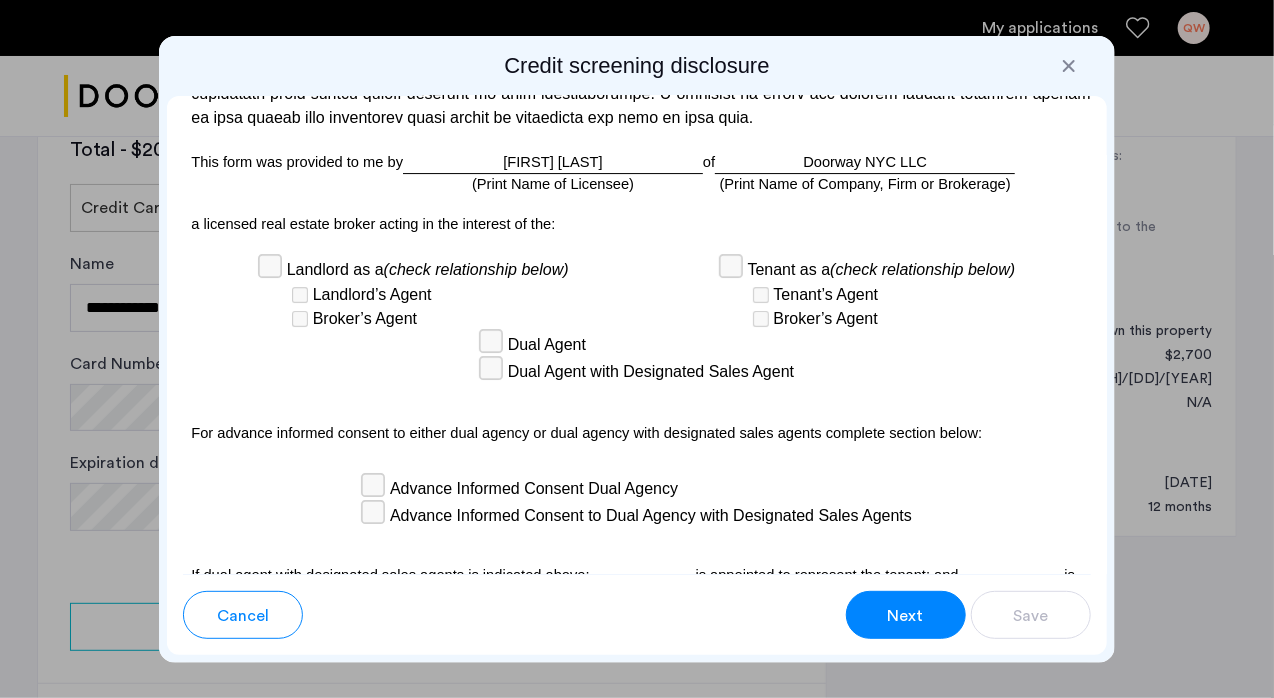 scroll, scrollTop: 6005, scrollLeft: 0, axis: vertical 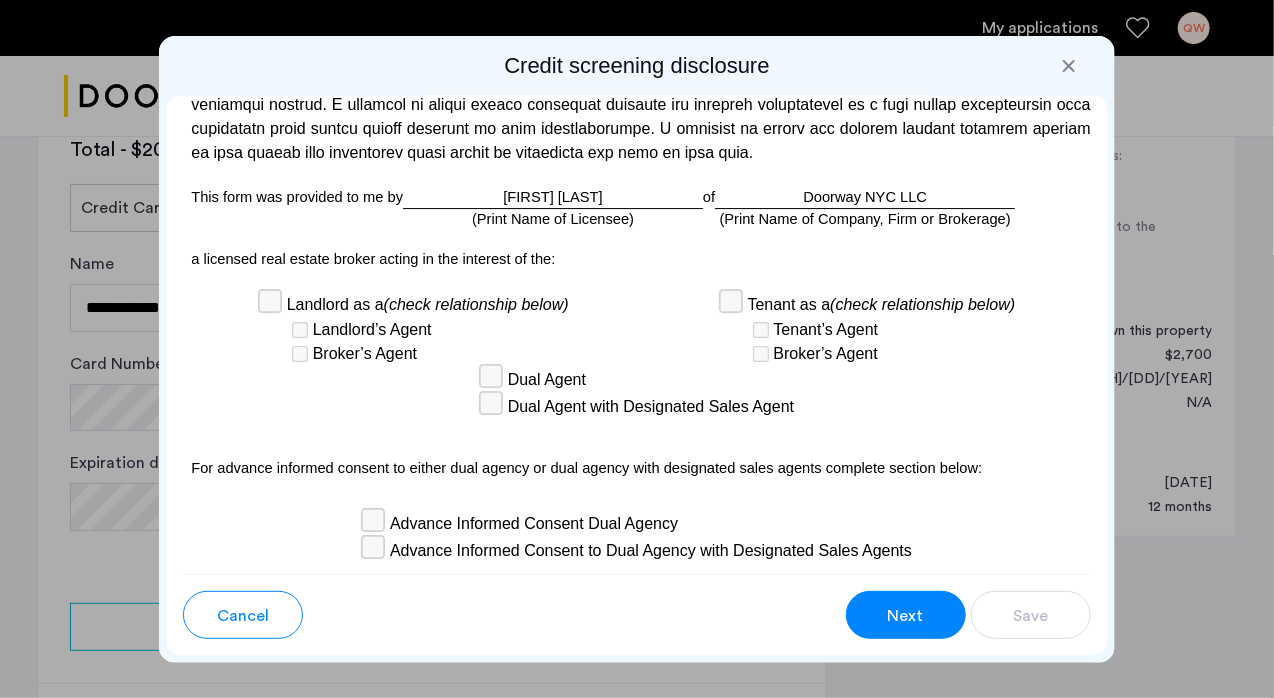 click on "Next" at bounding box center [906, 616] 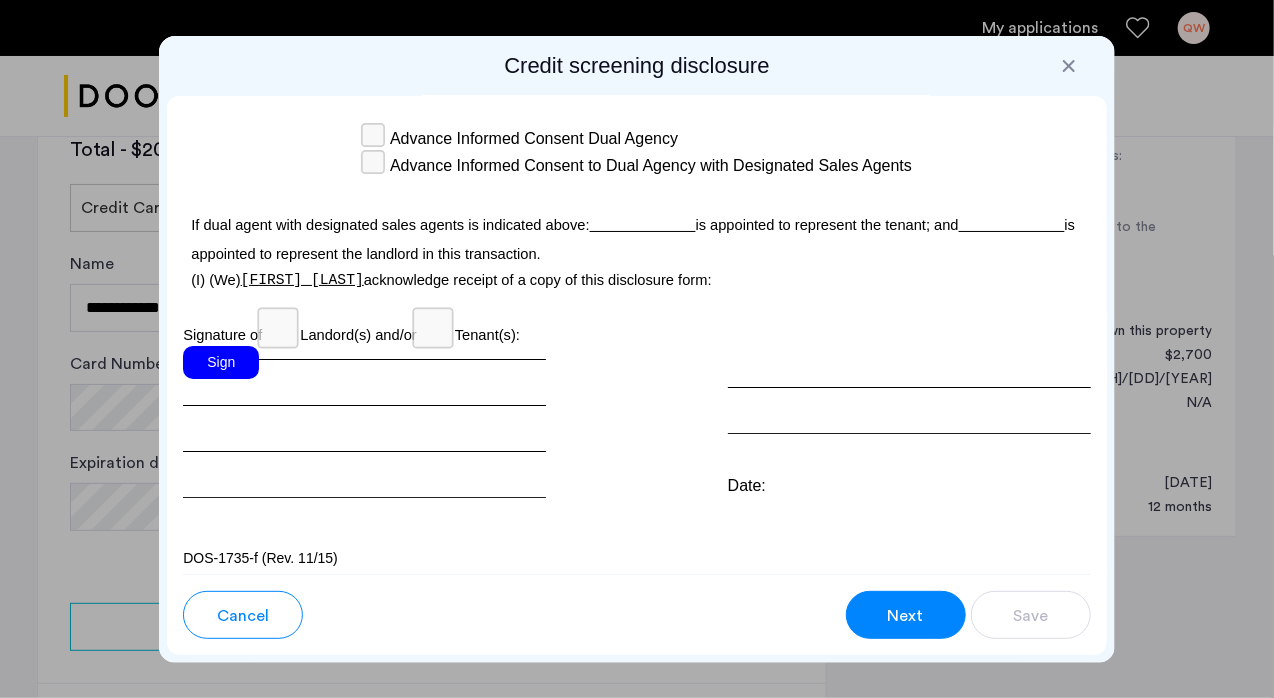 click on "Sign" at bounding box center (221, 362) 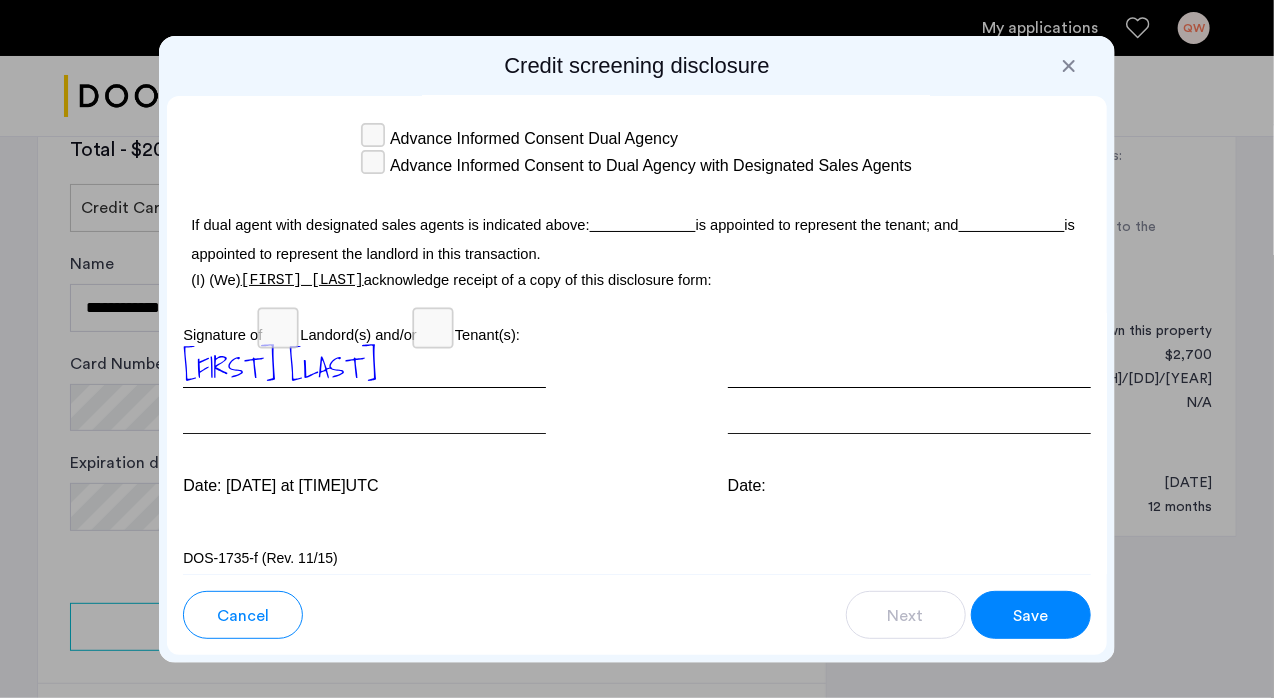 click on "Save" at bounding box center (1030, 616) 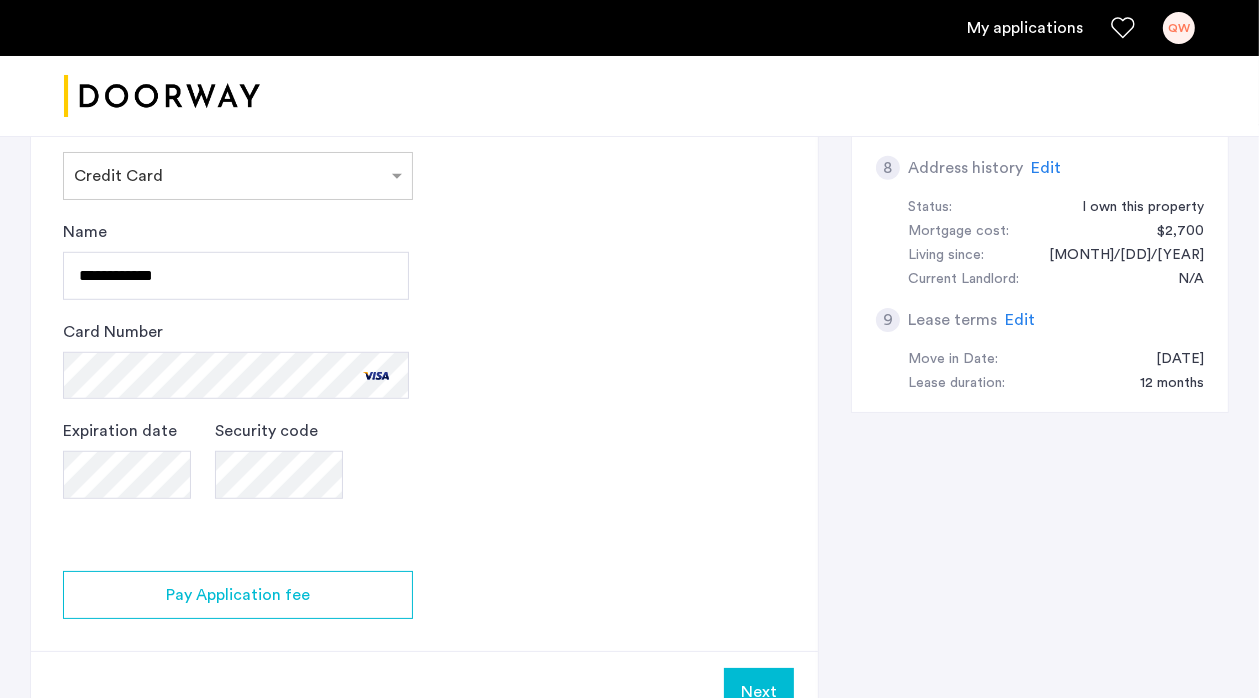 scroll, scrollTop: 1142, scrollLeft: 0, axis: vertical 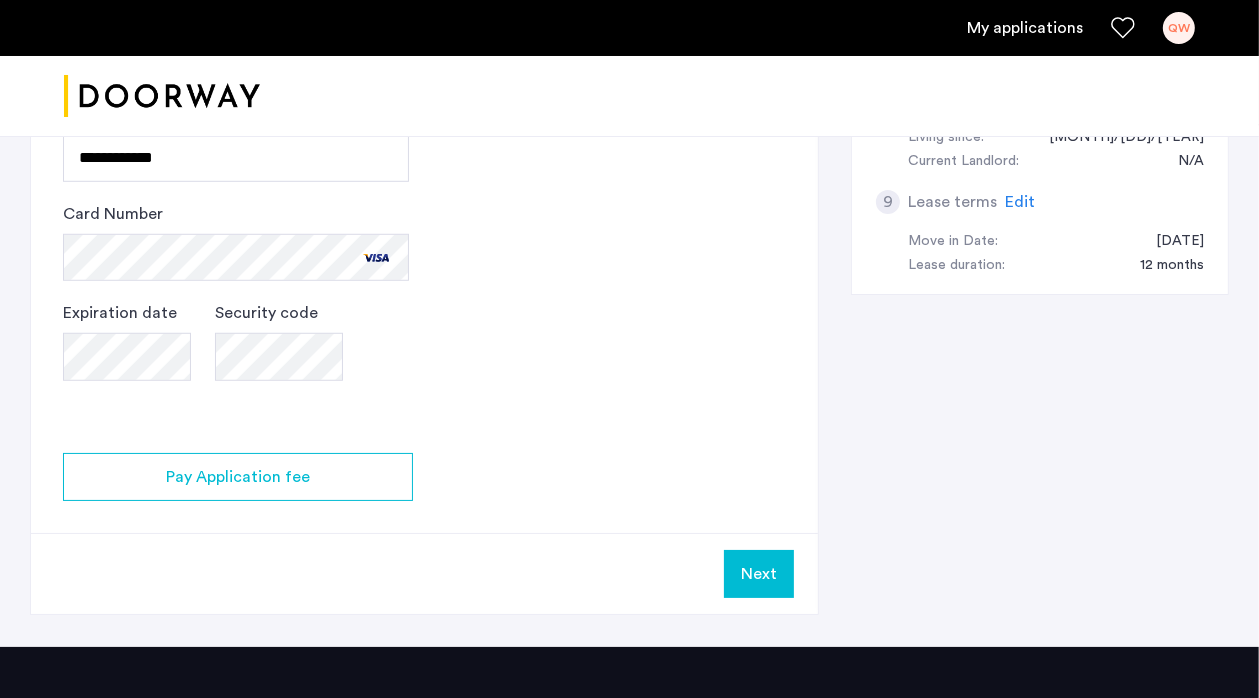click on "Next" at bounding box center [759, 574] 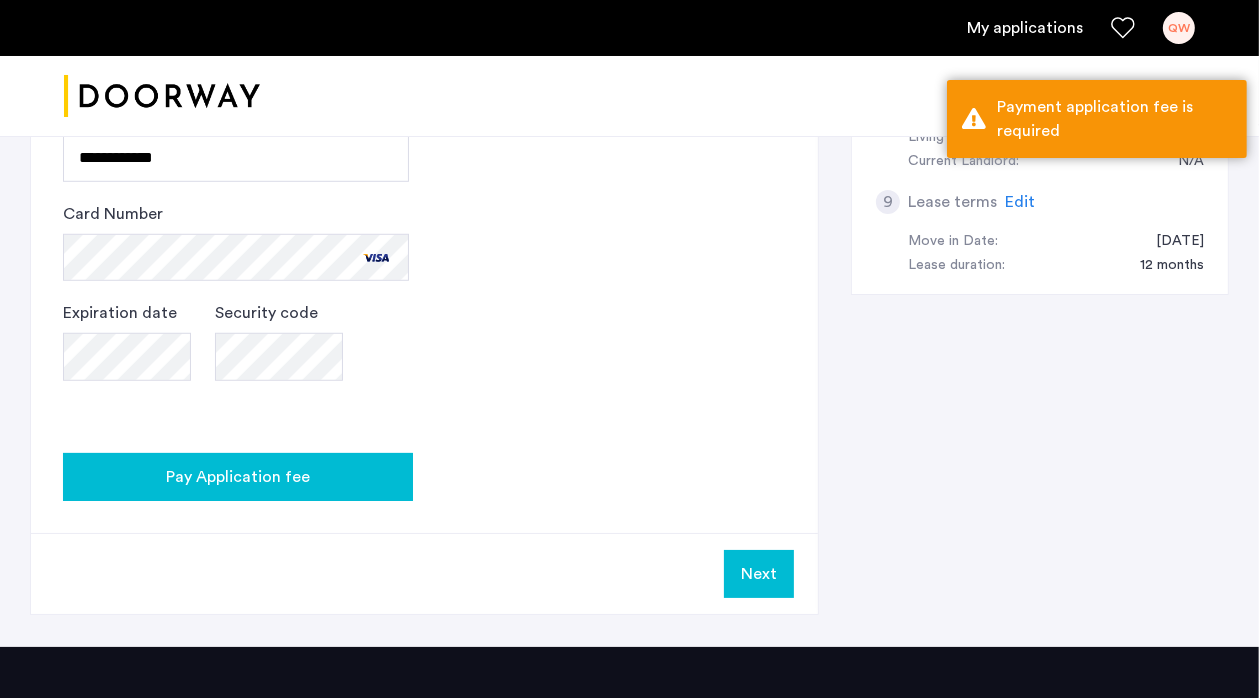 click on "Pay Application fee" 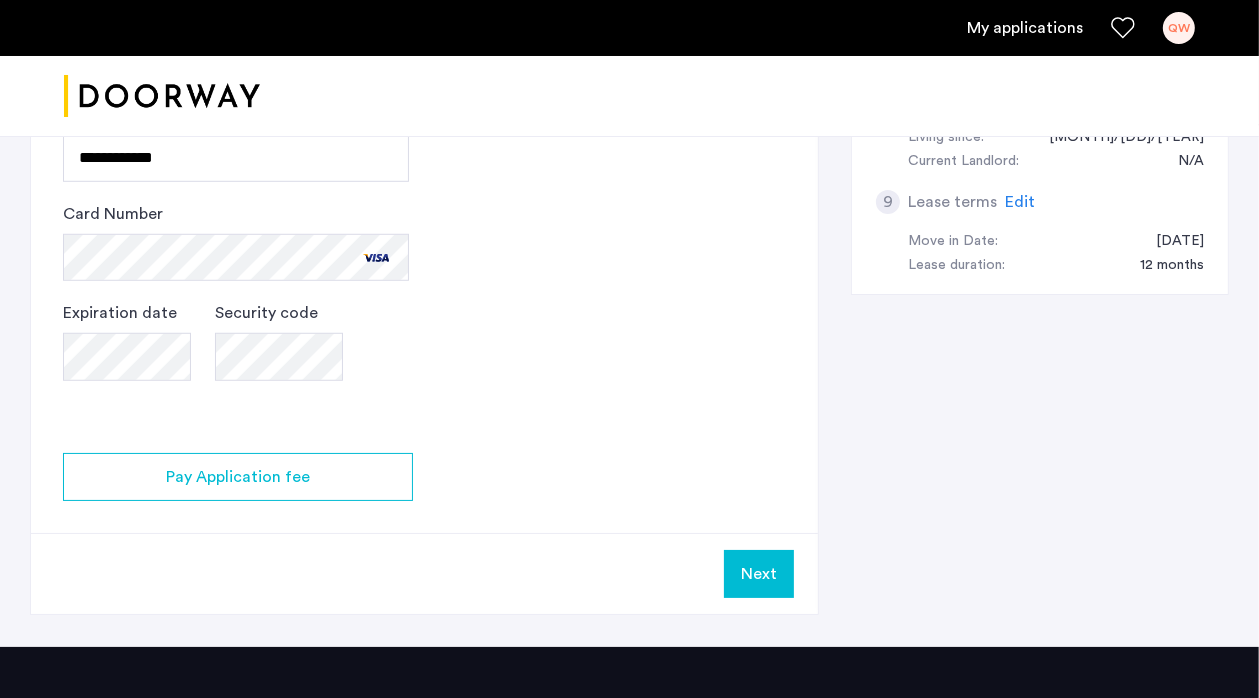 click on "Next" at bounding box center (759, 574) 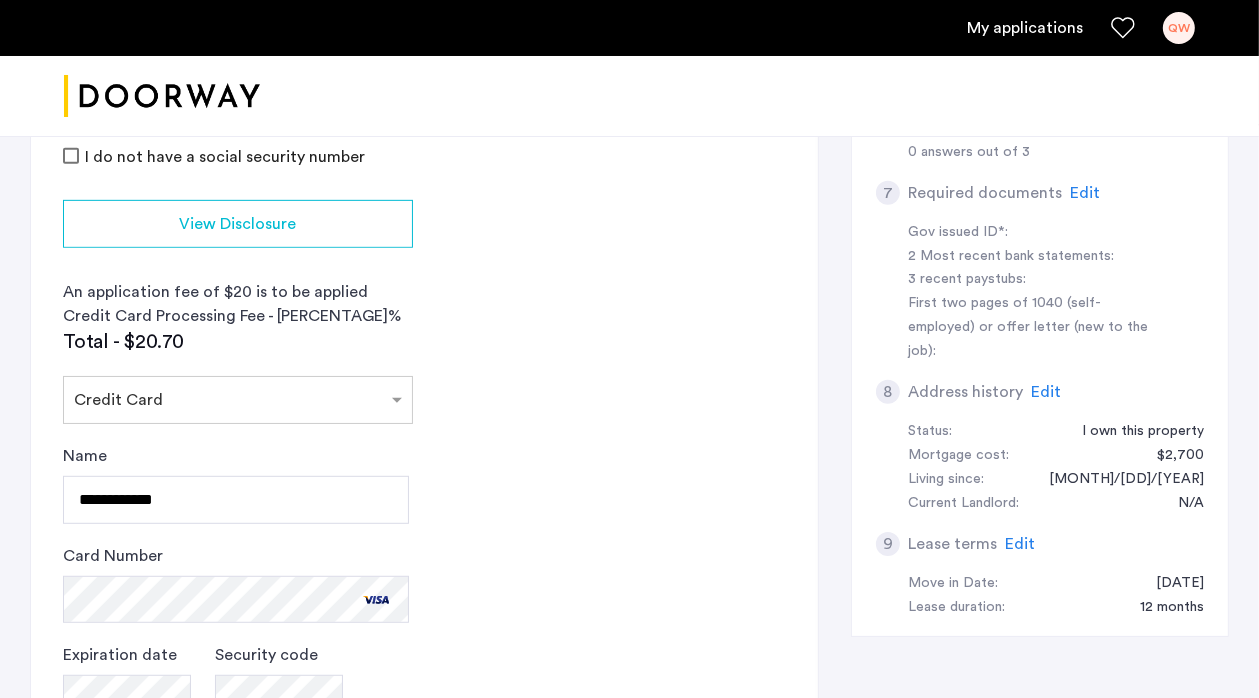 scroll, scrollTop: 1100, scrollLeft: 0, axis: vertical 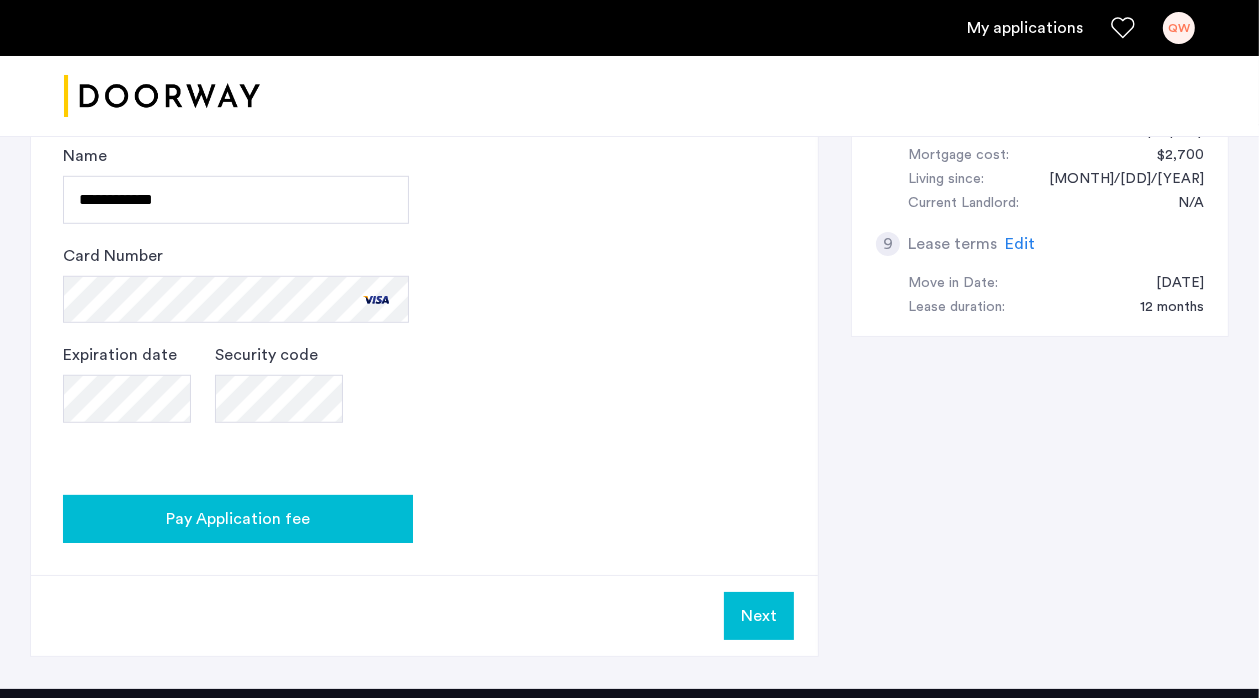click on "Pay Application fee" 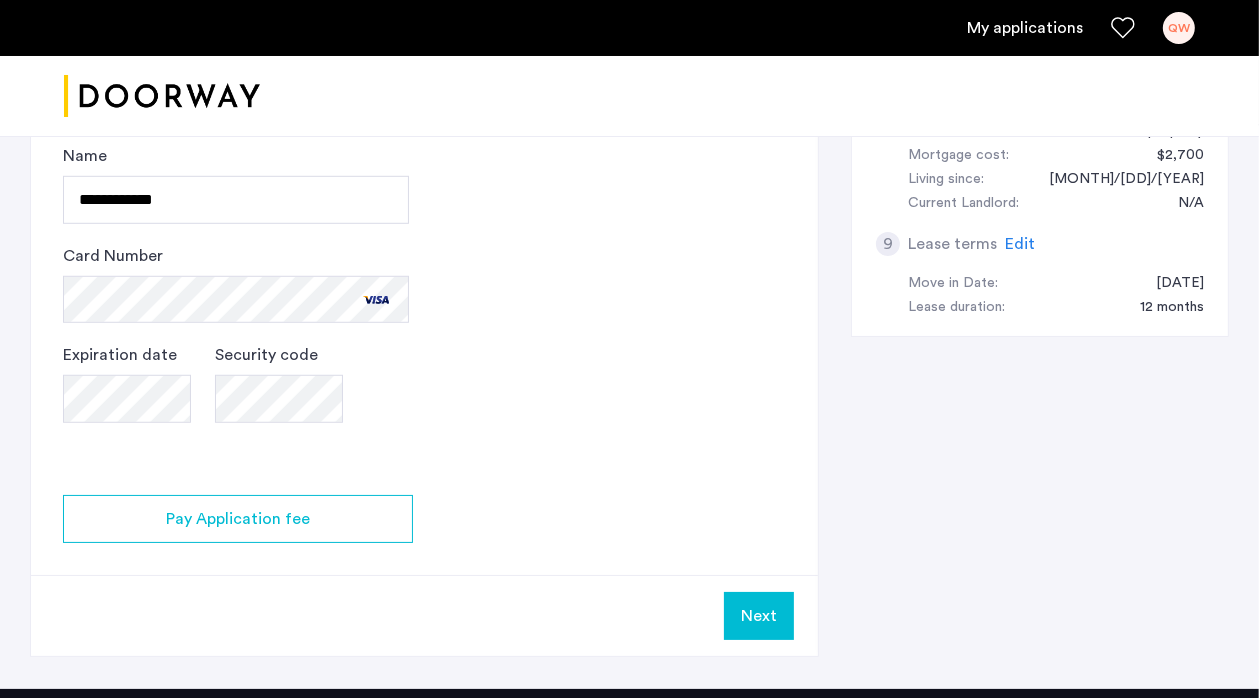 click on "Weimark Credit Information Services. Please visit their site , to find information about your rights under the FCRA and FACTA. All Weimark security controls, procedures and policies are examined, measured, and validated by TruSecure® Corporation, the worldwide leader in security assurance The TruSecure seal demonstrates proven security practices and a rigorous security policy. Your Social Security Number Show I do not have a social security number View Disclosure An application fee of $20 is to be applied Total - $20.70 × Credit Card" 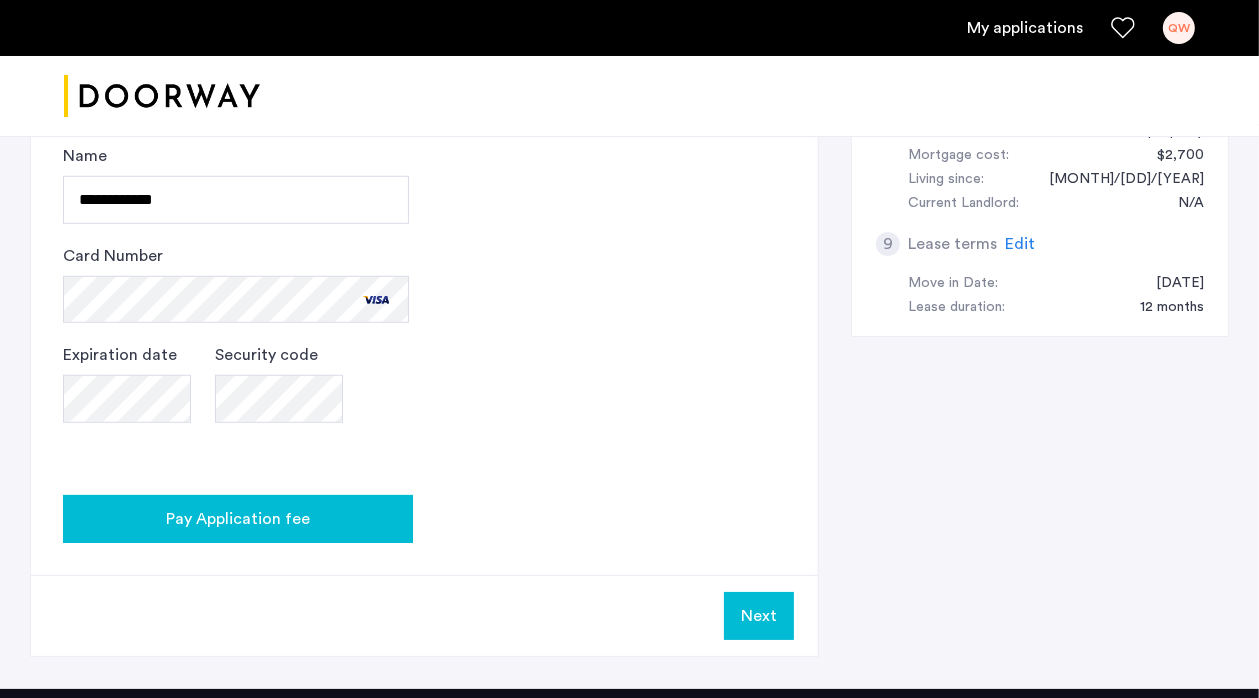 click on "Pay Application fee" 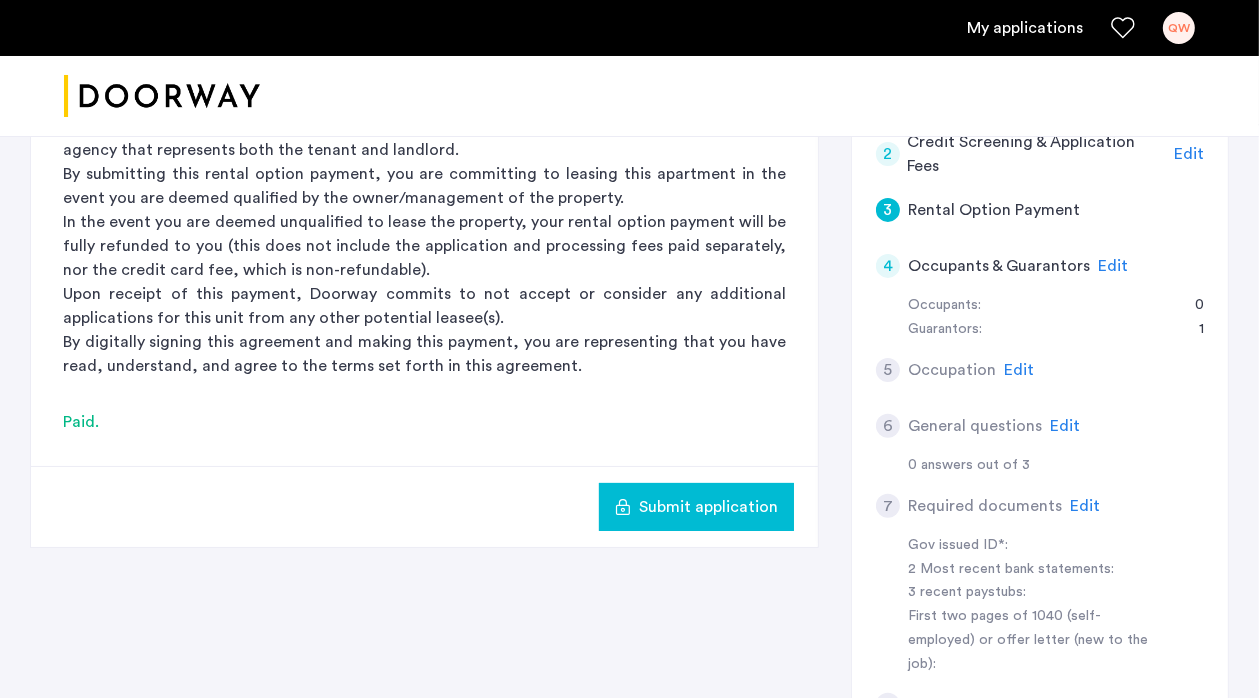 scroll, scrollTop: 500, scrollLeft: 0, axis: vertical 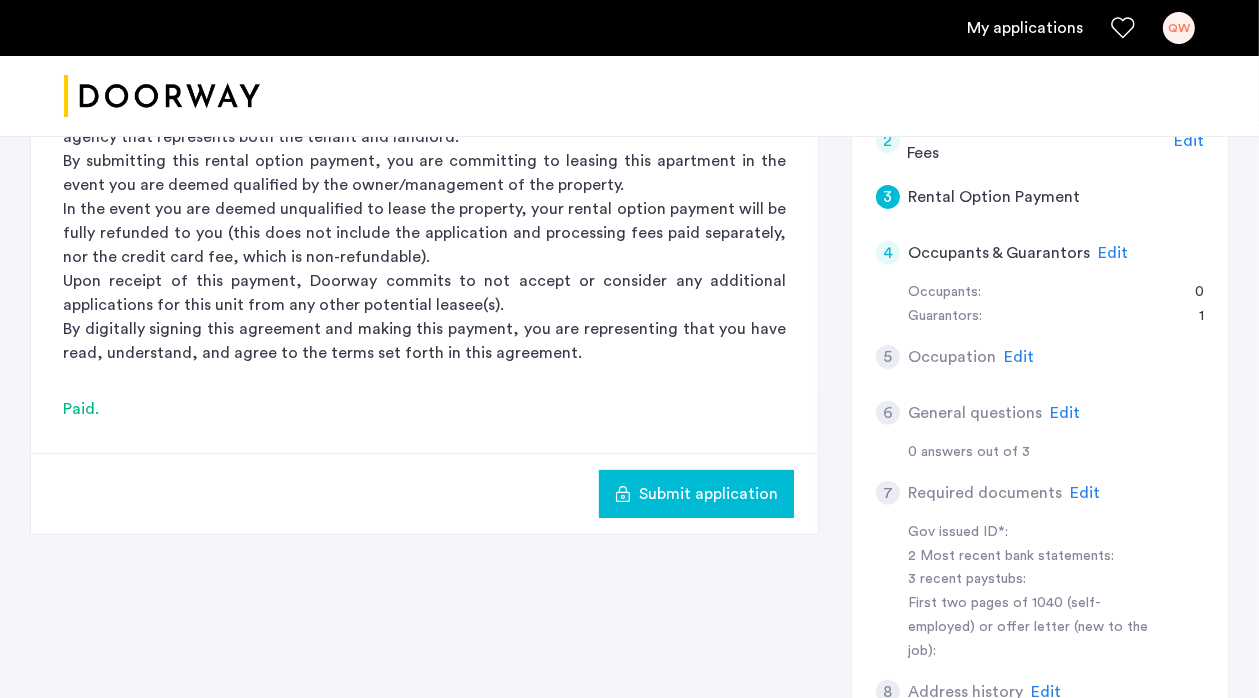 click on "Submit application" 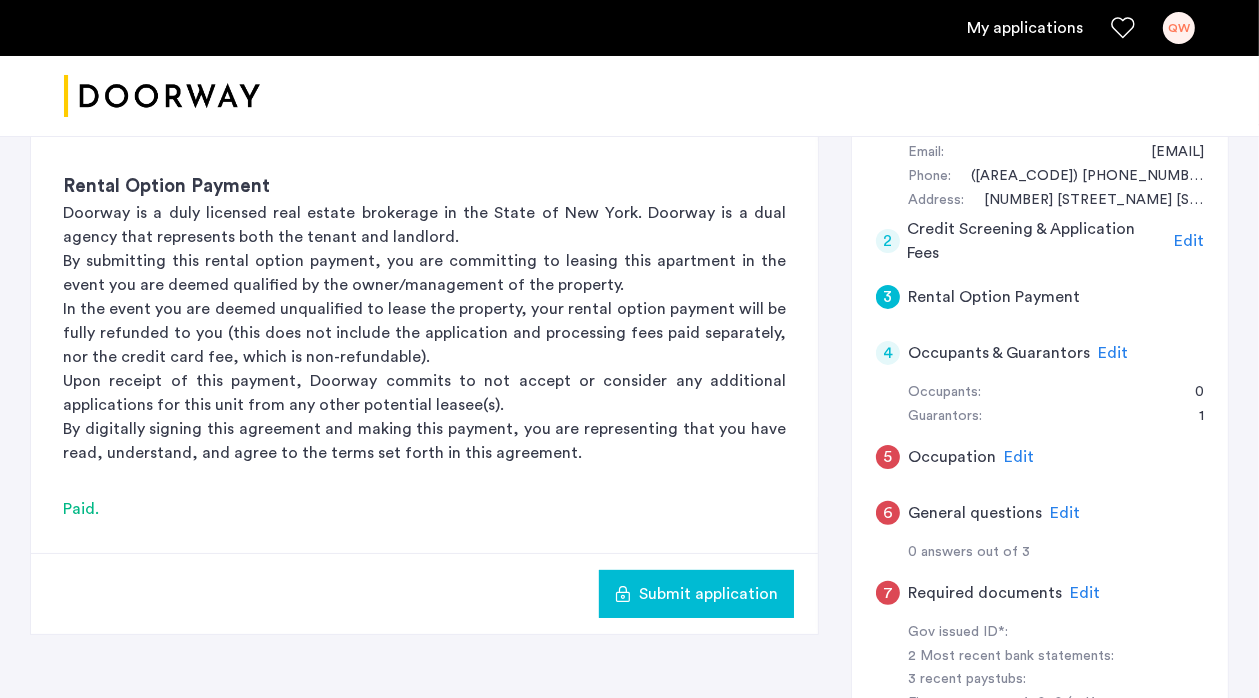 scroll, scrollTop: 500, scrollLeft: 0, axis: vertical 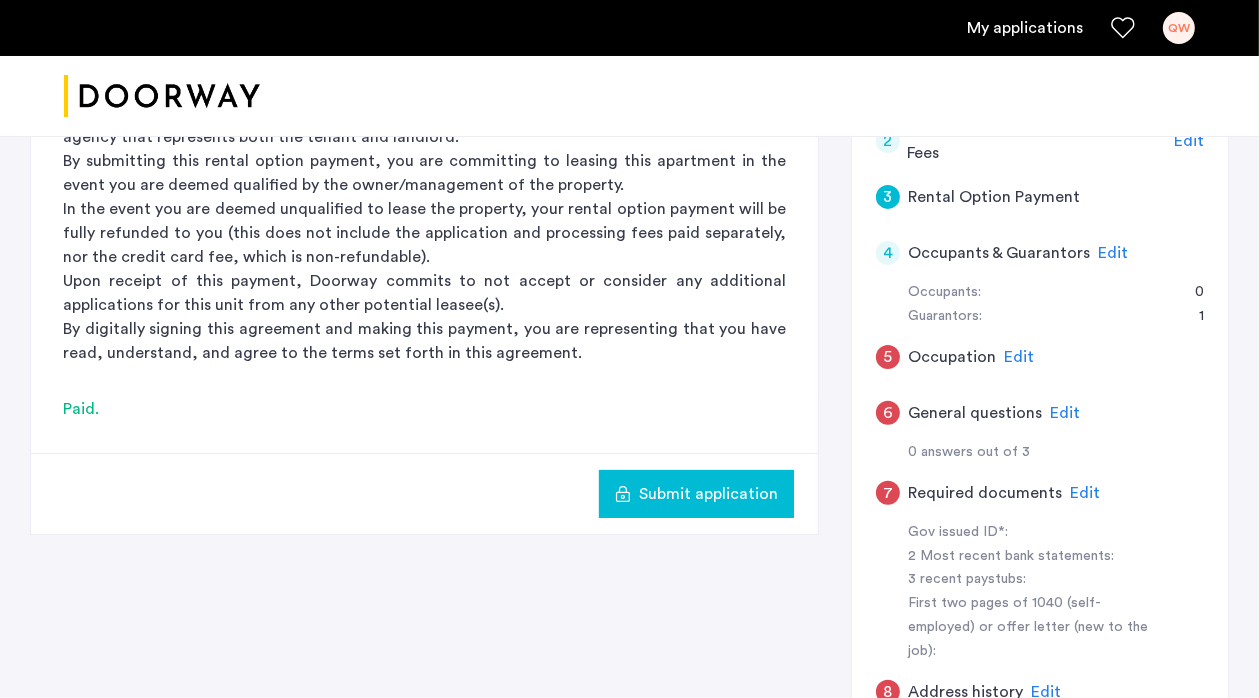 click on "Edit" 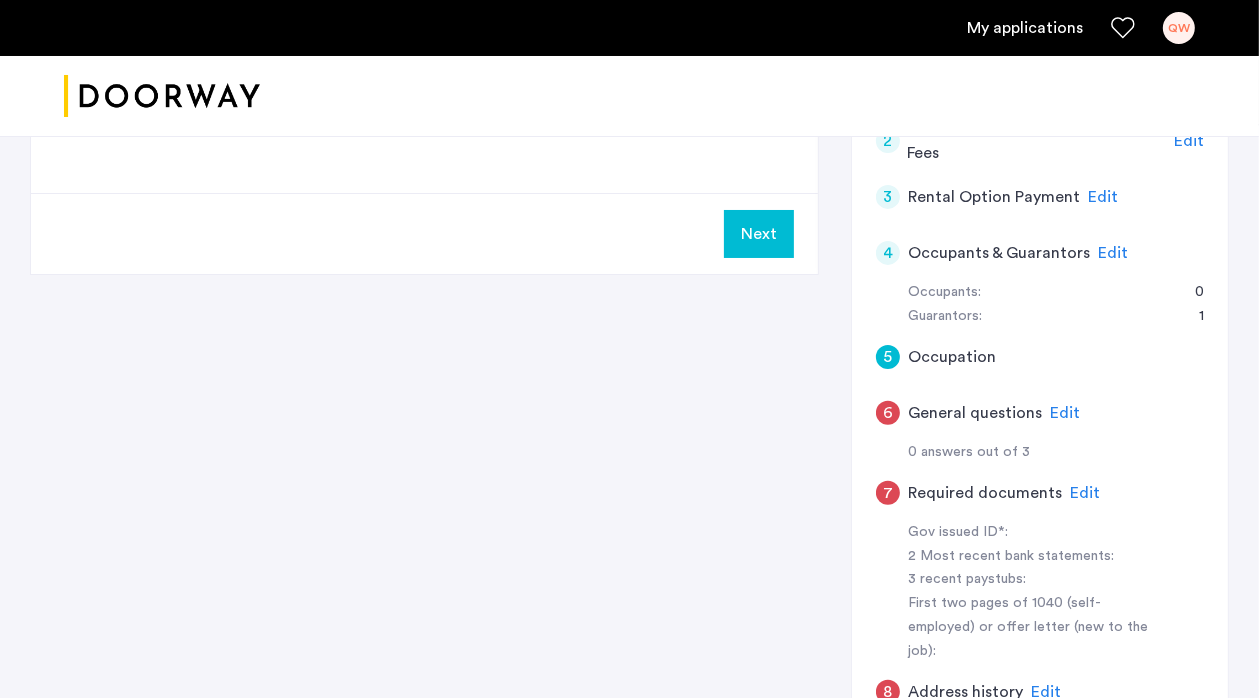 scroll, scrollTop: 300, scrollLeft: 0, axis: vertical 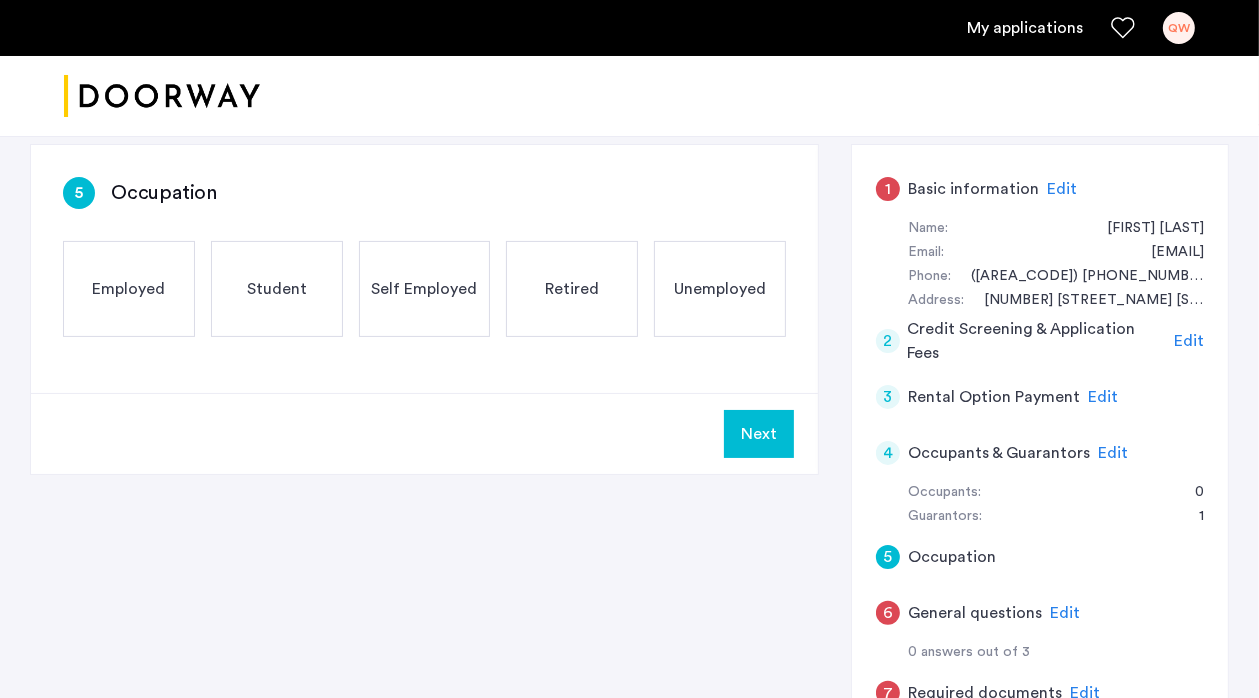 click on "Employed" 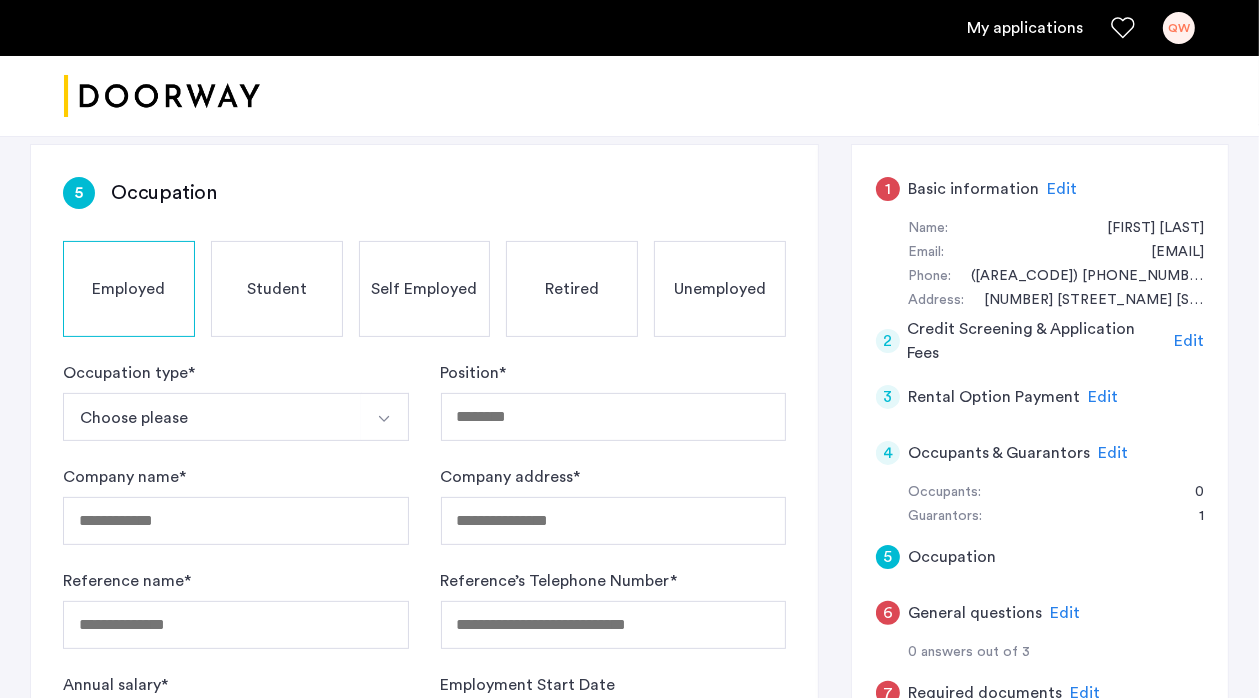 click on "Choose please" at bounding box center (212, 417) 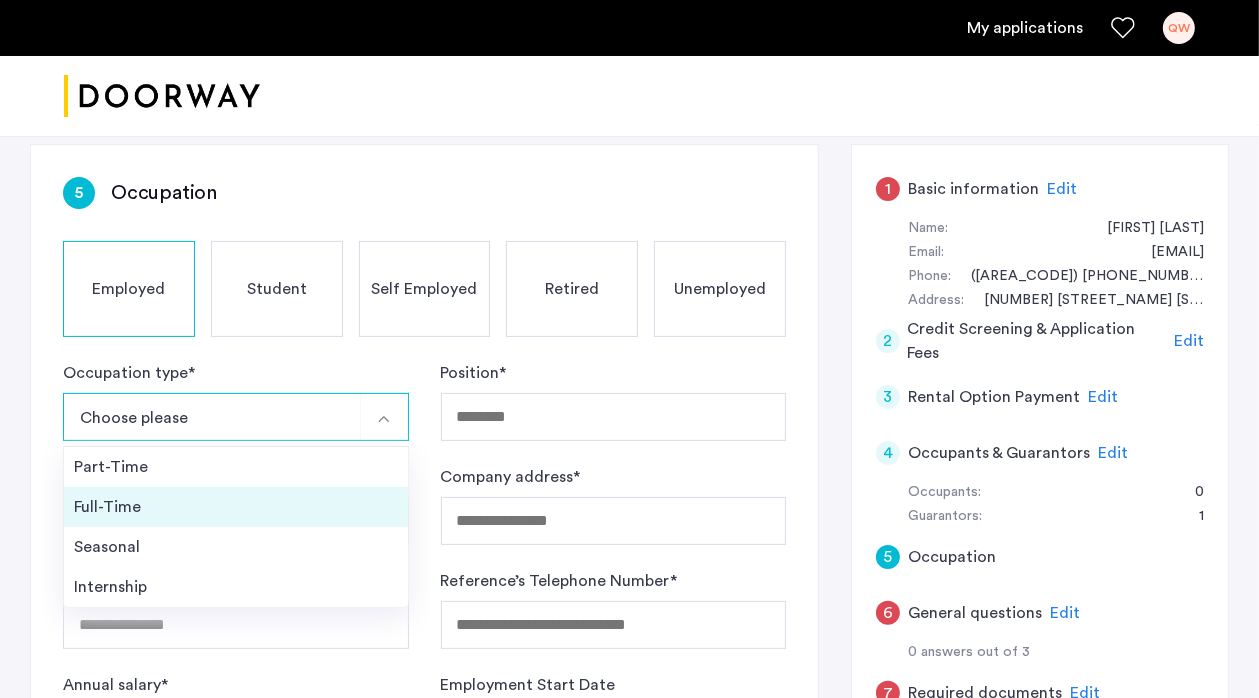 click on "Full-Time" at bounding box center [236, 507] 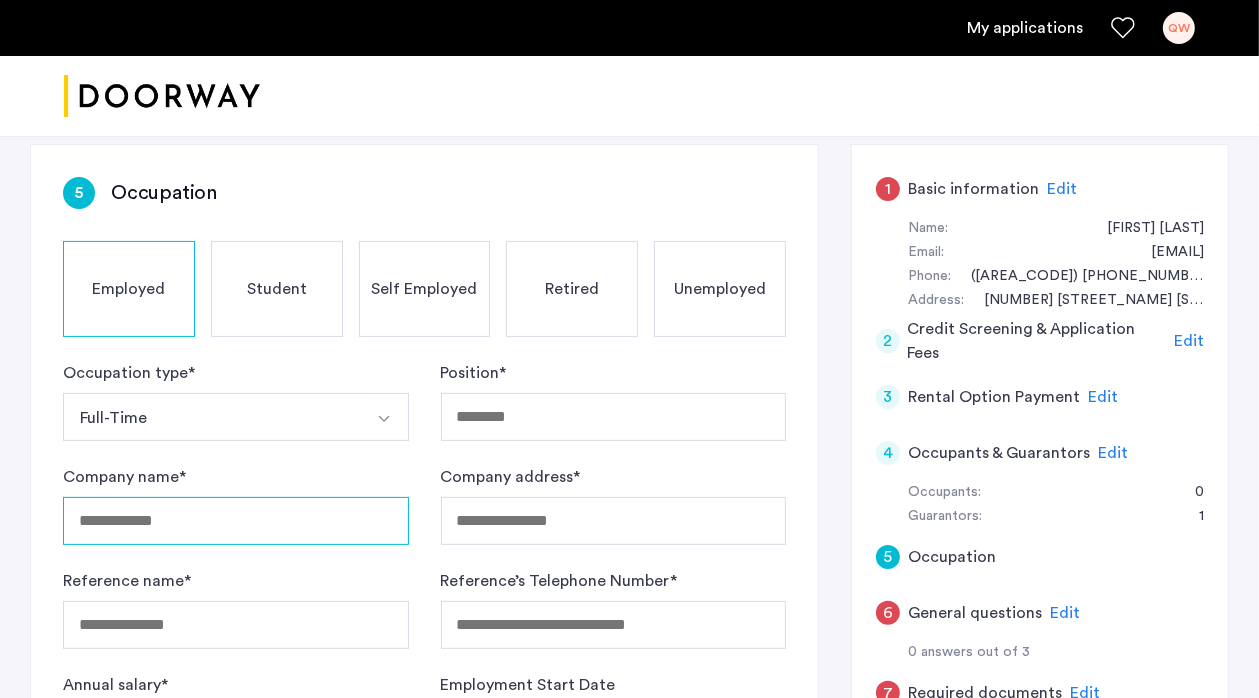 click on "Company name  *" at bounding box center (236, 521) 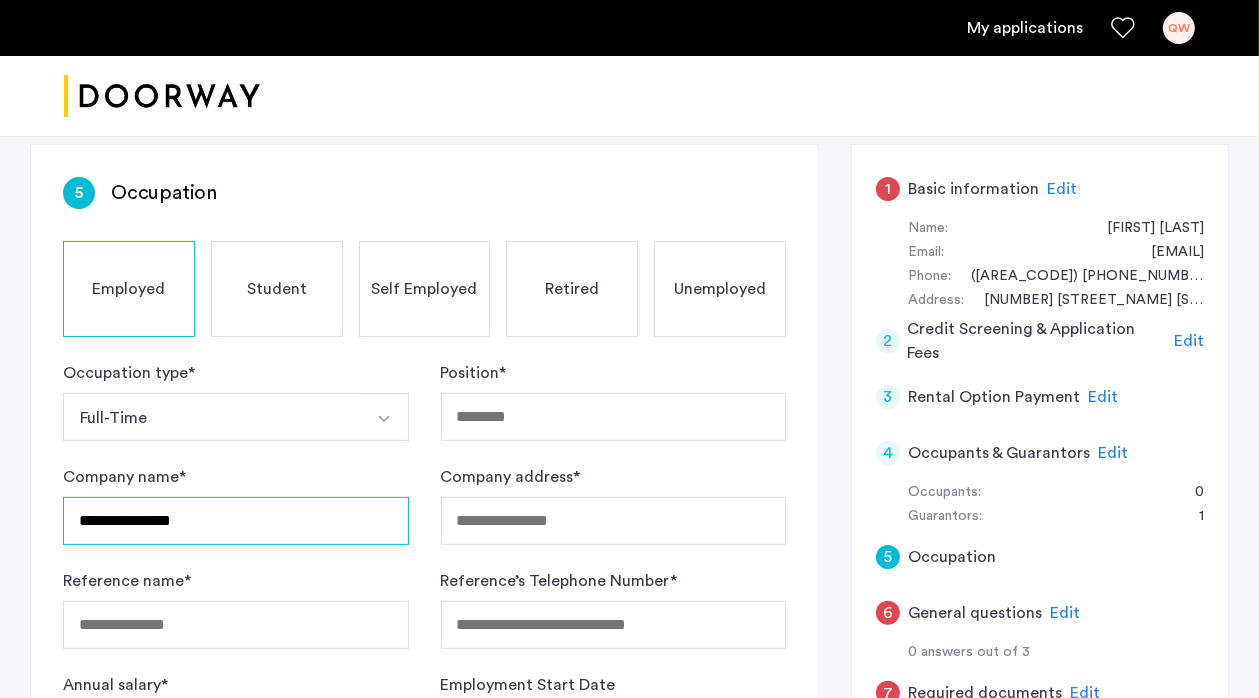 scroll, scrollTop: 500, scrollLeft: 0, axis: vertical 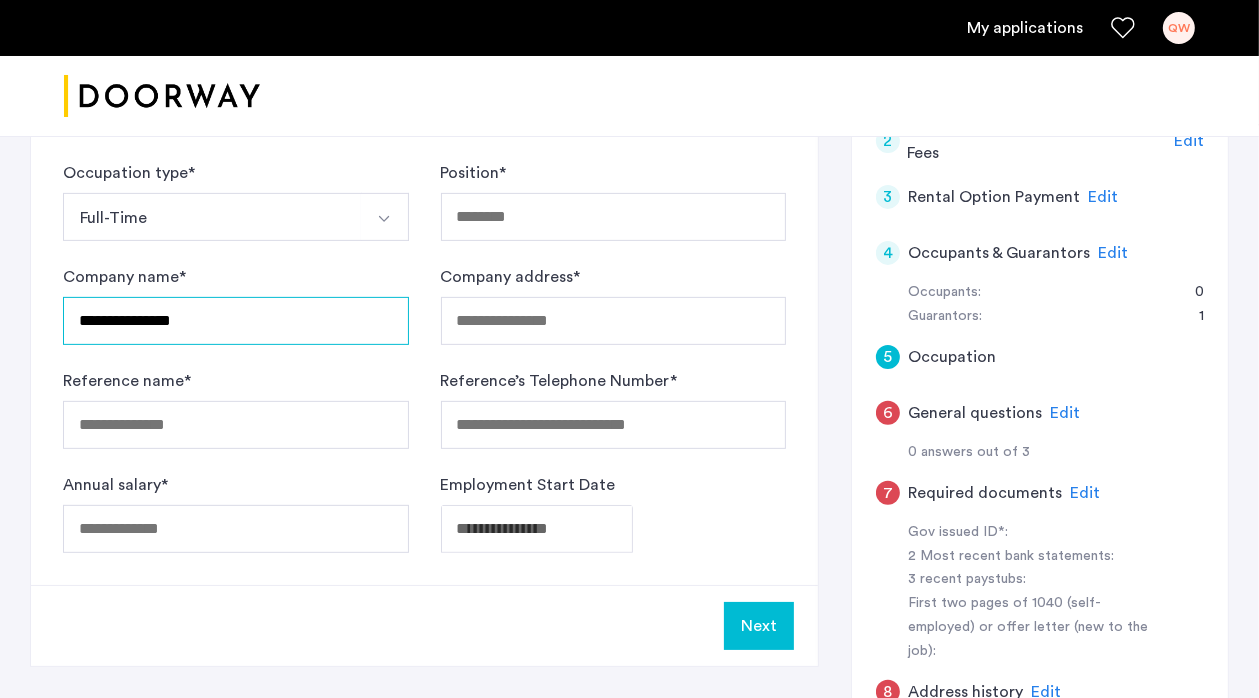 type on "**********" 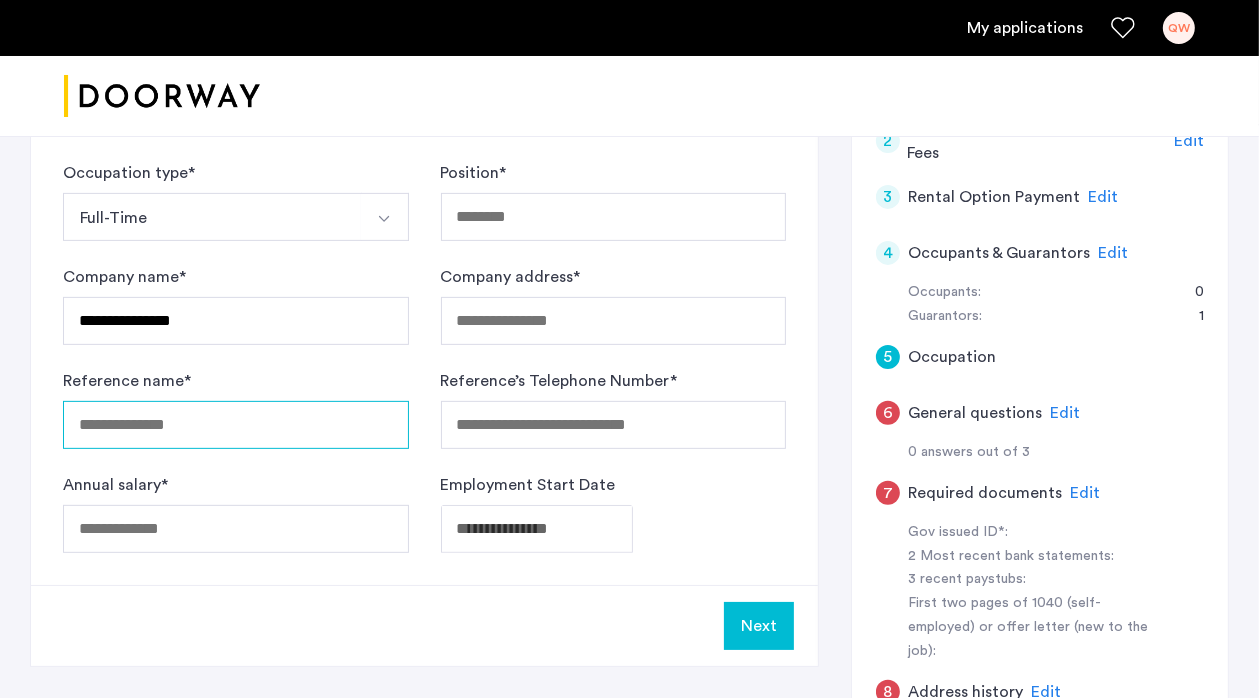 click on "Reference name  *" at bounding box center (236, 425) 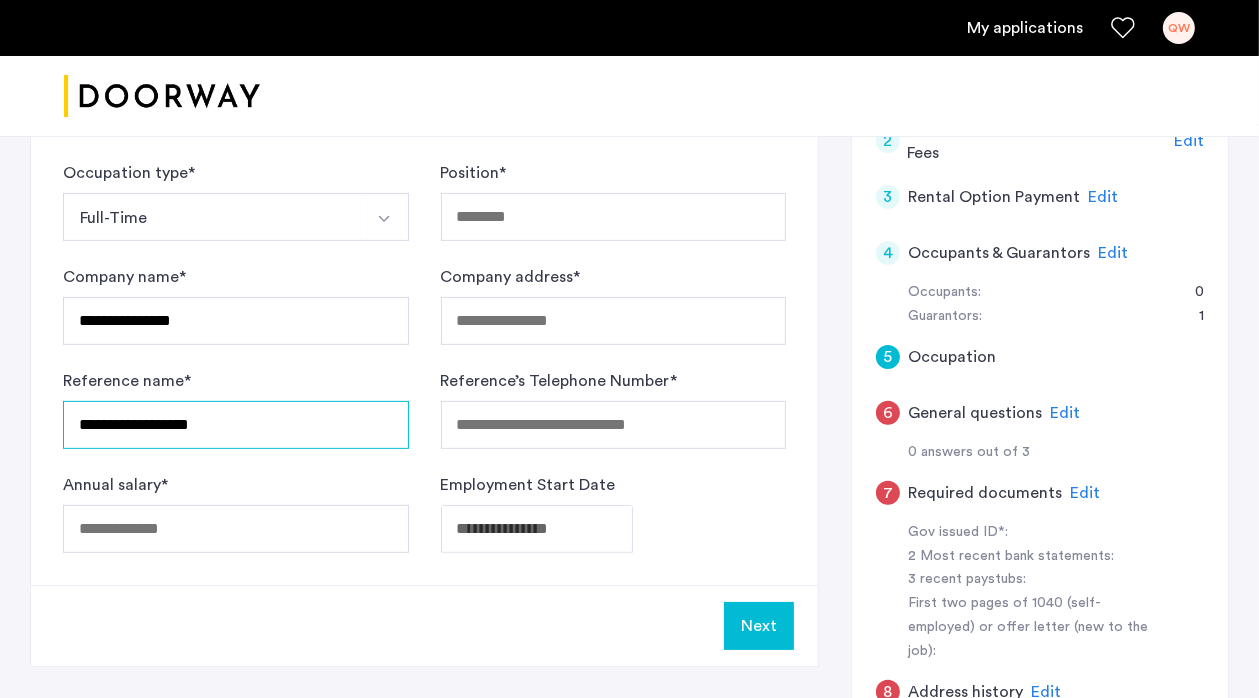 type on "**********" 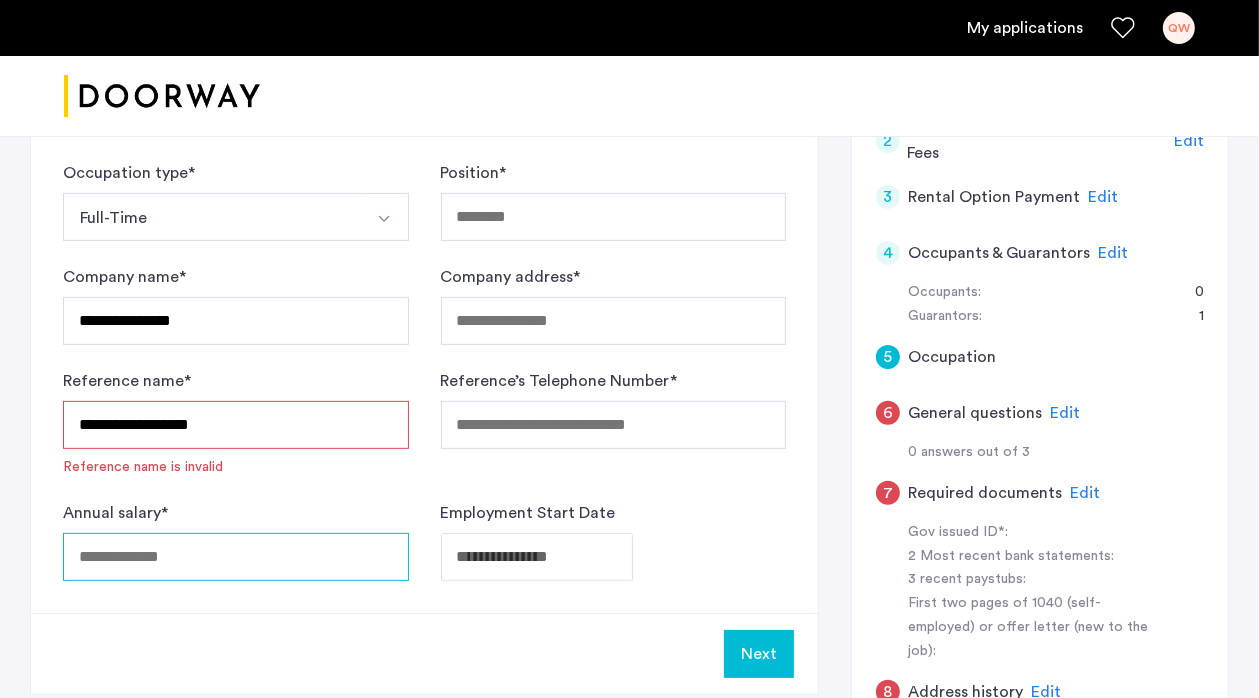 click on "Annual salary  *" at bounding box center [236, 557] 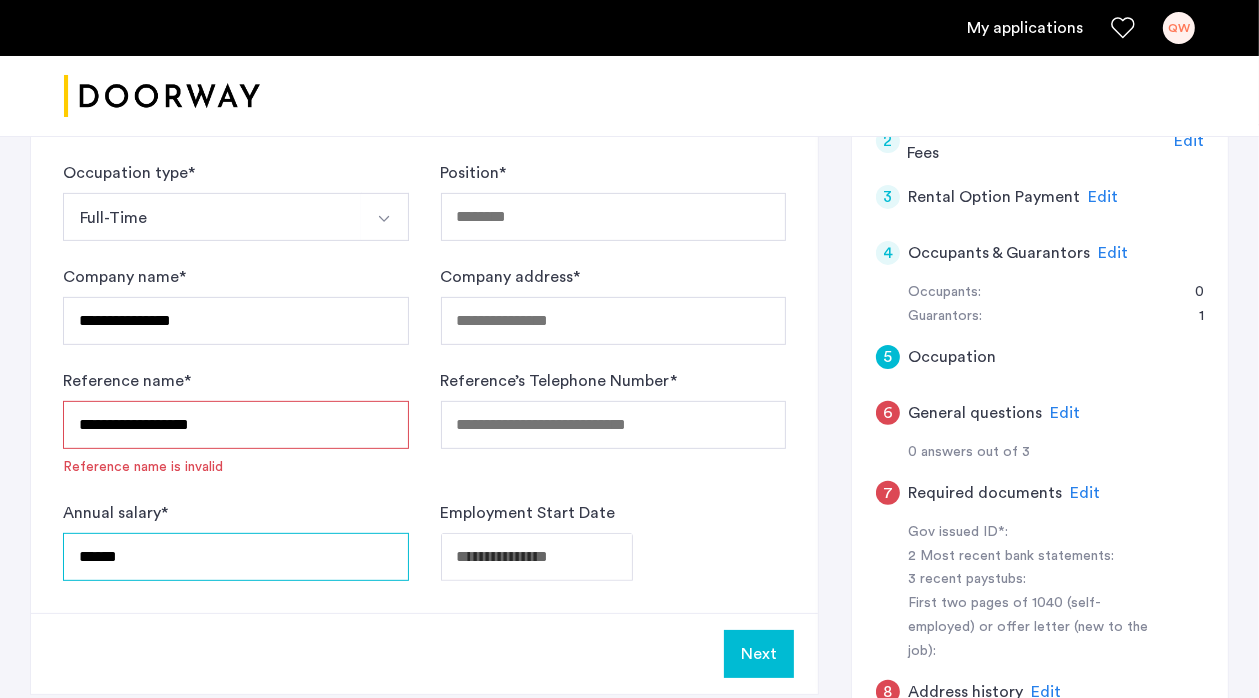 type on "******" 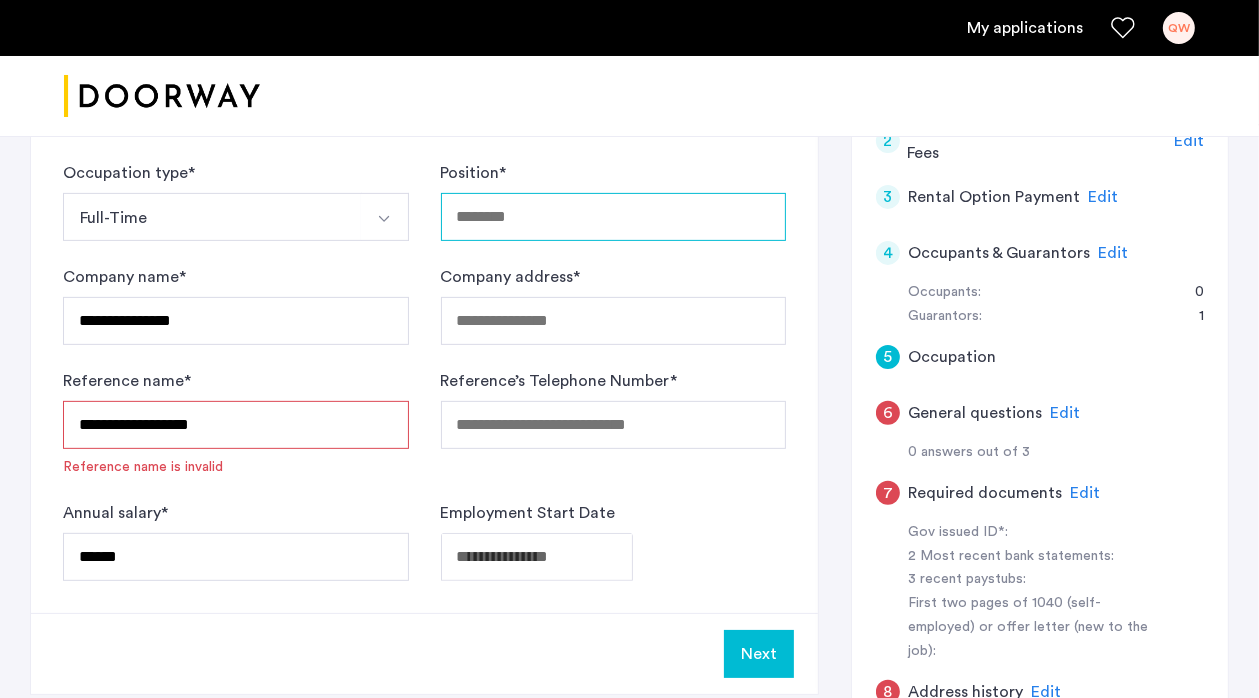 click on "Position  *" at bounding box center (614, 217) 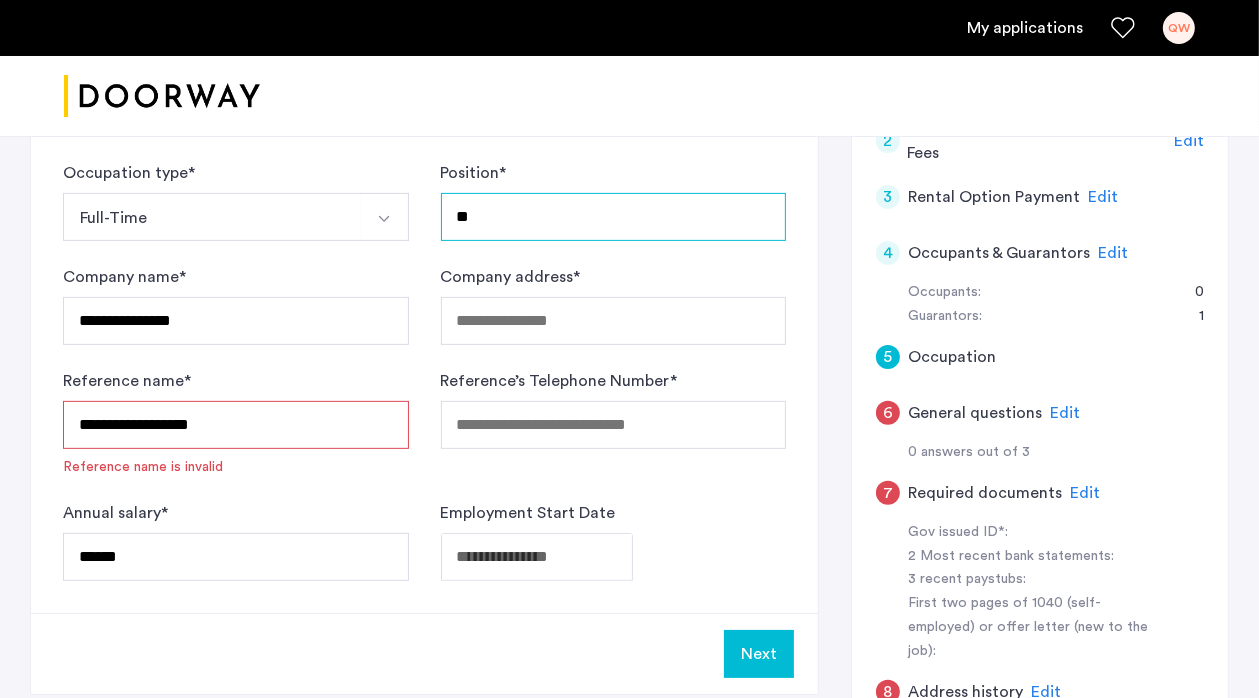 type on "*" 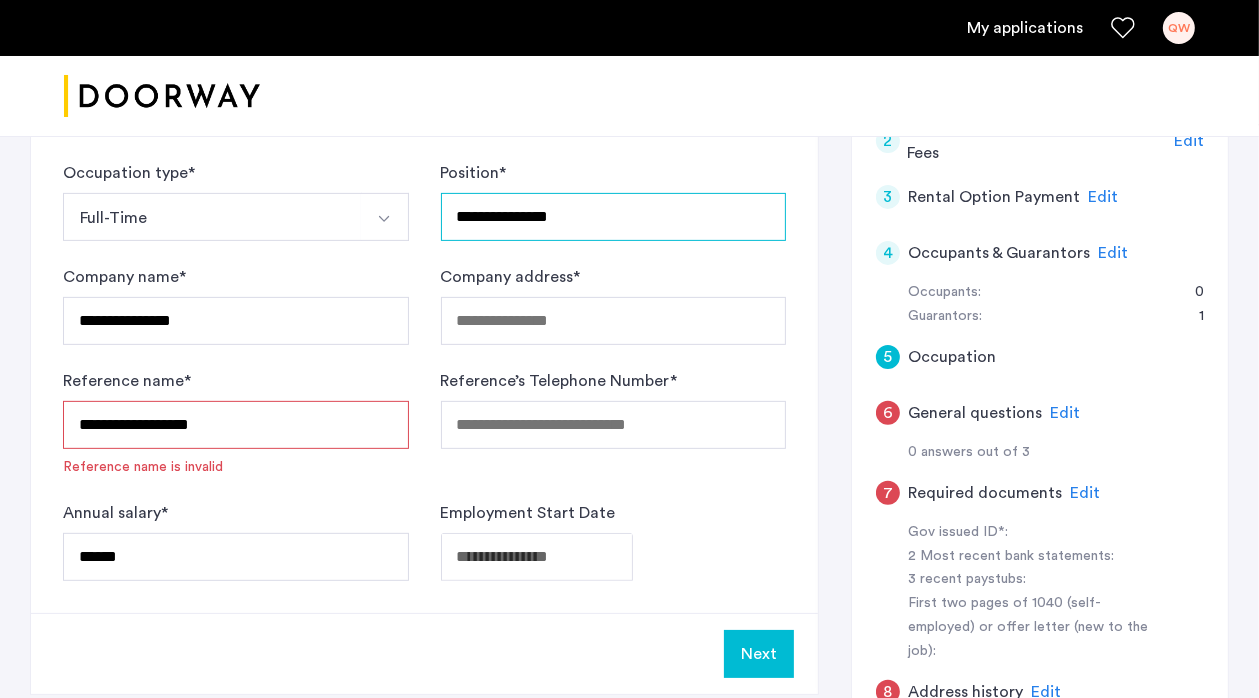 type on "**********" 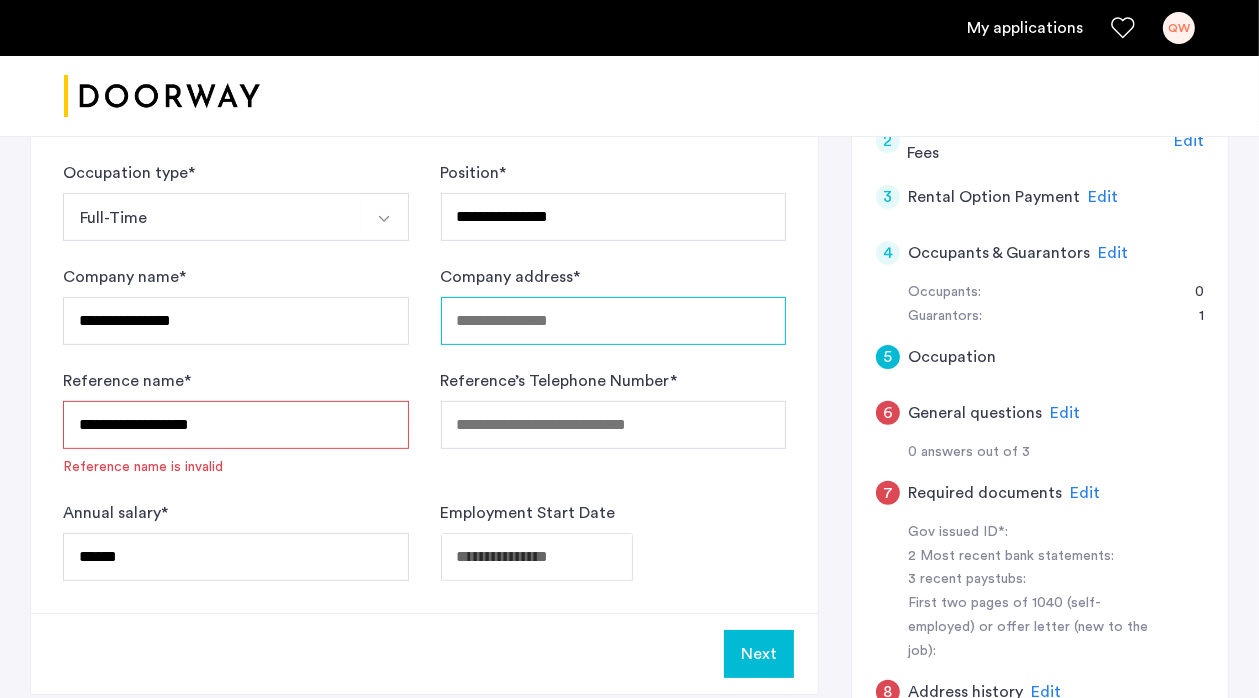click on "Company address  *" at bounding box center [614, 321] 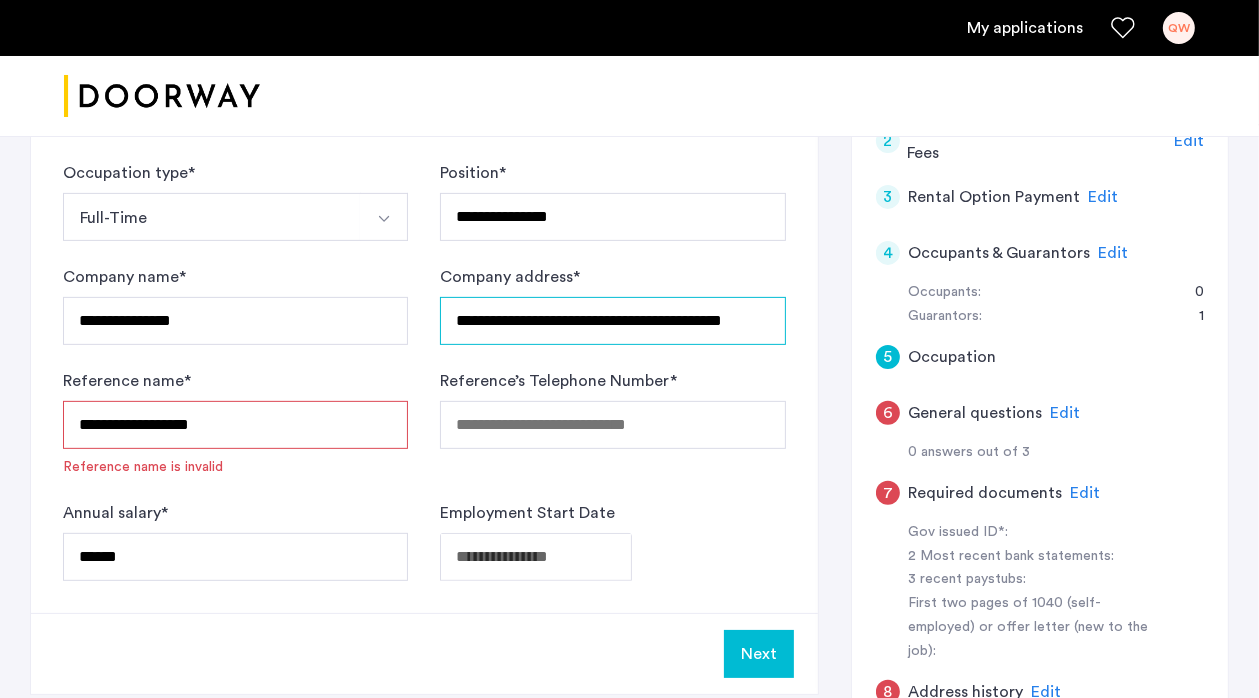 scroll, scrollTop: 0, scrollLeft: 40, axis: horizontal 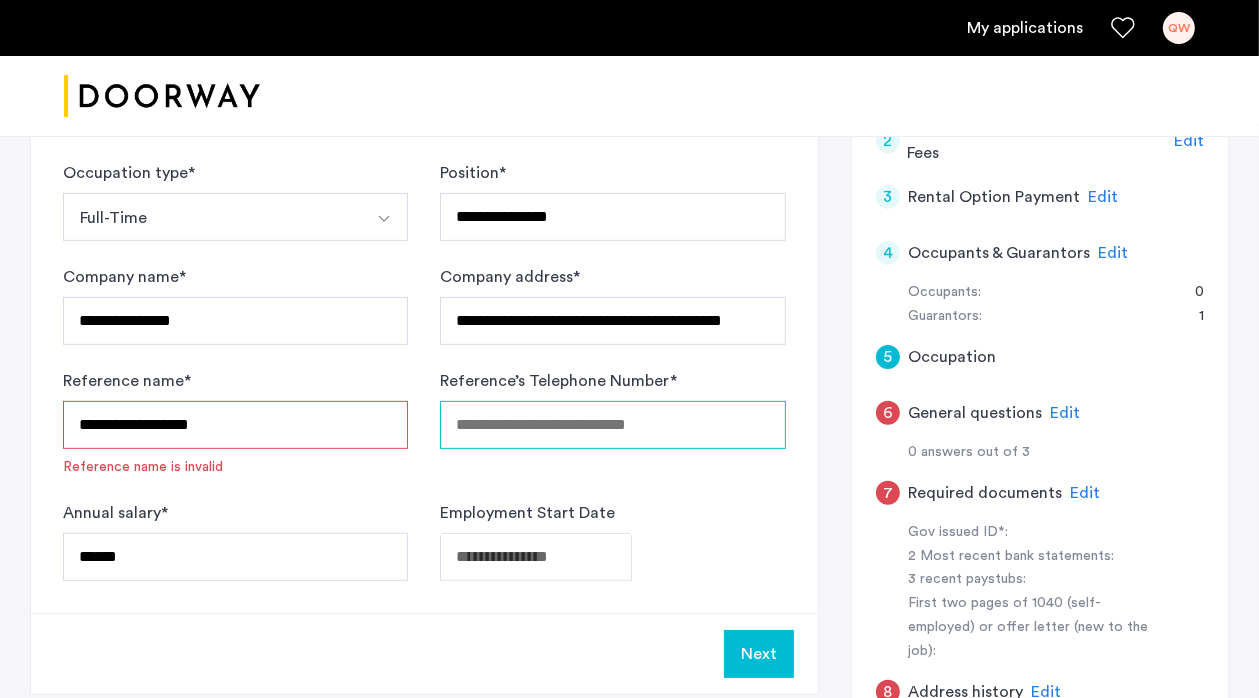 click on "Reference’s Telephone Number  *" at bounding box center [613, 425] 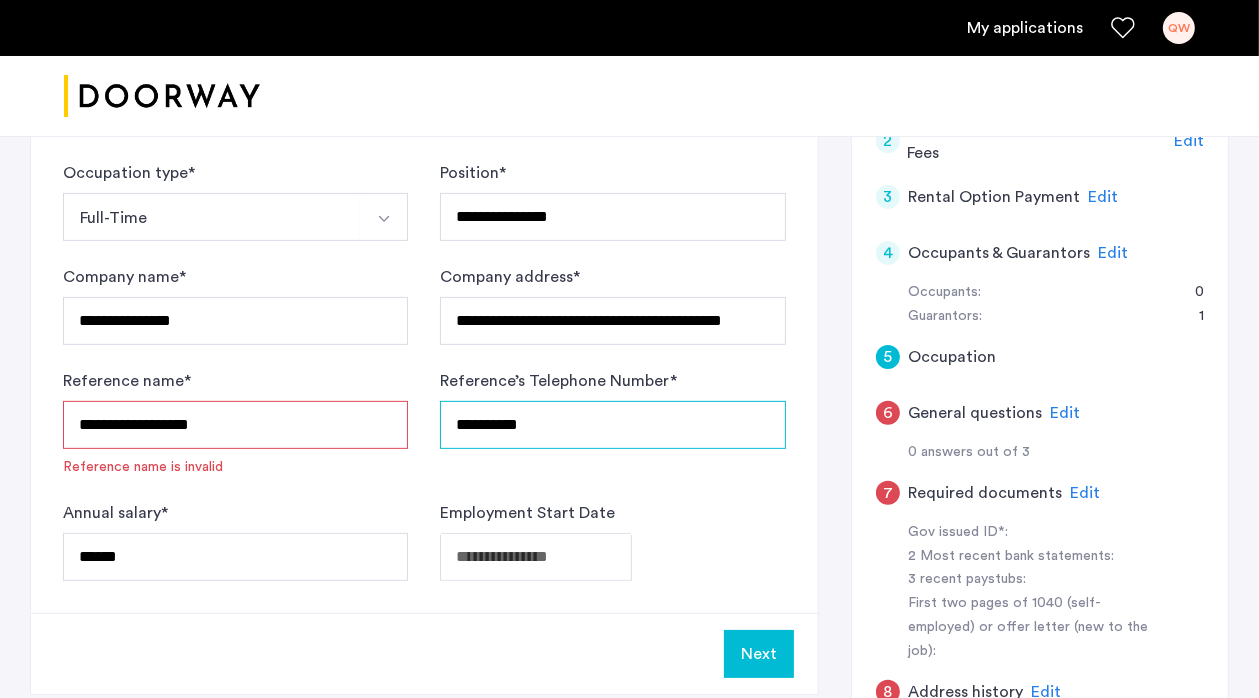 type on "**********" 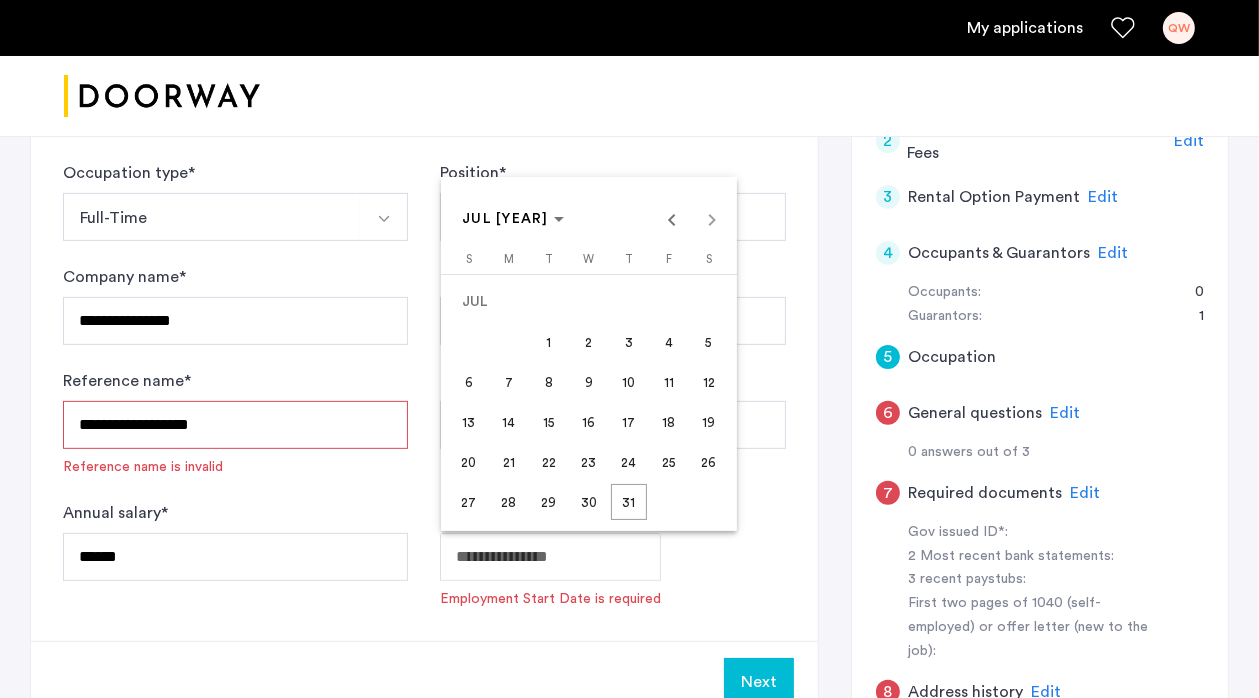 click on "**********" at bounding box center (629, -151) 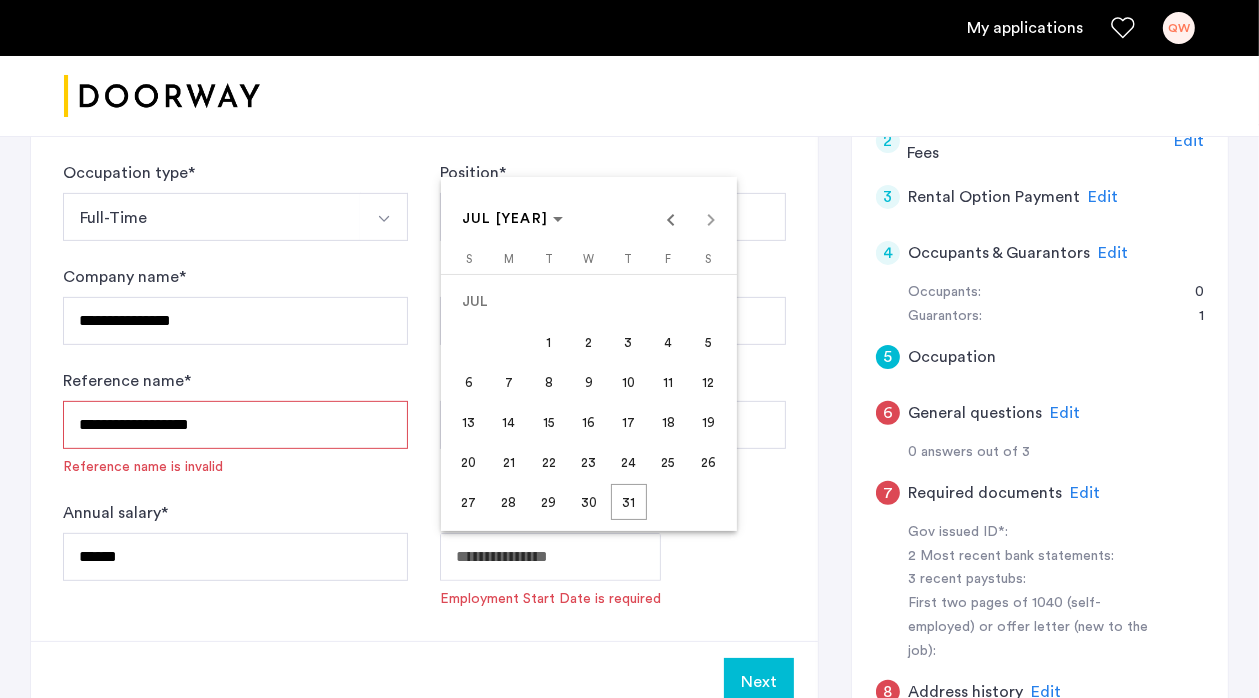 click at bounding box center [629, 349] 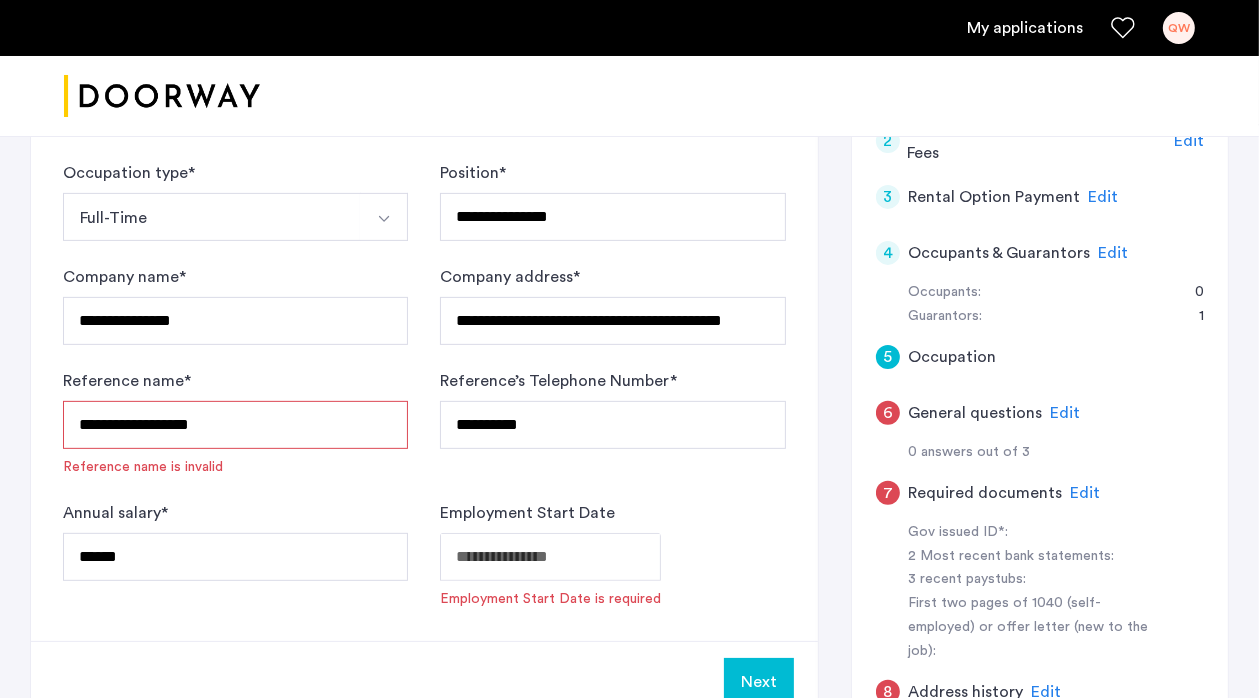 click on "**********" at bounding box center (629, -151) 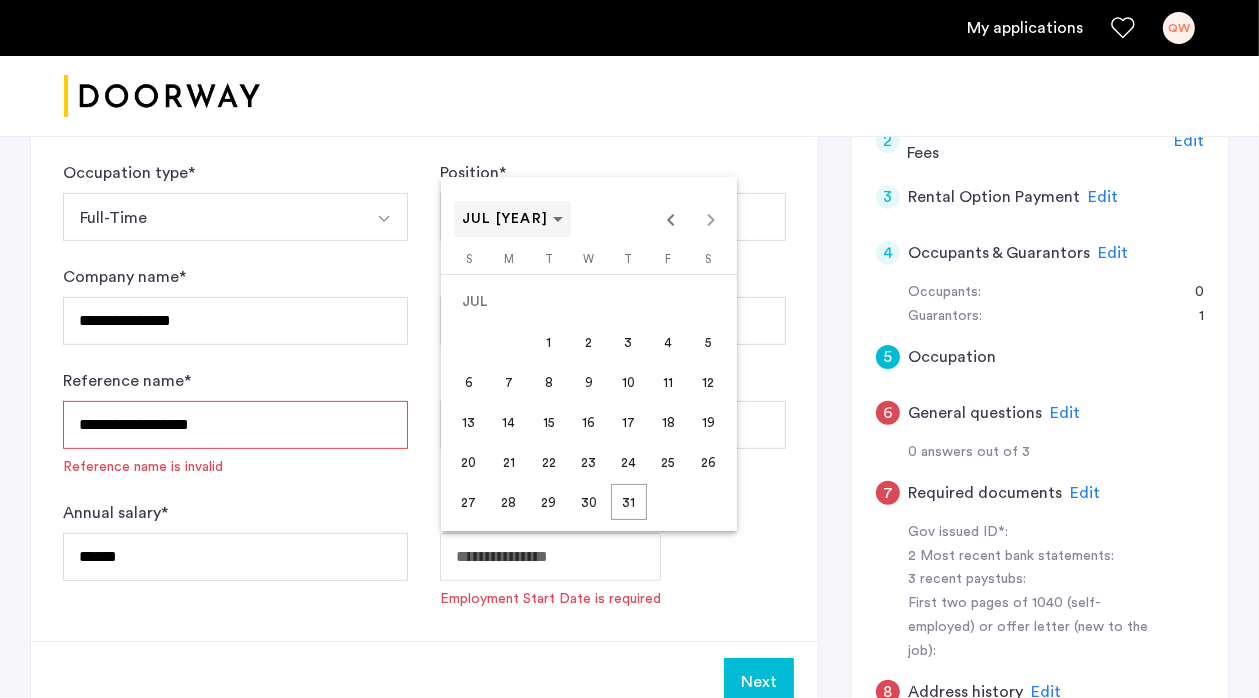 click on "JUL [YEAR]" at bounding box center (513, 219) 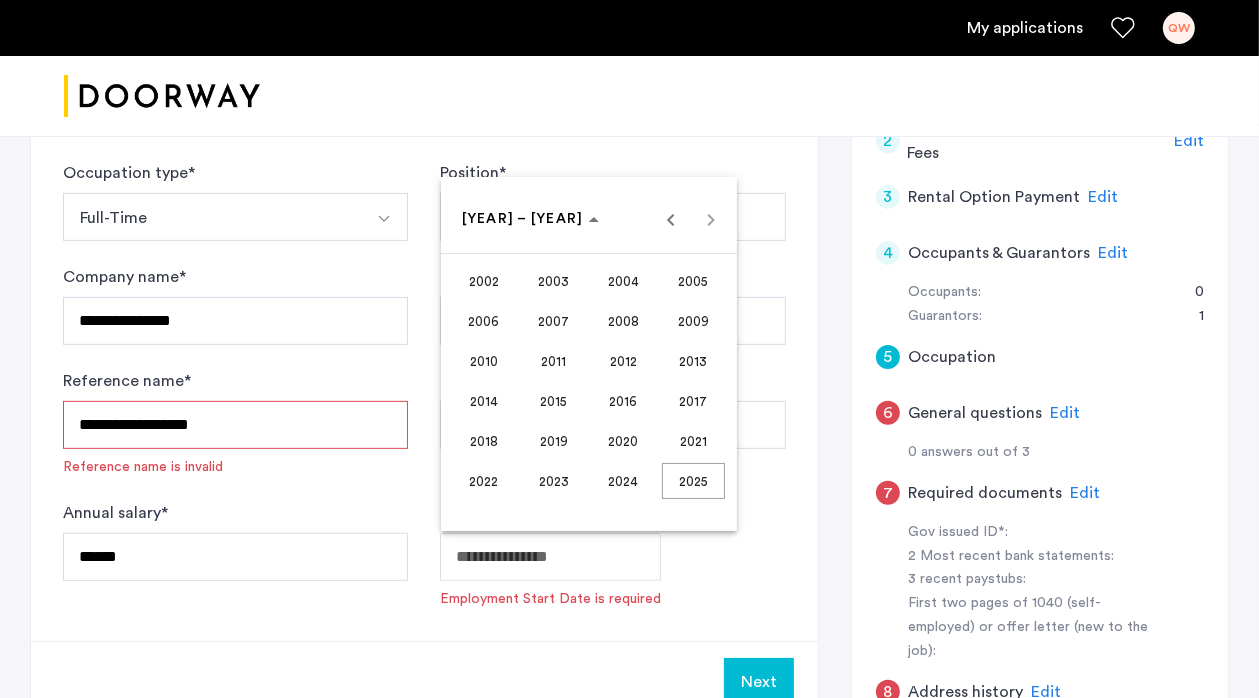 click on "2015" at bounding box center (553, 401) 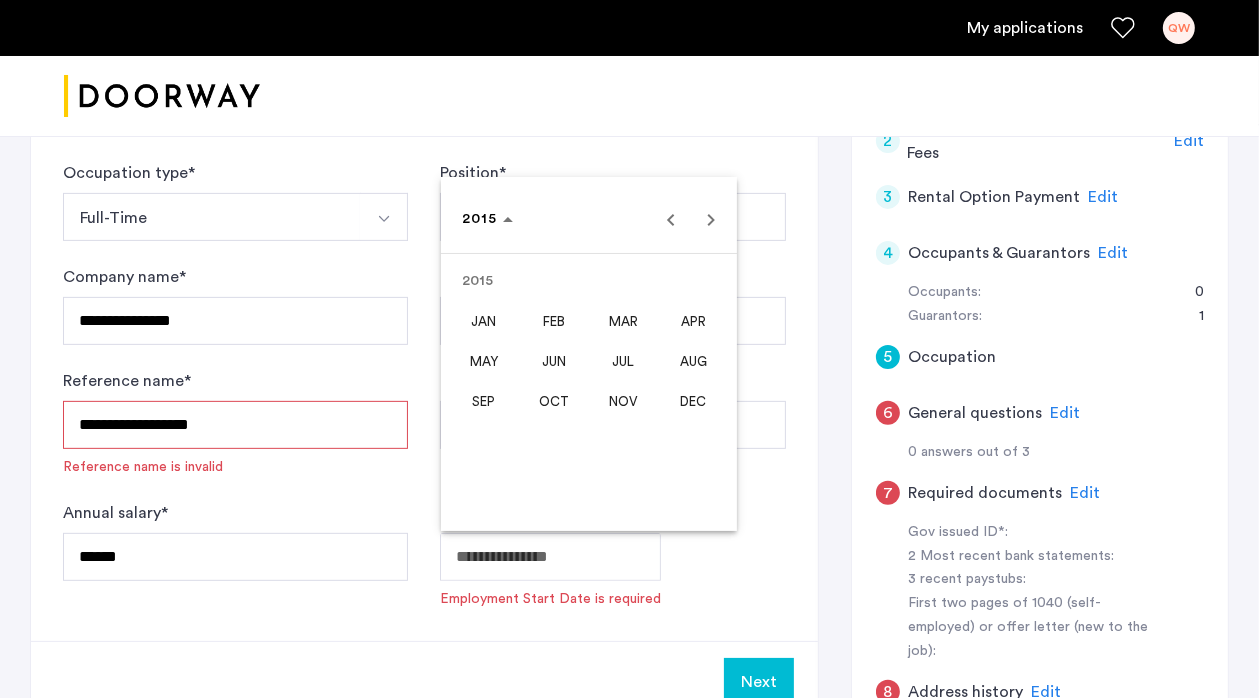 click on "AUG" at bounding box center (693, 361) 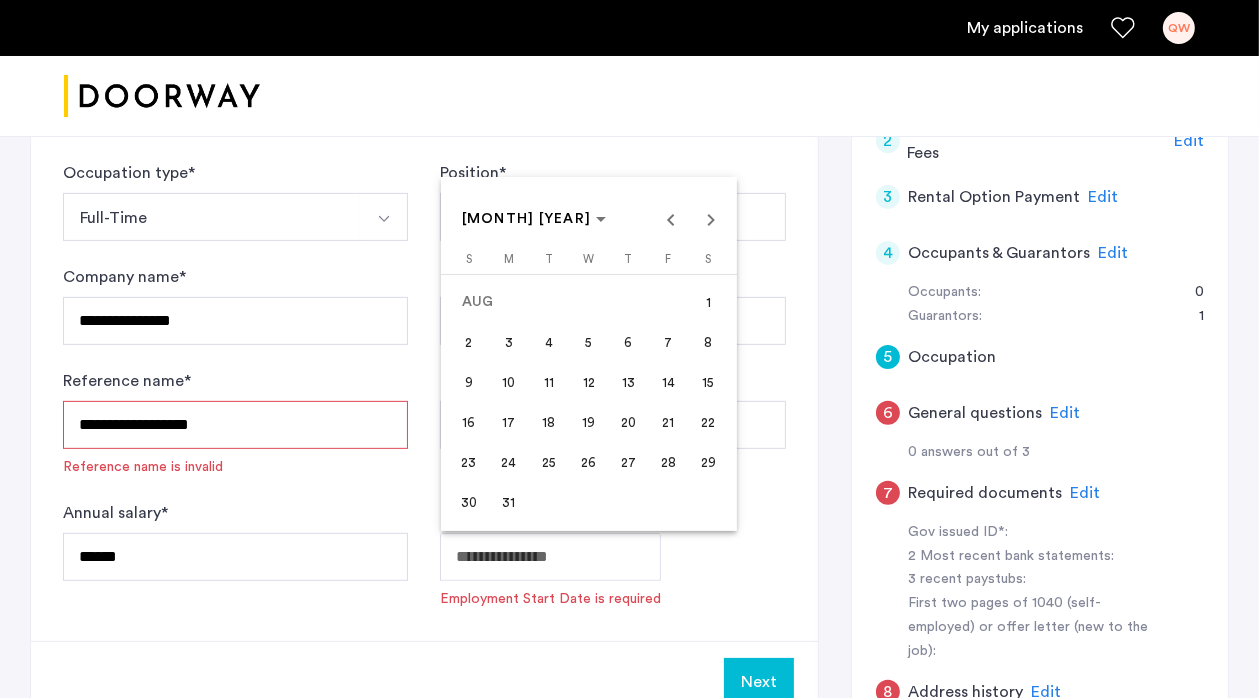 click on "3" at bounding box center [509, 342] 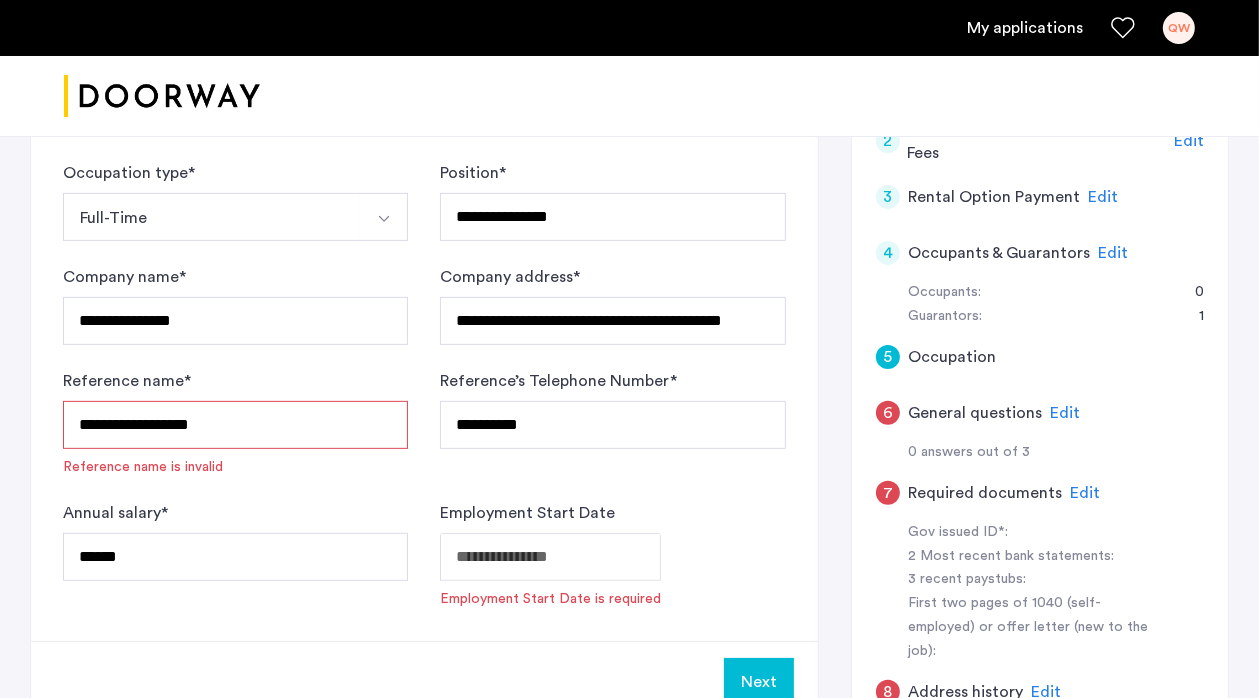type on "**********" 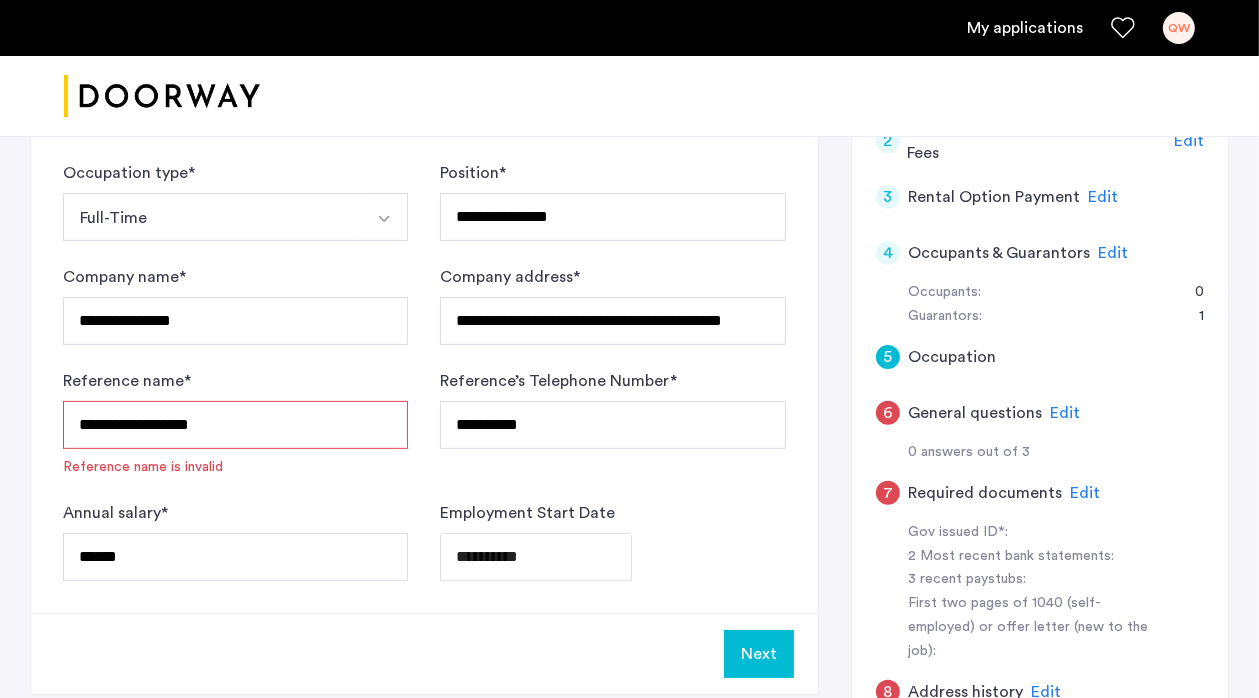 scroll, scrollTop: 600, scrollLeft: 0, axis: vertical 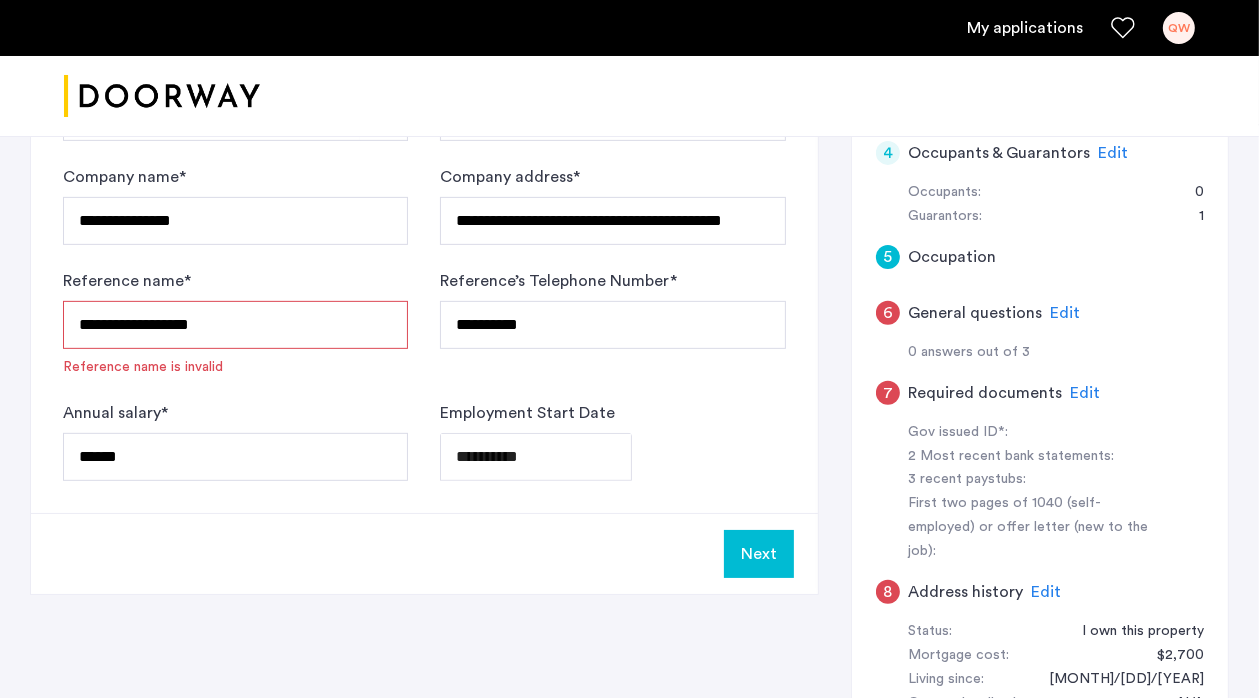 click on "Next" 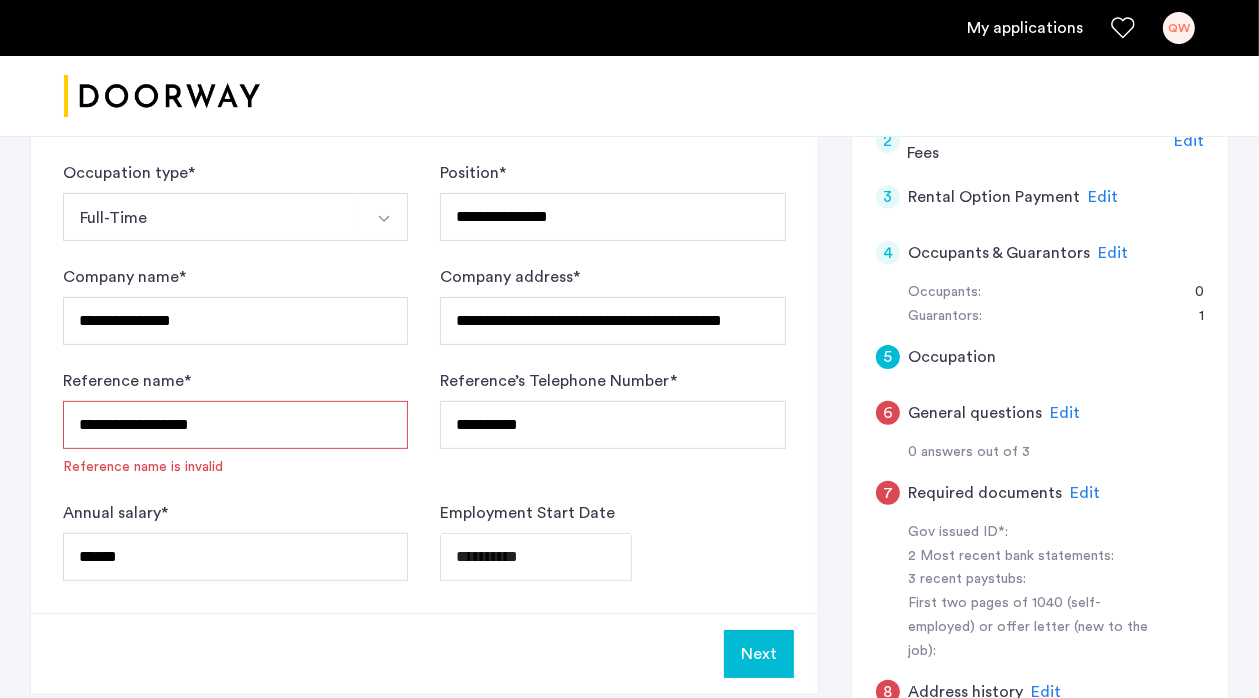 scroll, scrollTop: 400, scrollLeft: 0, axis: vertical 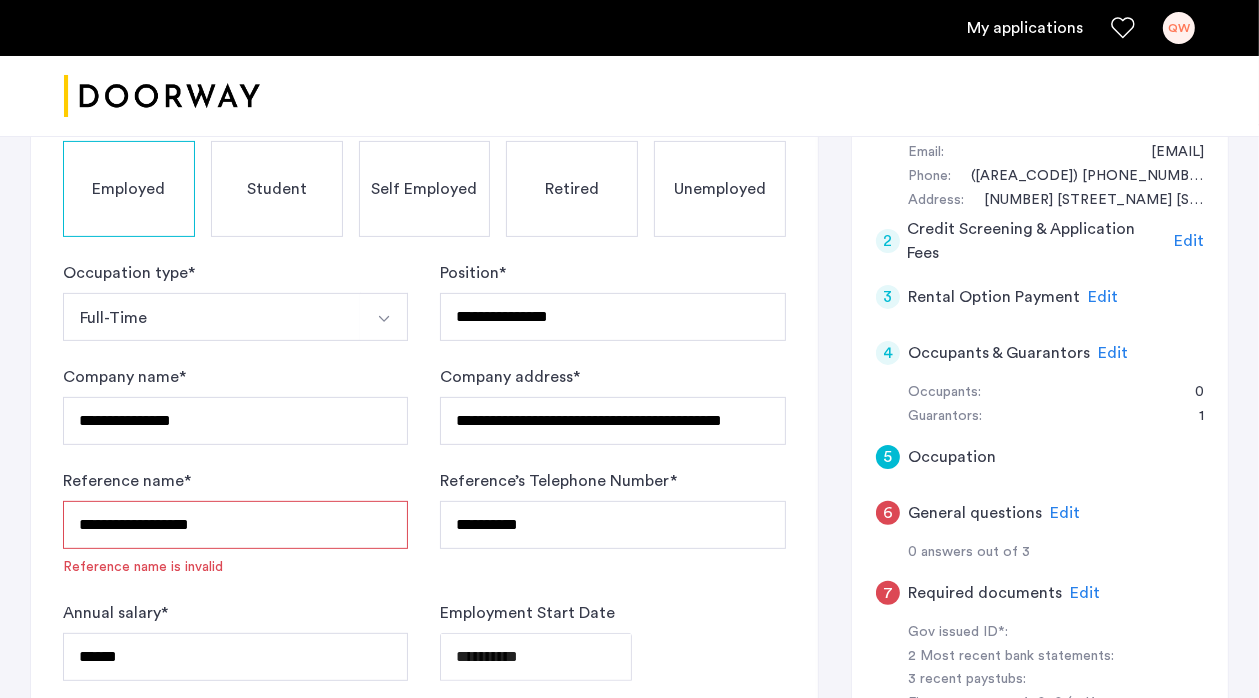 click on "**********" at bounding box center (235, 525) 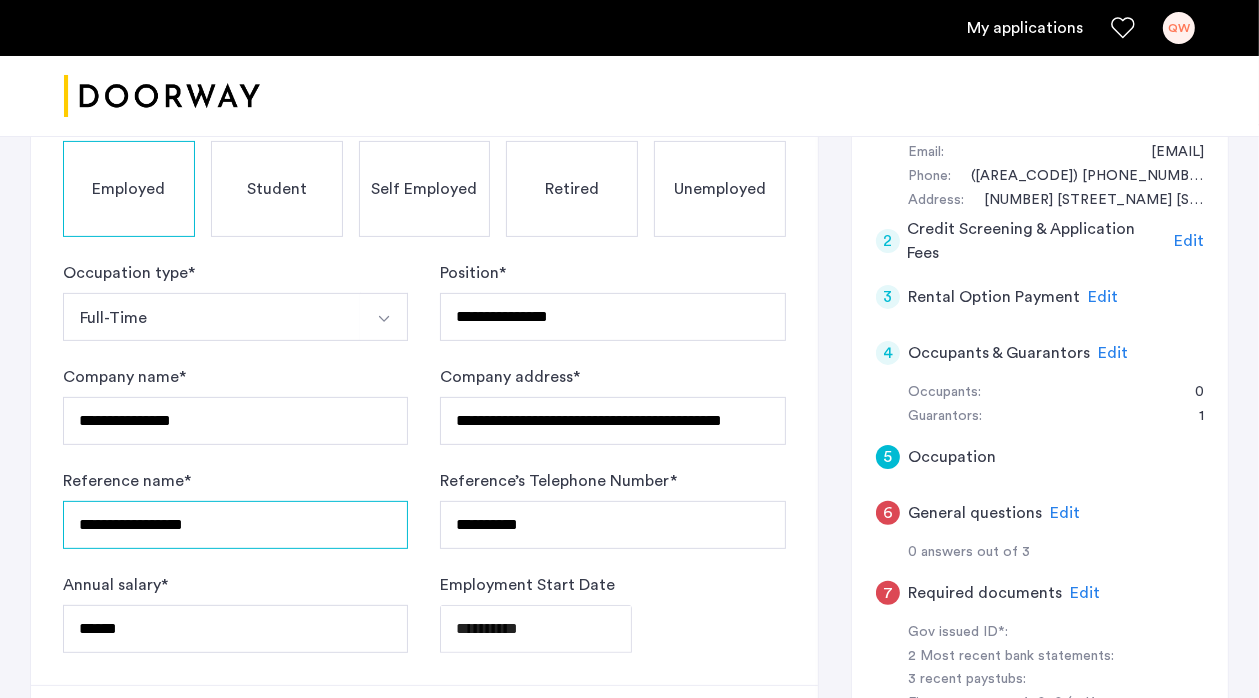 type on "**********" 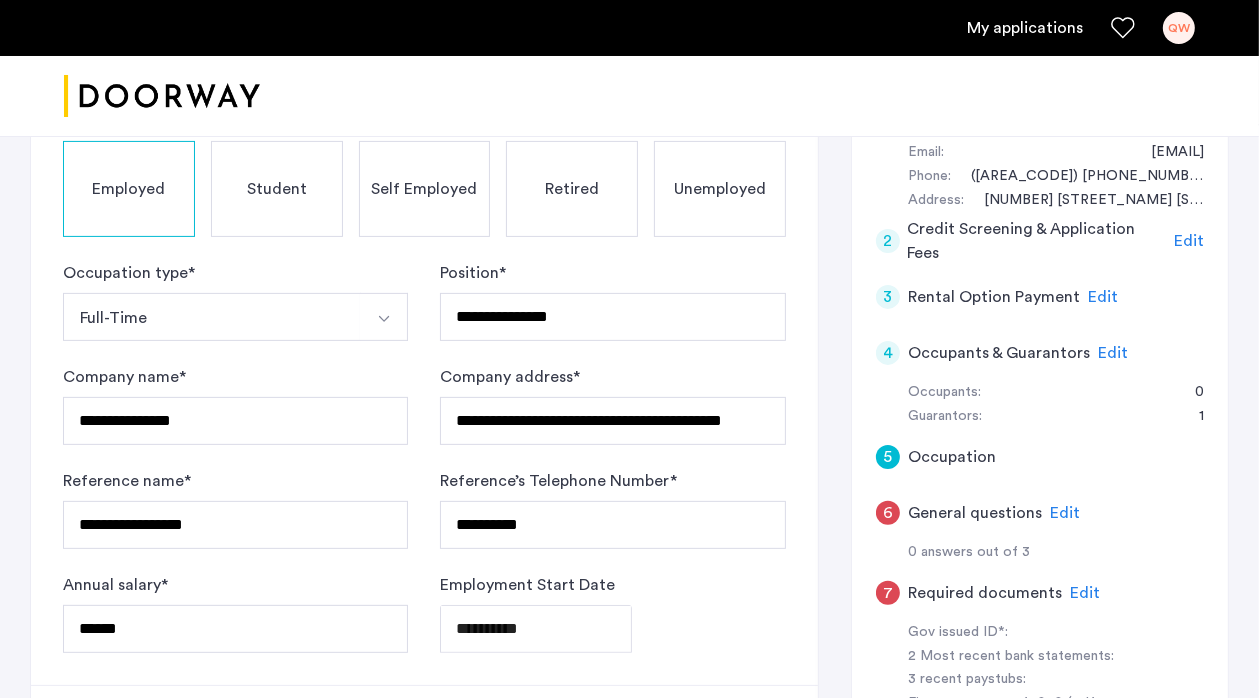 click on "**********" 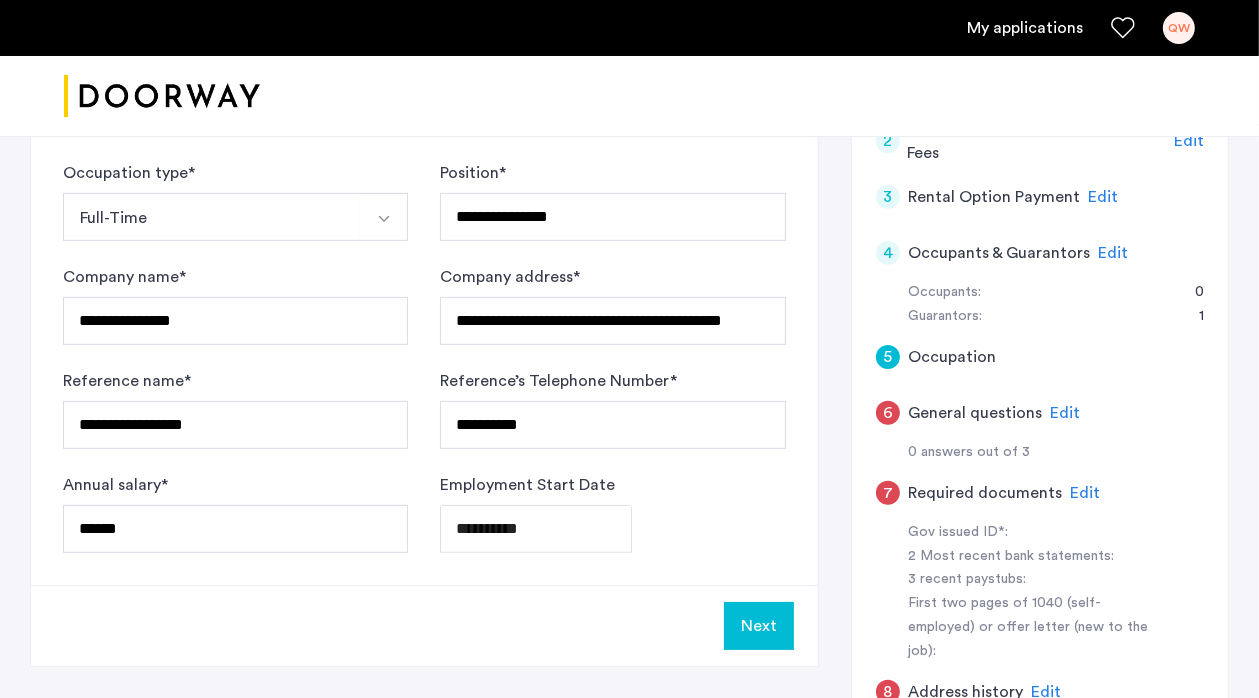 click on "Next" 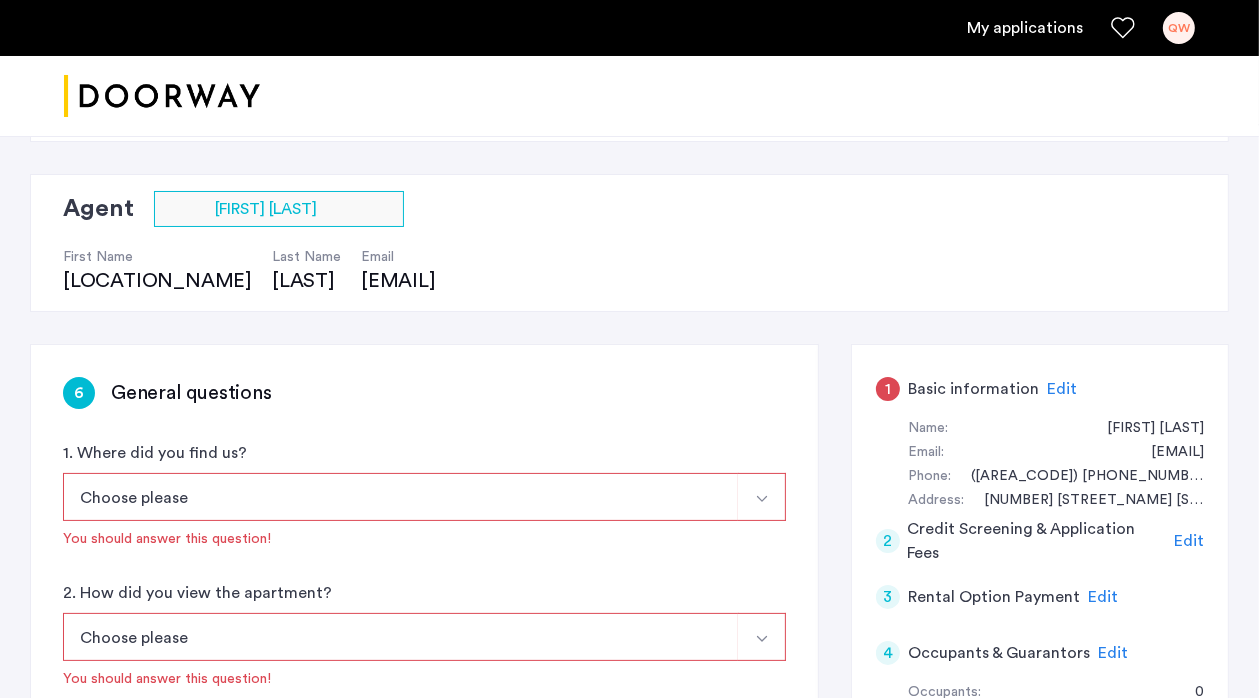 scroll, scrollTop: 300, scrollLeft: 0, axis: vertical 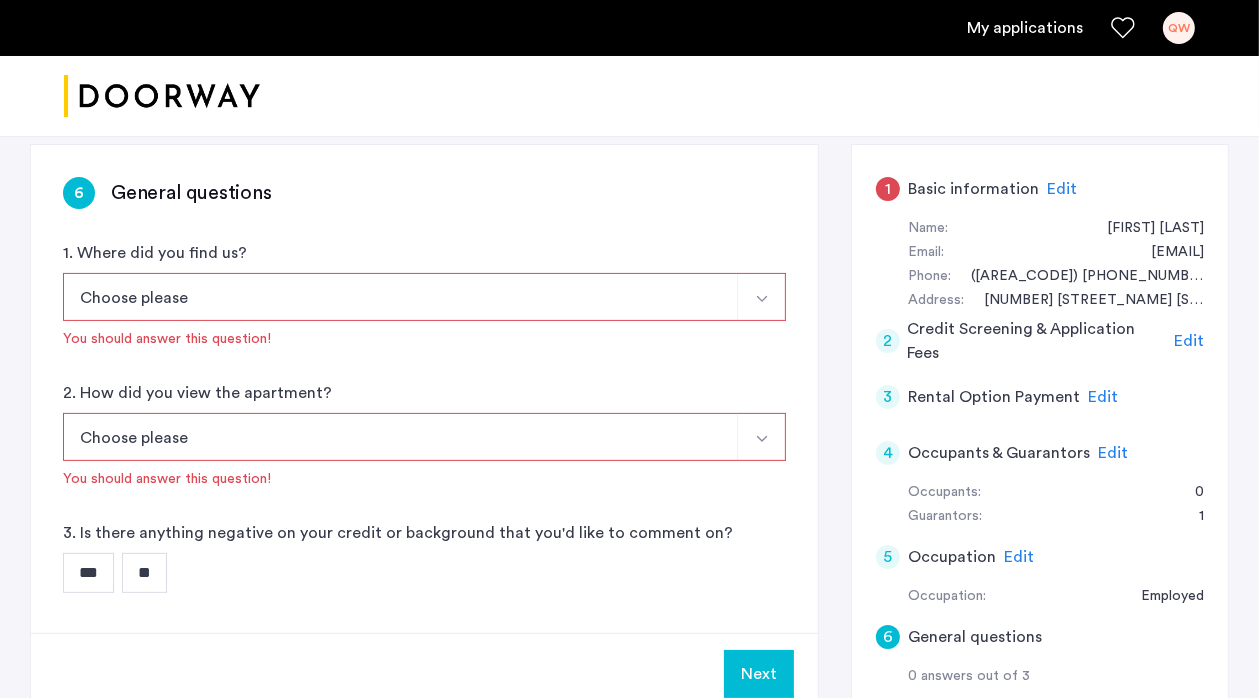 click at bounding box center (762, 299) 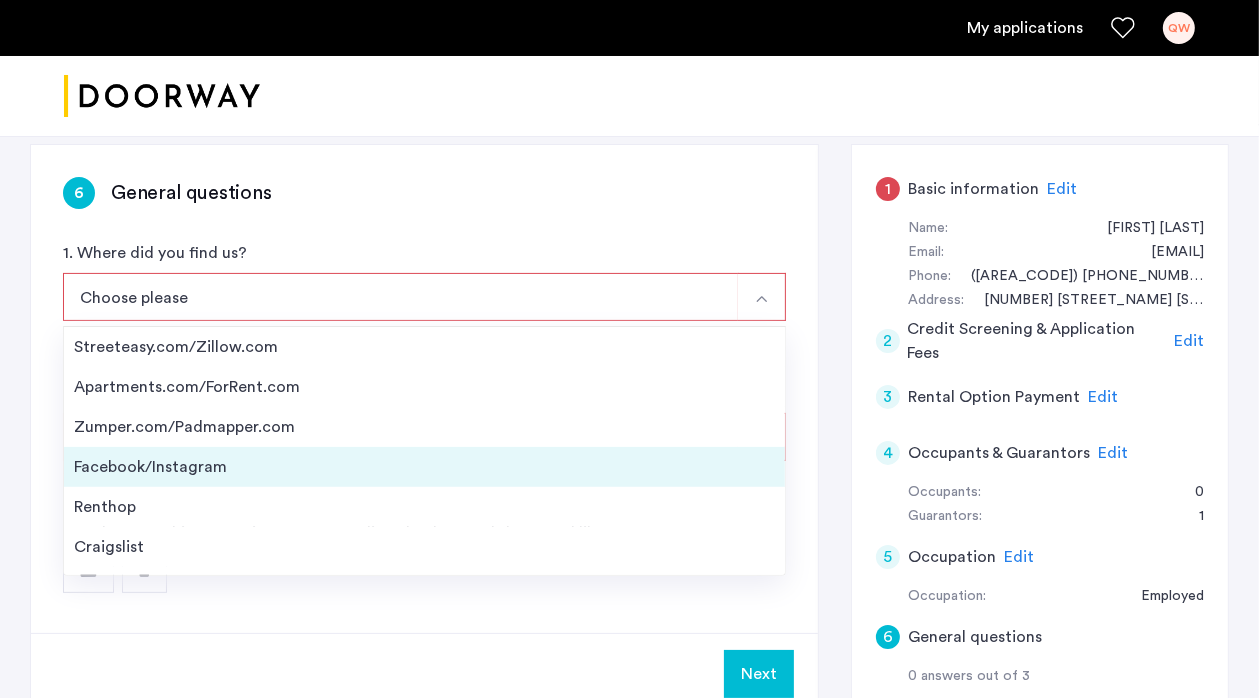 click on "Facebook/Instagram" at bounding box center (424, 467) 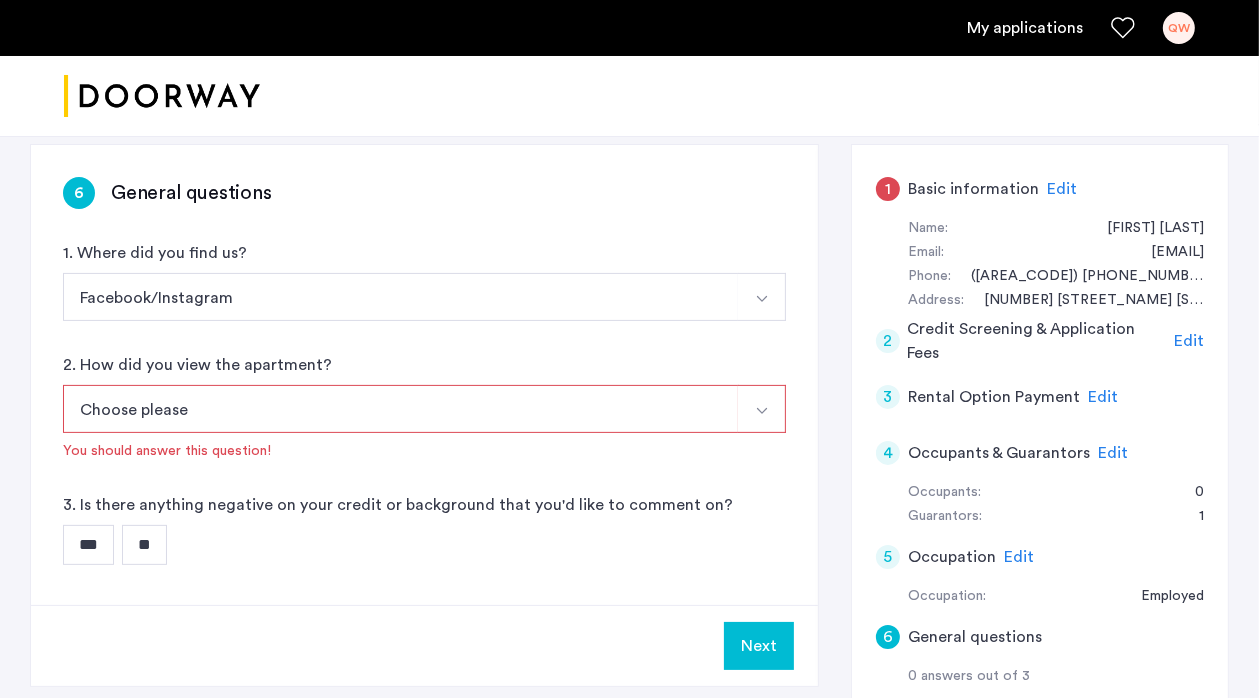 click at bounding box center (762, 409) 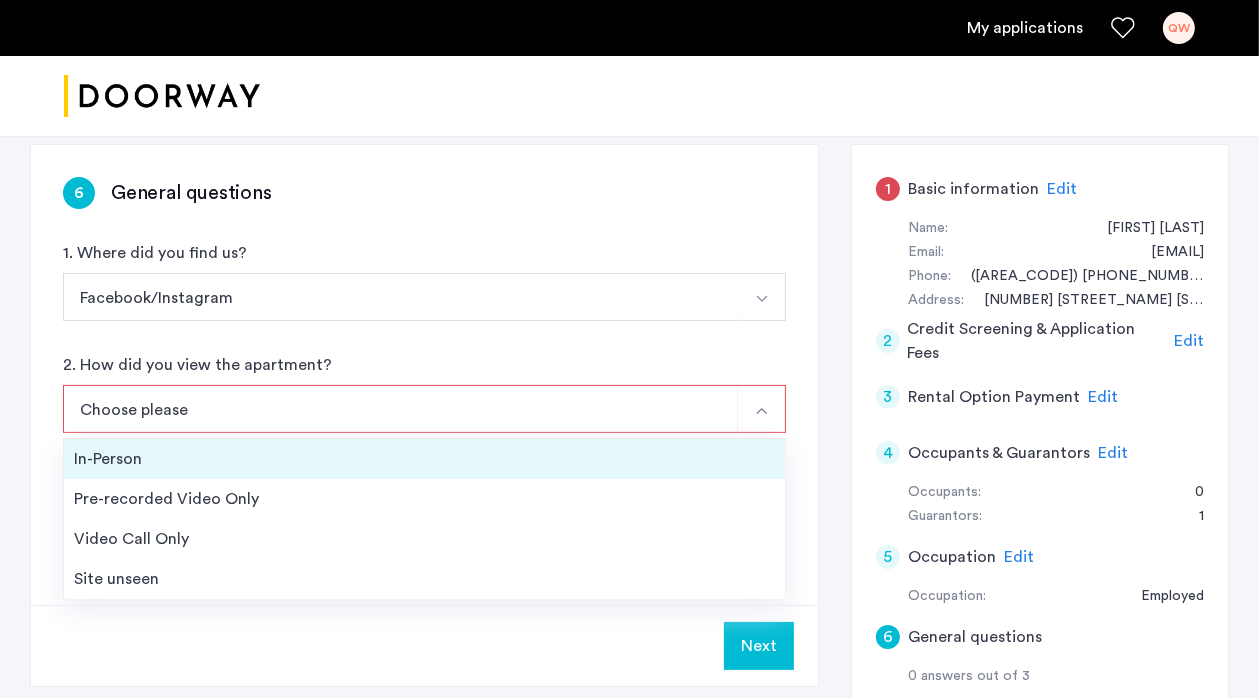 click on "In-Person" at bounding box center [424, 459] 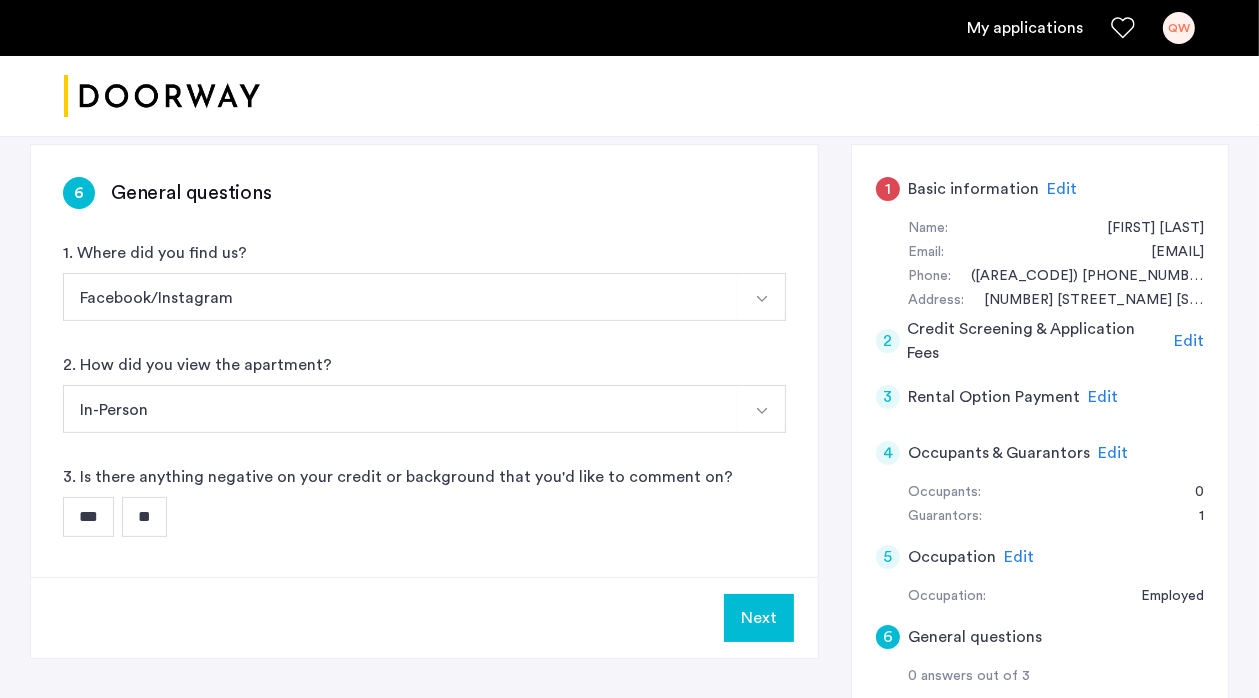 click on "**" at bounding box center [144, 517] 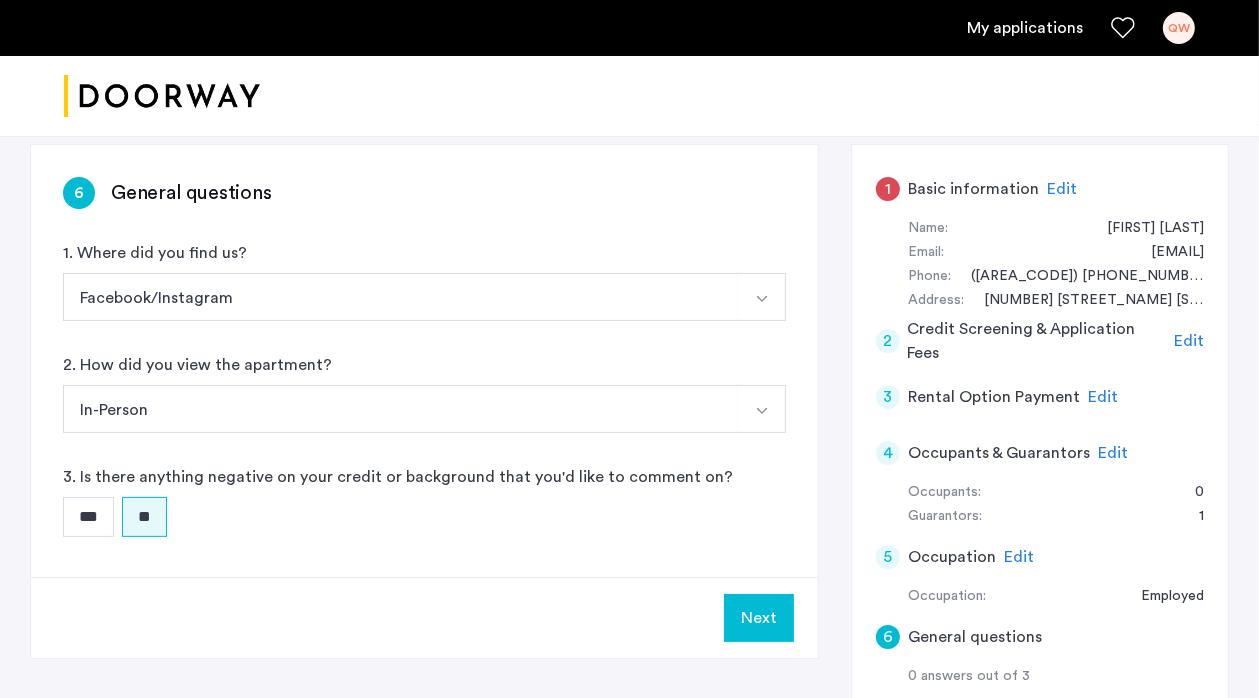 click on "Next" at bounding box center [759, 618] 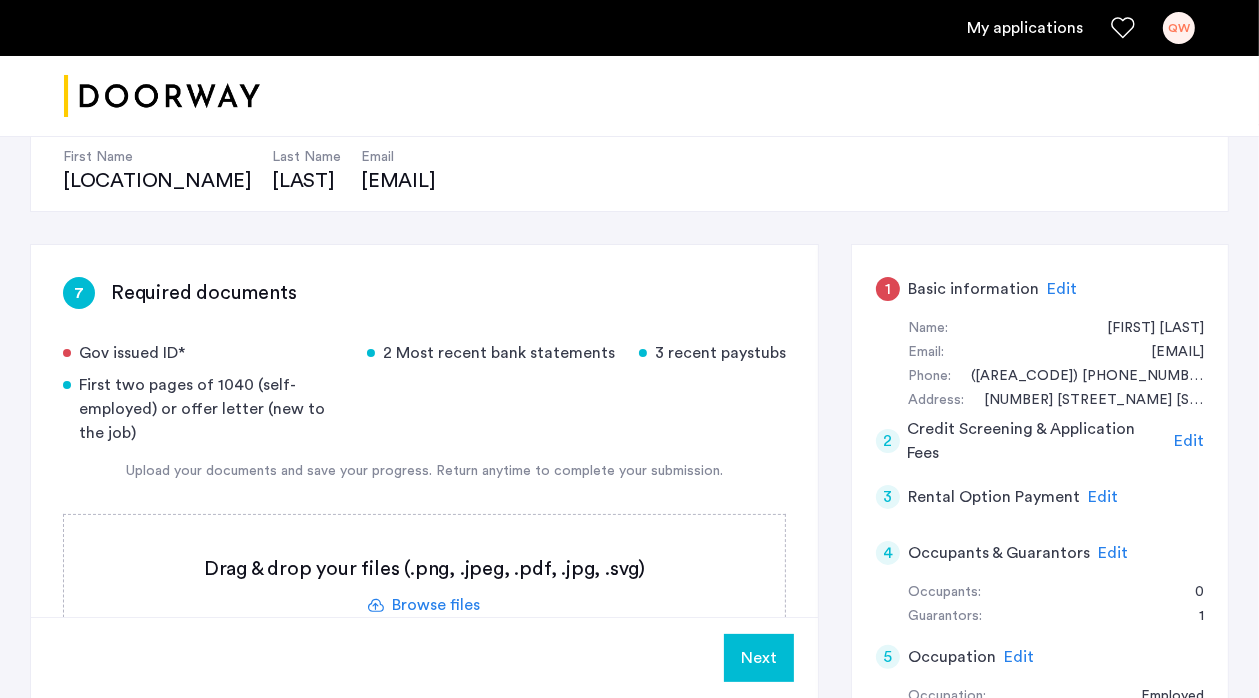 scroll, scrollTop: 300, scrollLeft: 0, axis: vertical 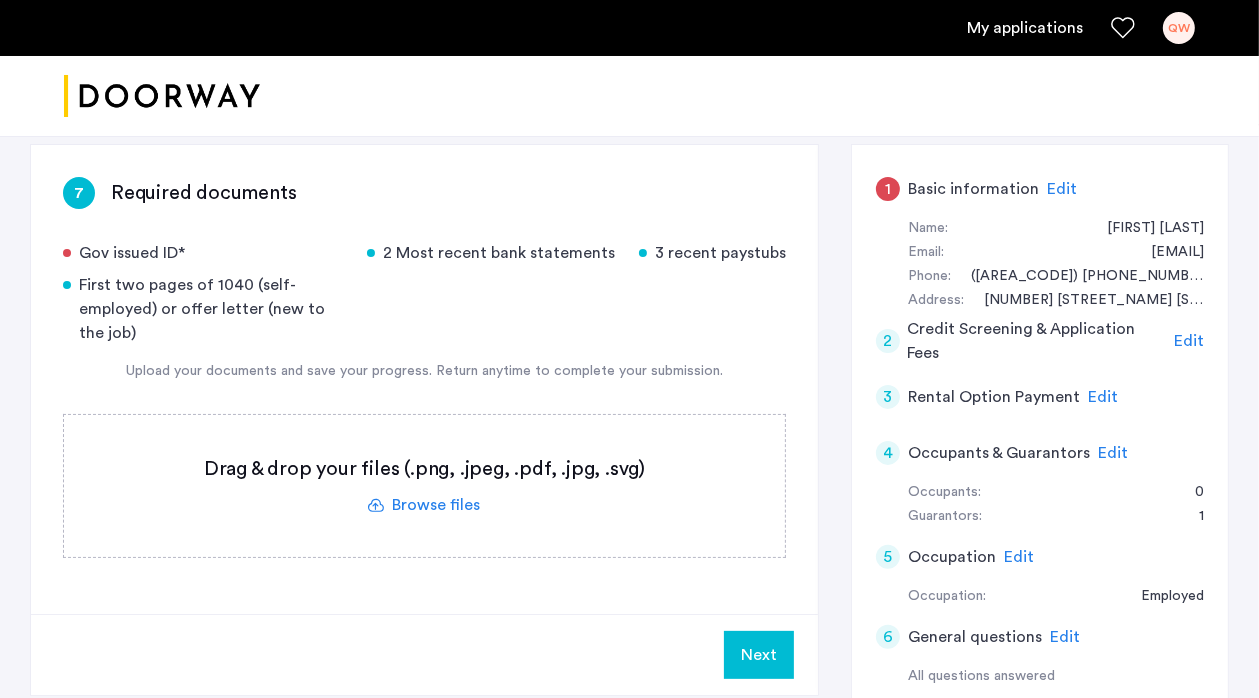 click 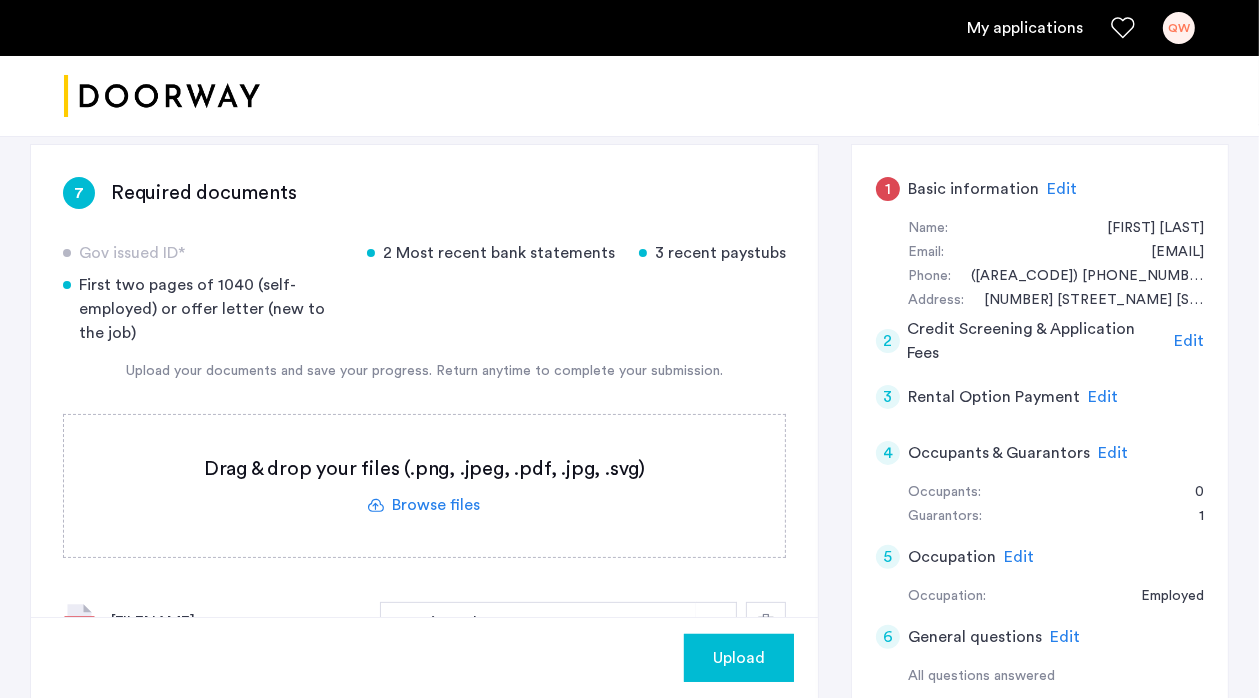scroll, scrollTop: 500, scrollLeft: 0, axis: vertical 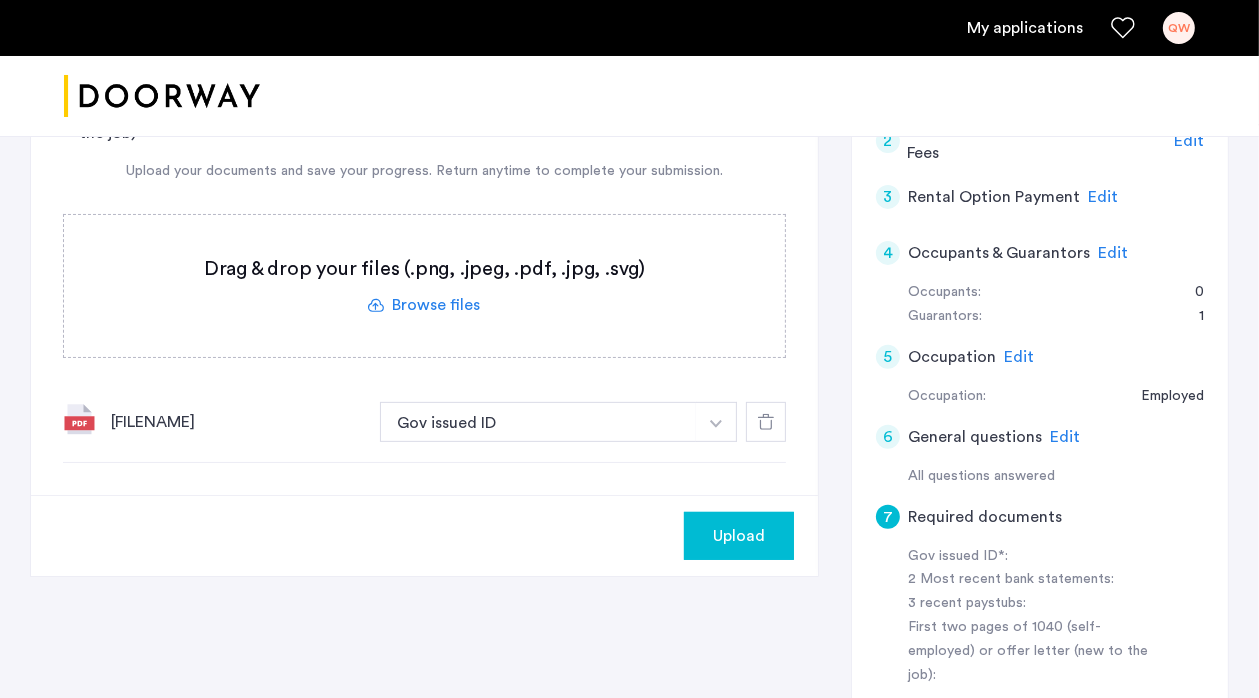 click on "Upload" 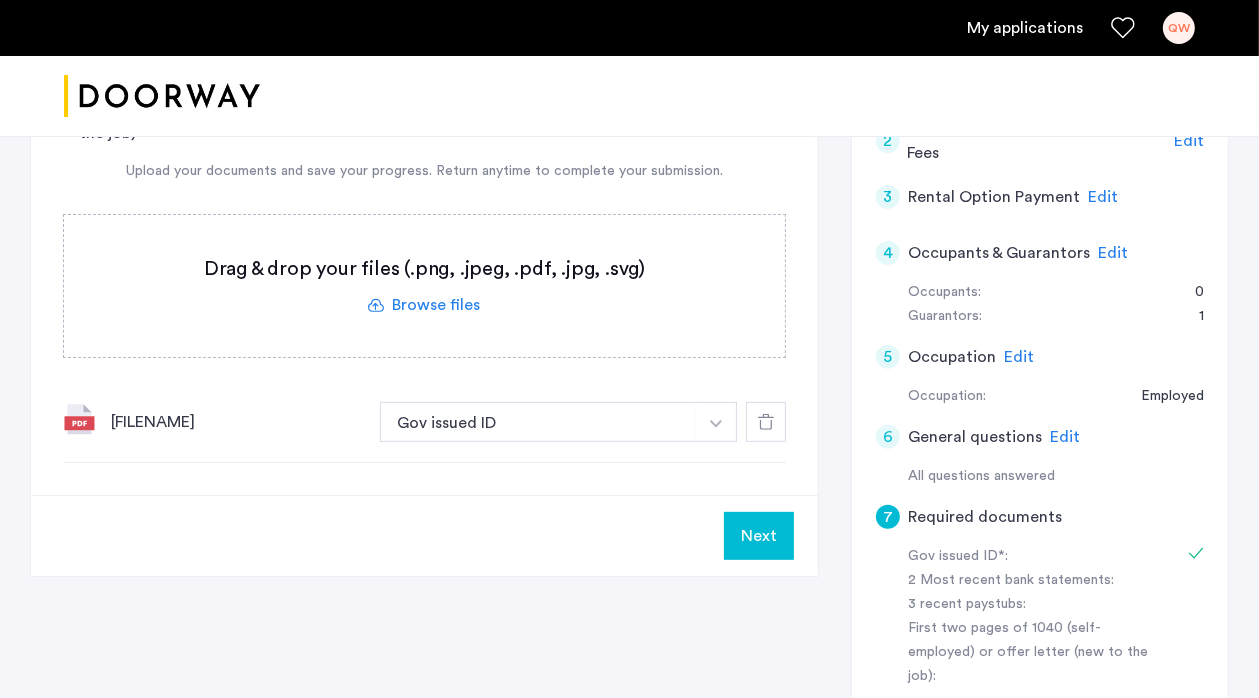 click on "Next" 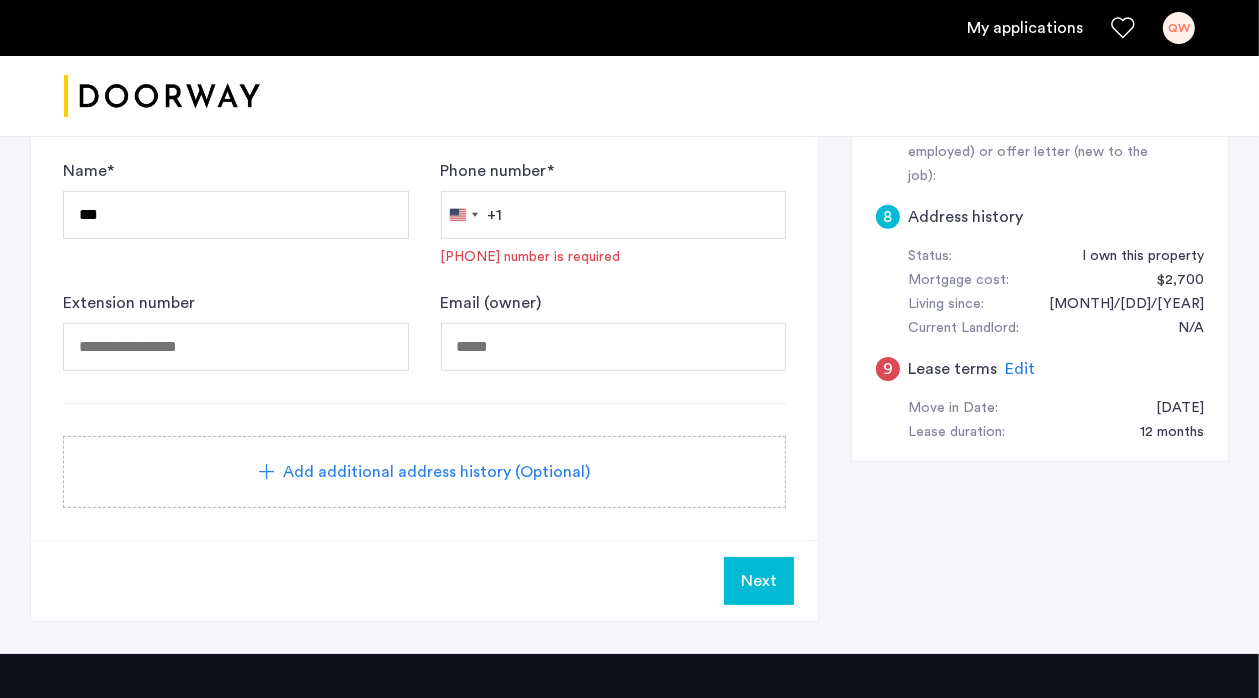 scroll, scrollTop: 900, scrollLeft: 0, axis: vertical 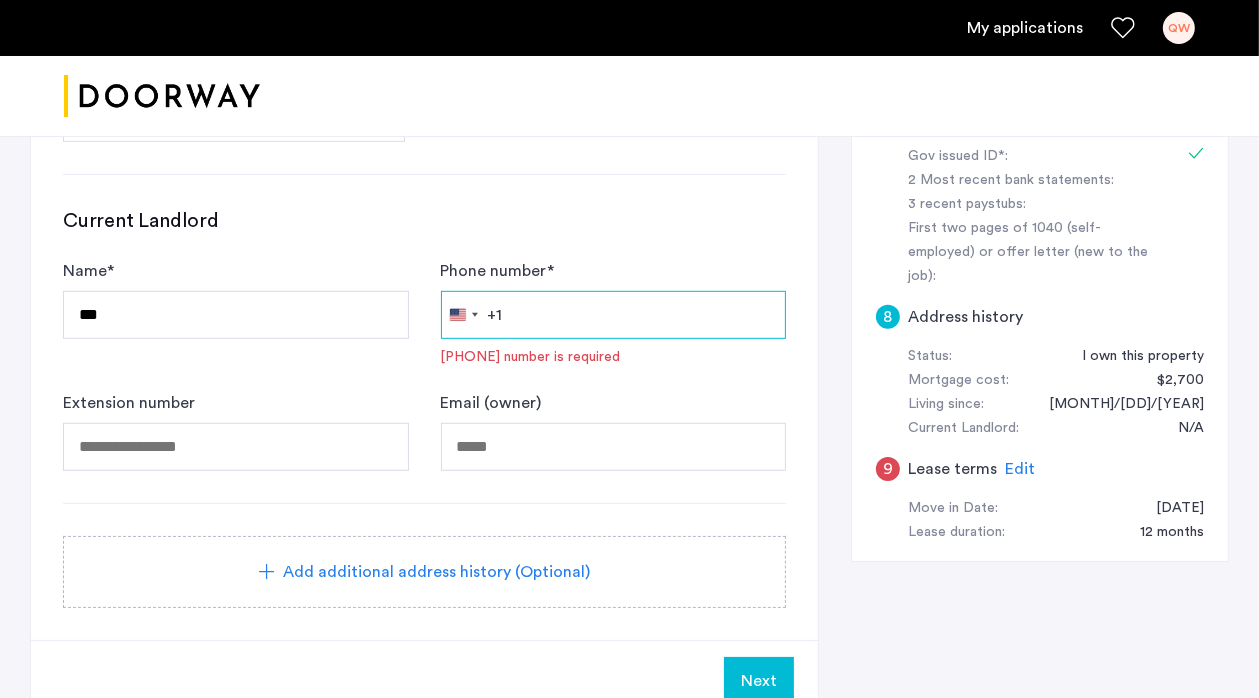 click on "Phone number  *" at bounding box center (614, 315) 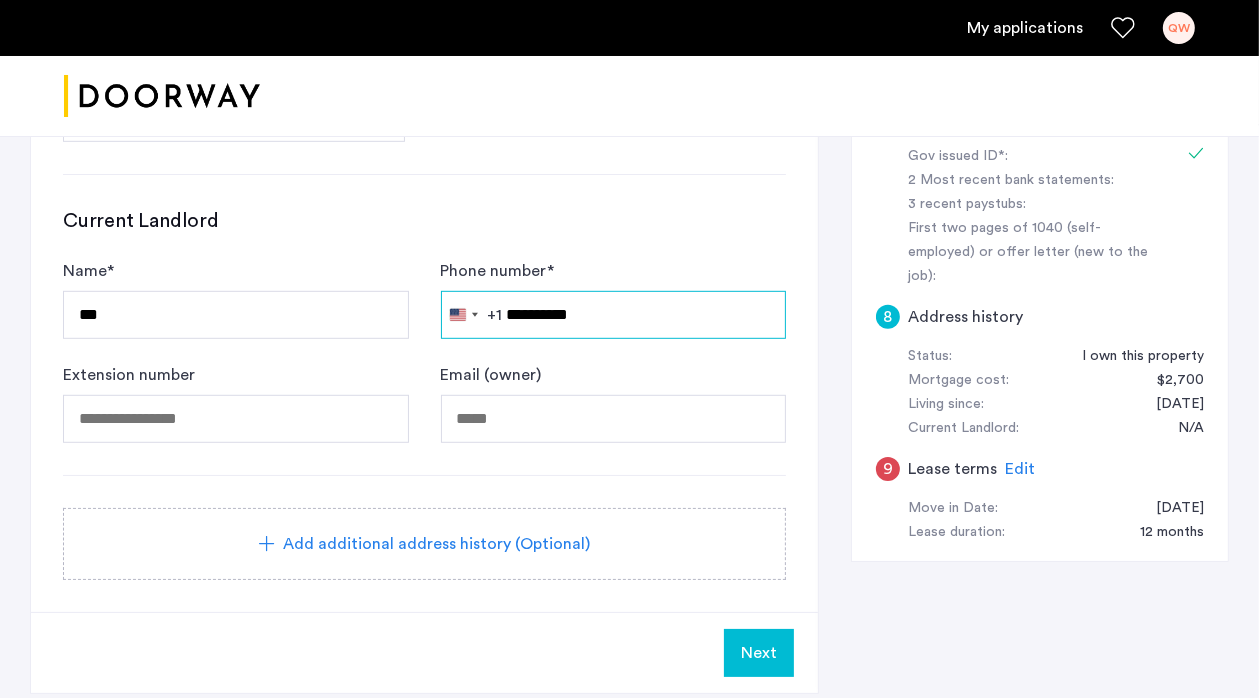type on "**********" 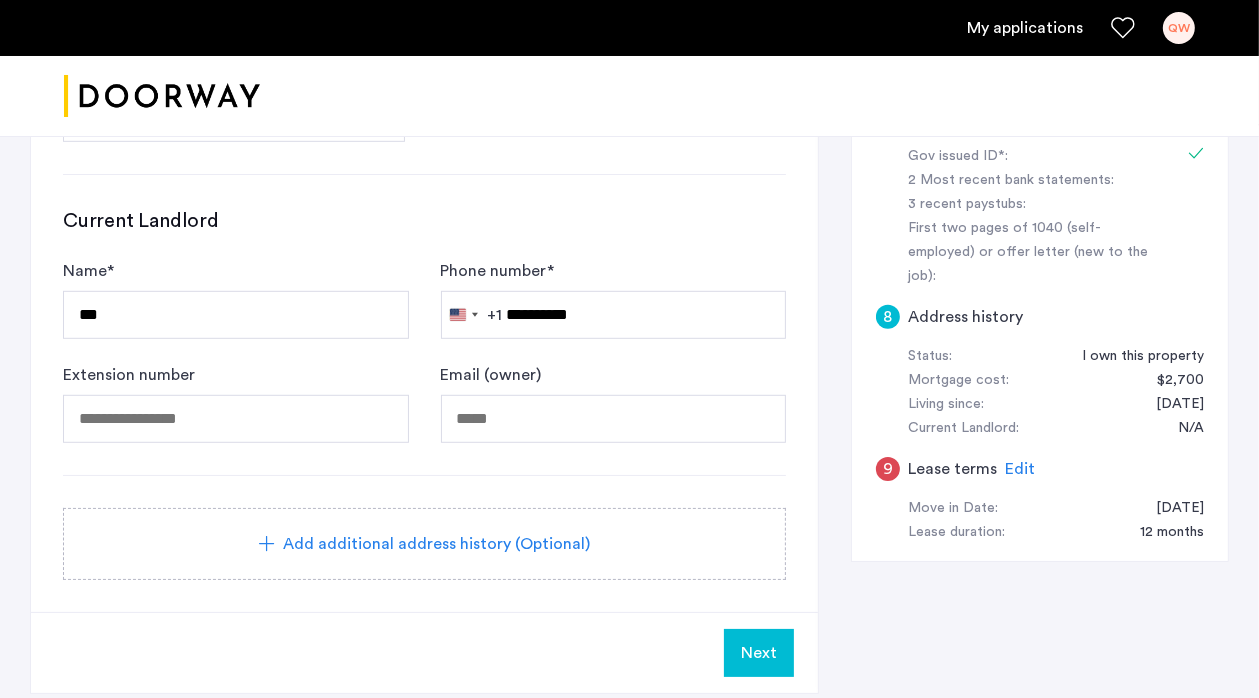 click on "Next" 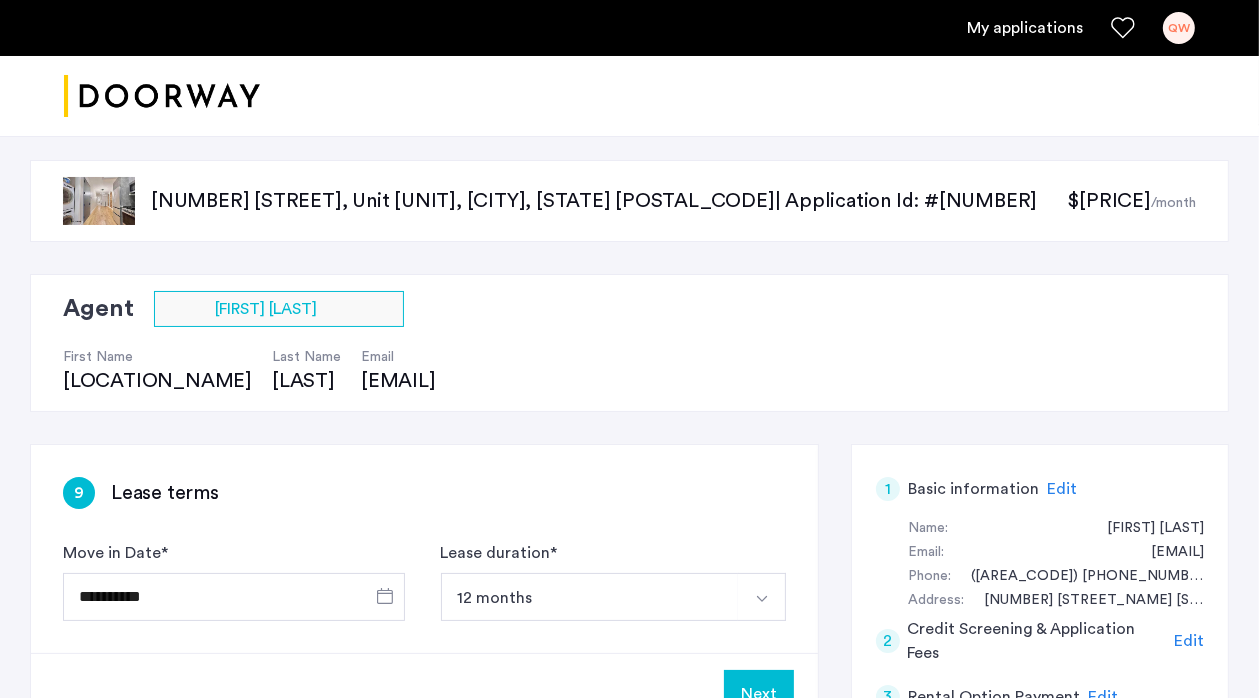 scroll, scrollTop: 200, scrollLeft: 0, axis: vertical 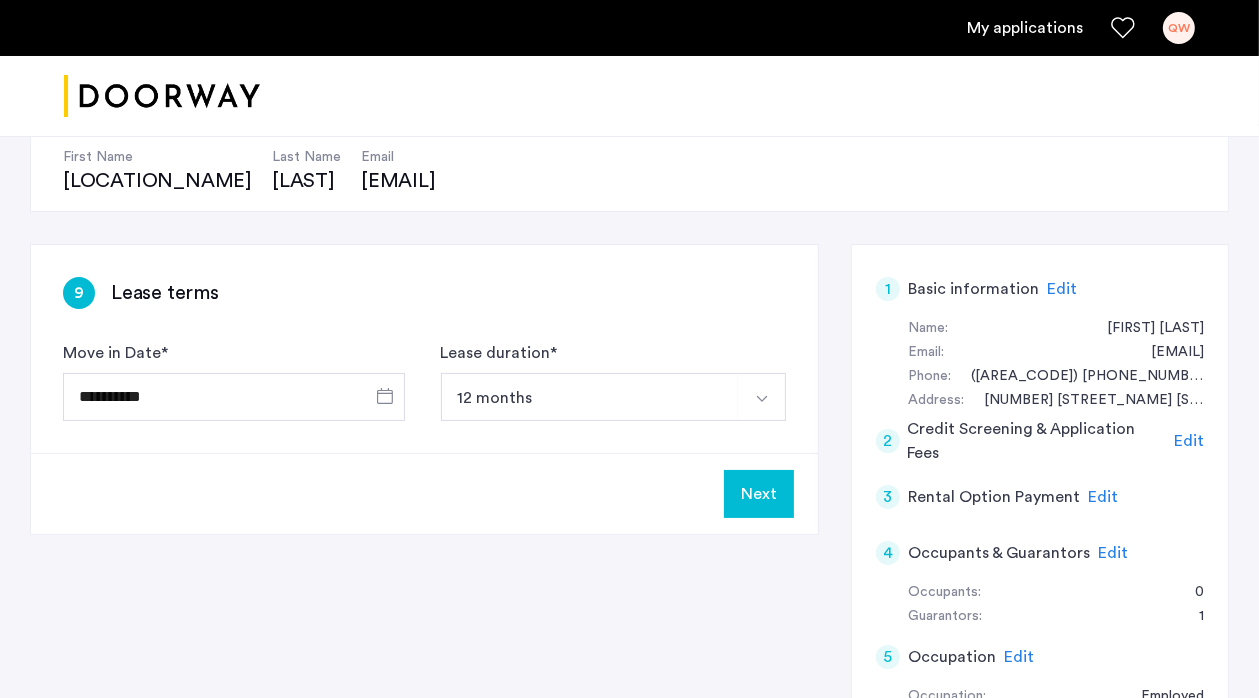 click on "Next" 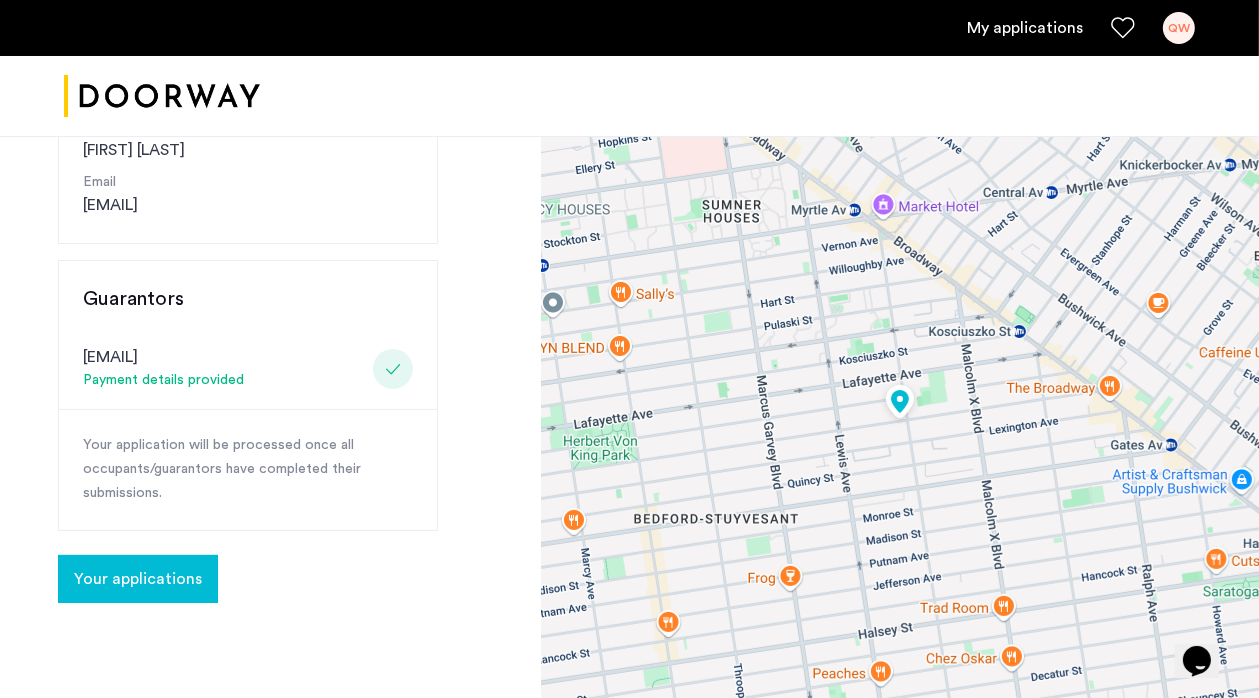 scroll, scrollTop: 400, scrollLeft: 0, axis: vertical 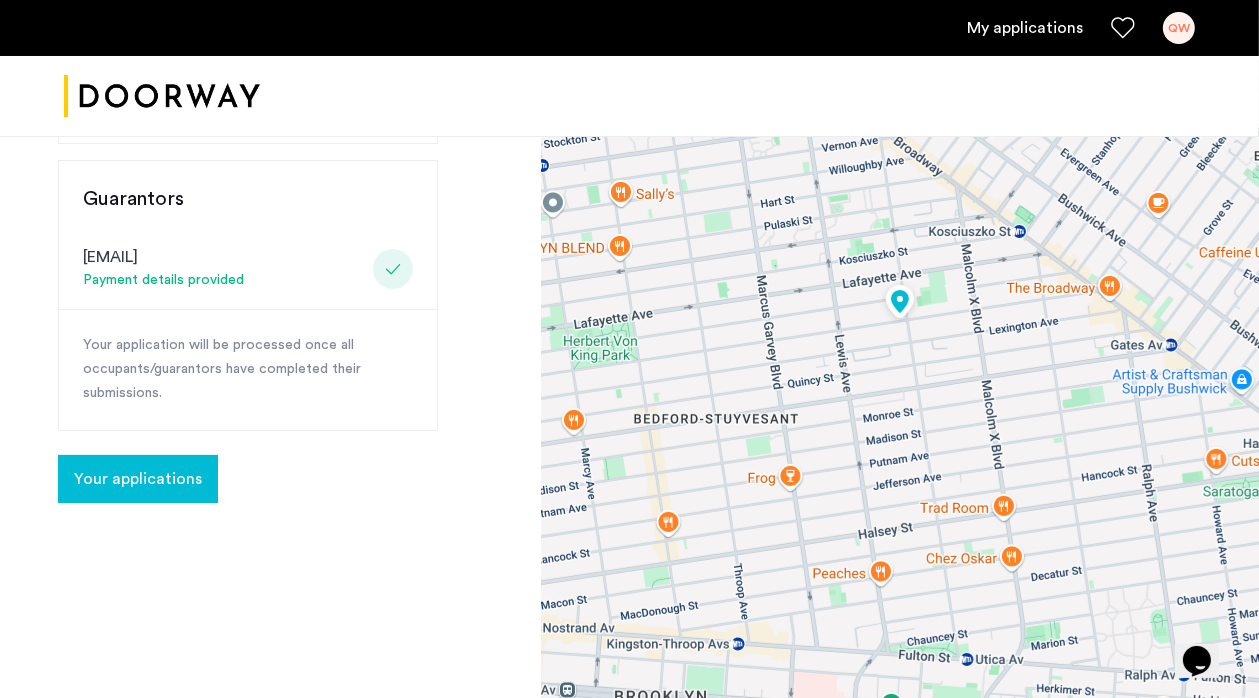 click on "Your applications" 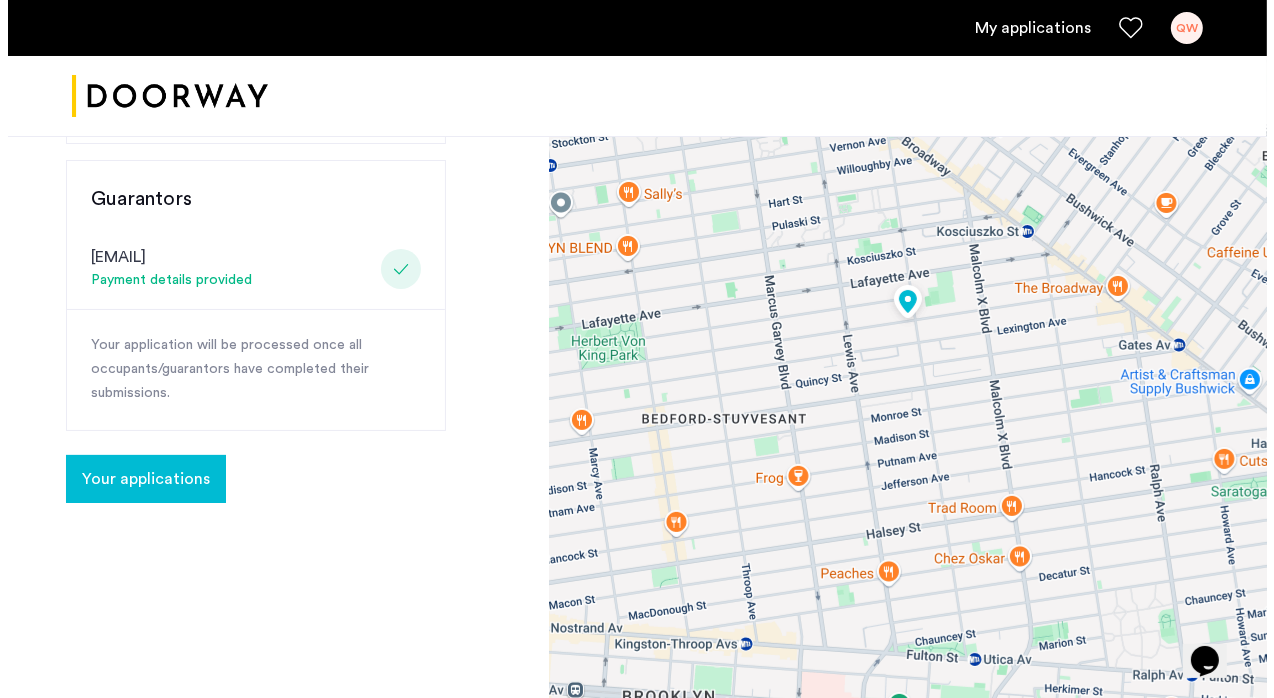 scroll, scrollTop: 0, scrollLeft: 0, axis: both 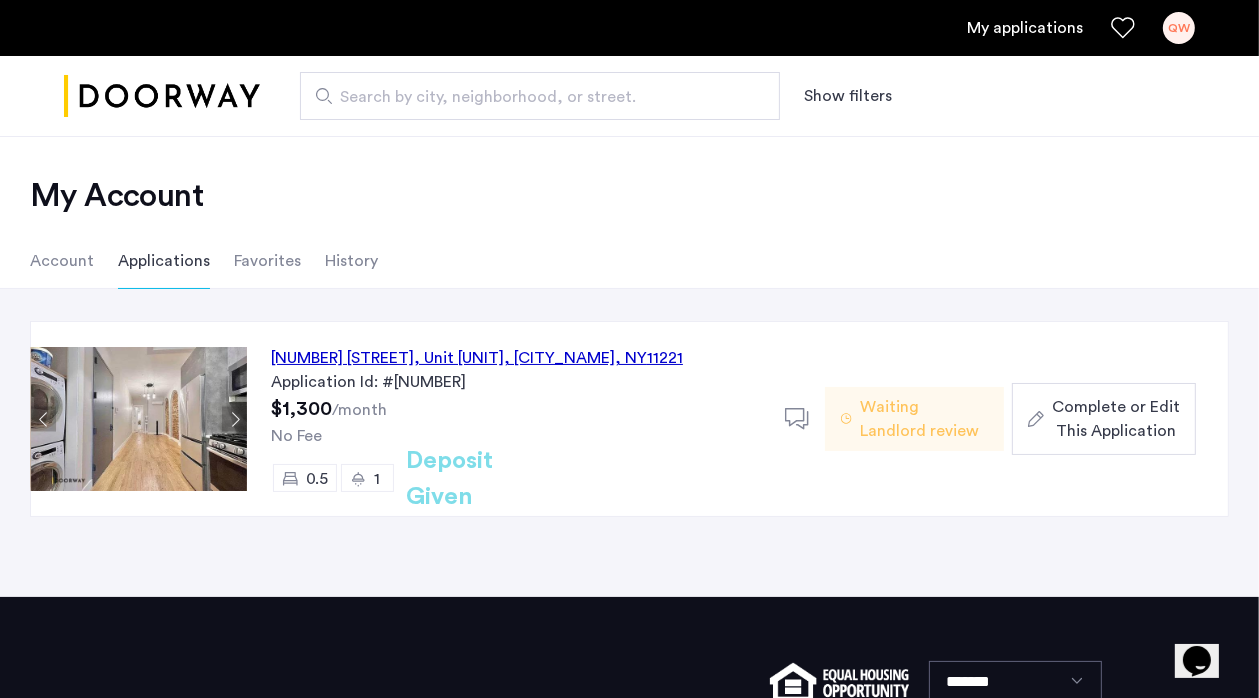 click on "QW" at bounding box center (1179, 28) 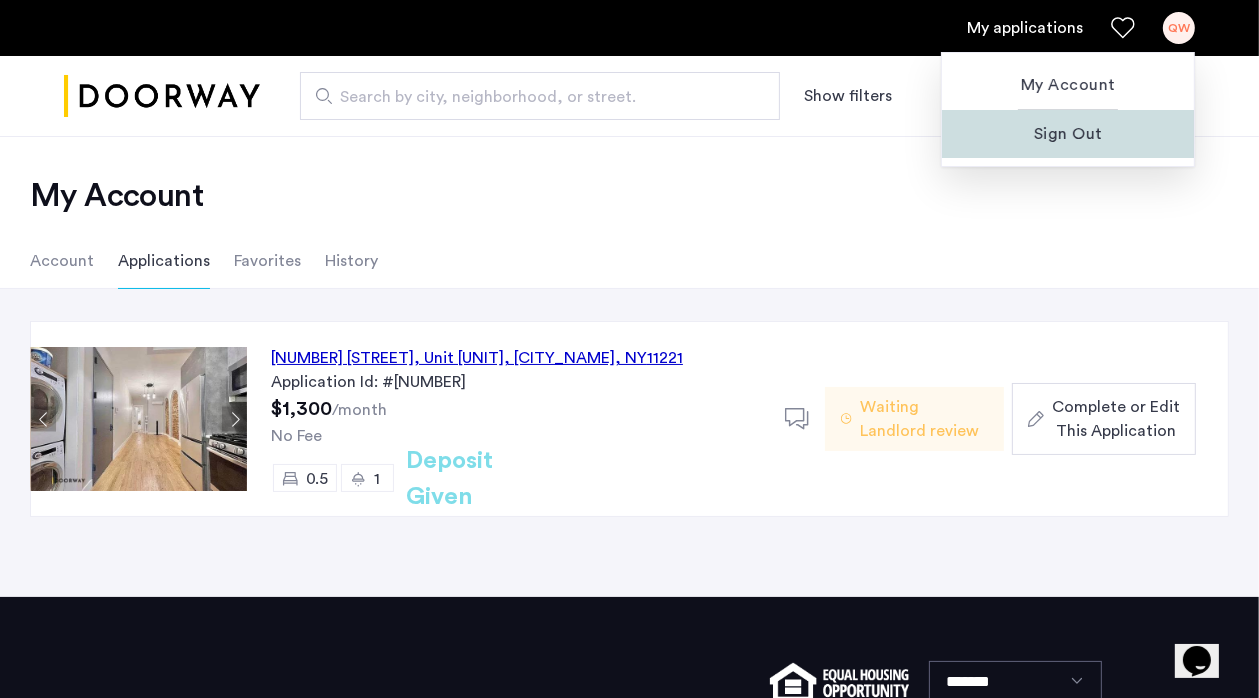 click on "Sign Out" at bounding box center [1068, 134] 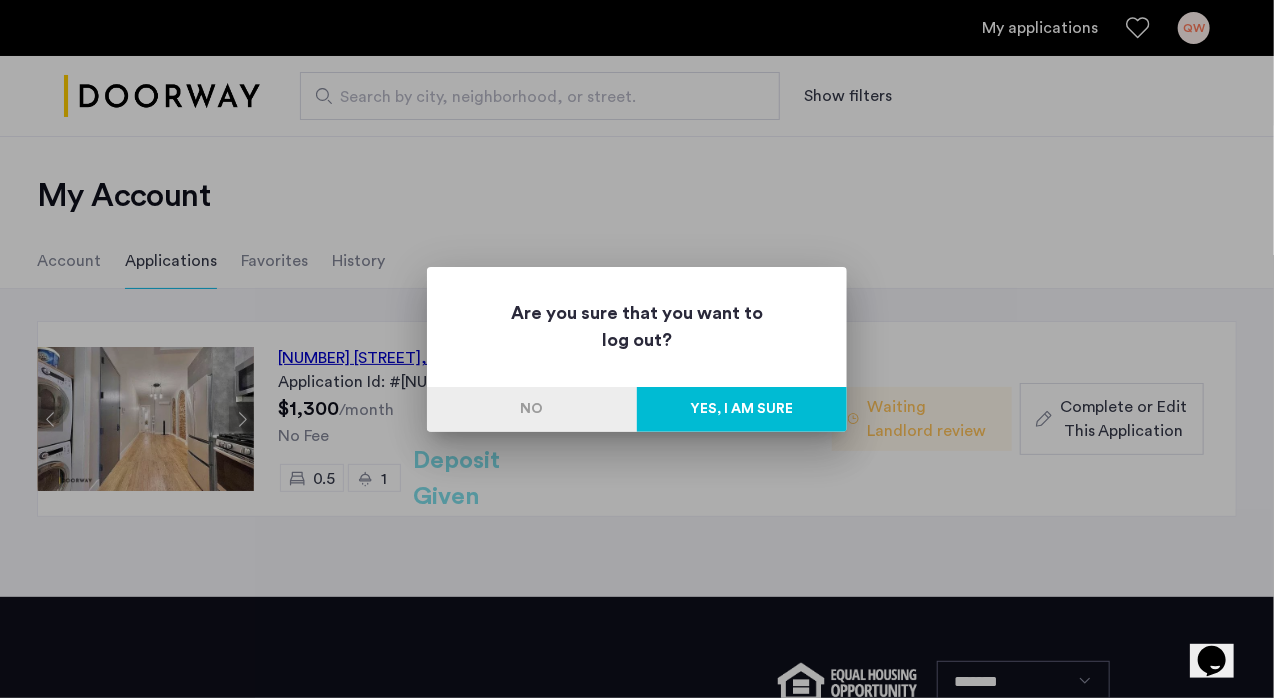 click on "Yes, I am sure" at bounding box center [742, 409] 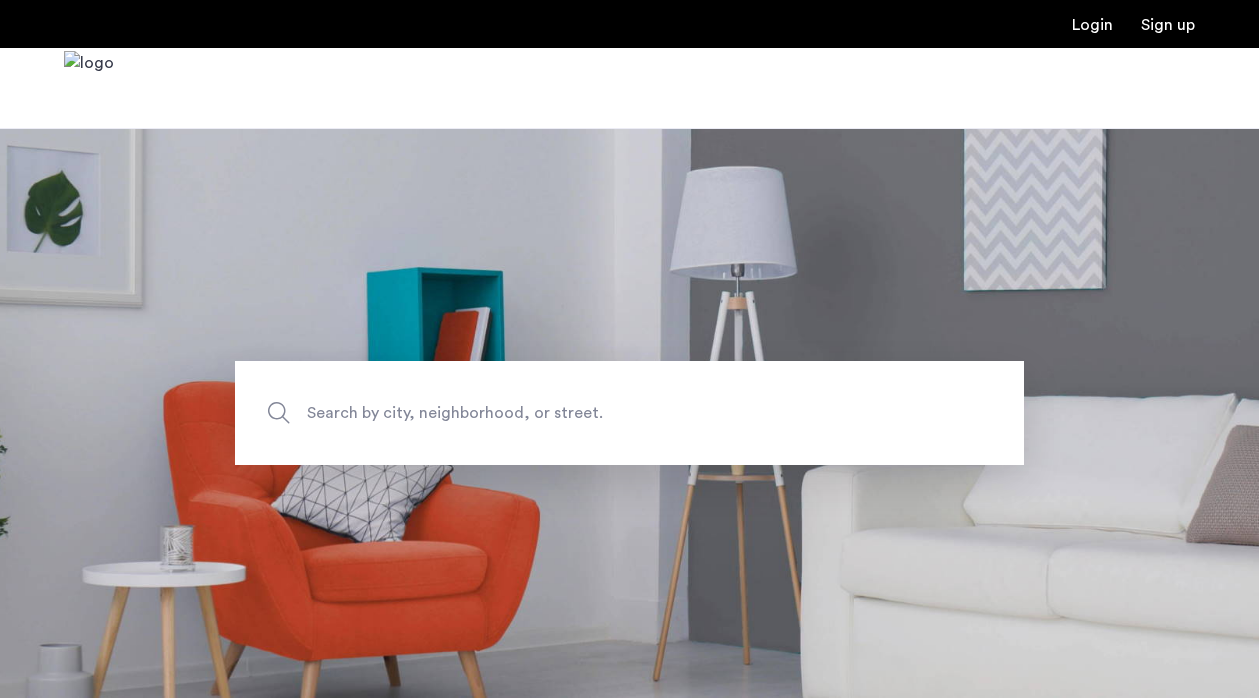 scroll, scrollTop: 0, scrollLeft: 0, axis: both 